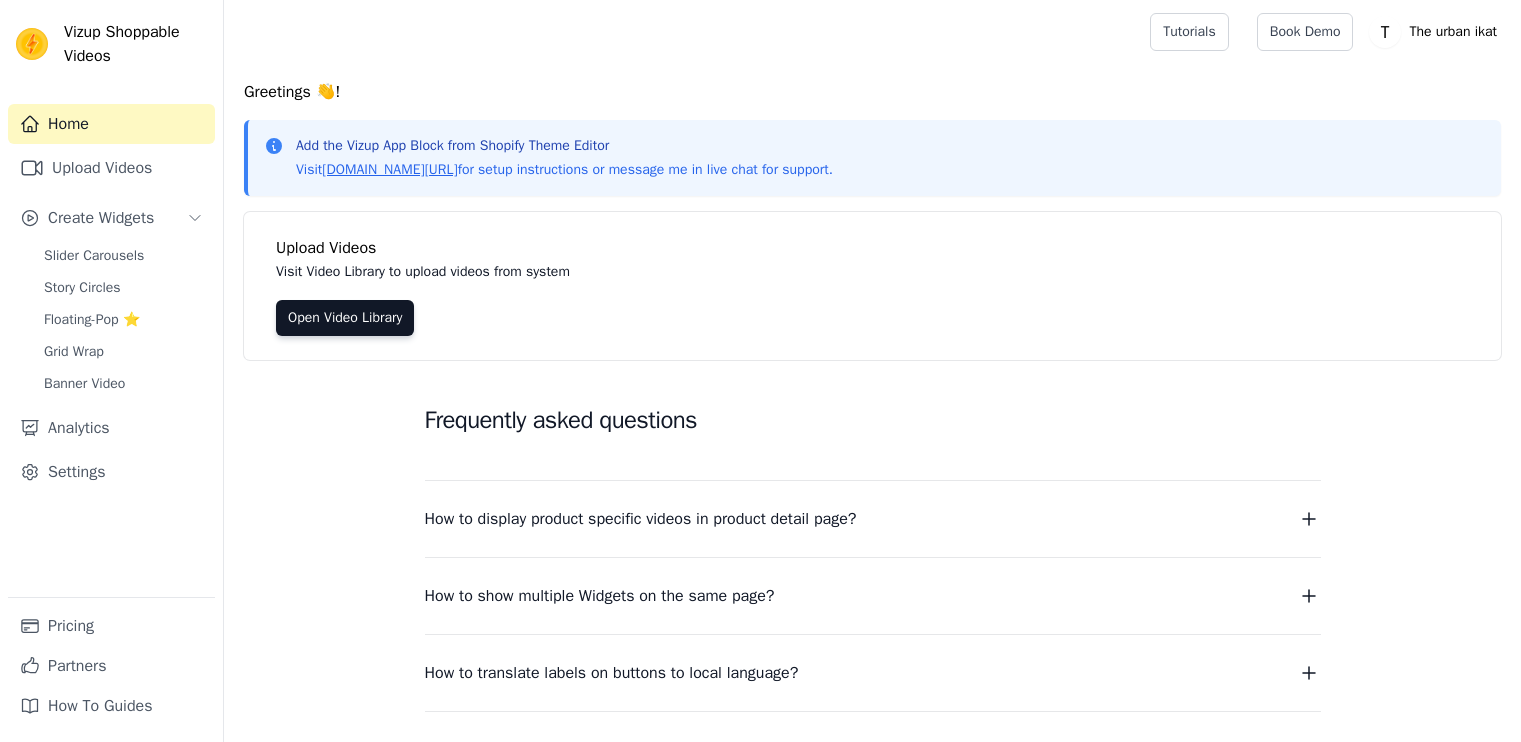 scroll, scrollTop: 0, scrollLeft: 0, axis: both 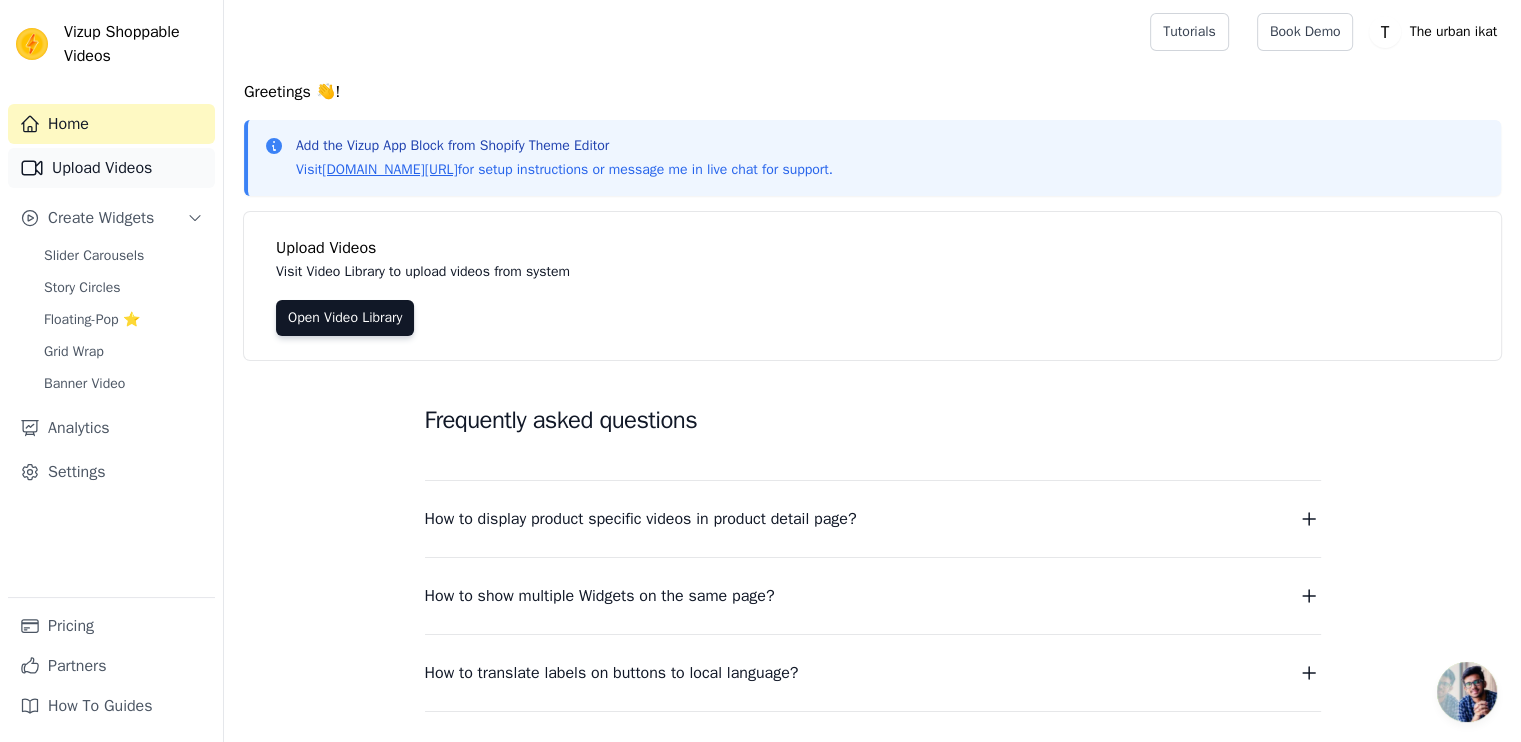 click on "Upload Videos" at bounding box center [111, 168] 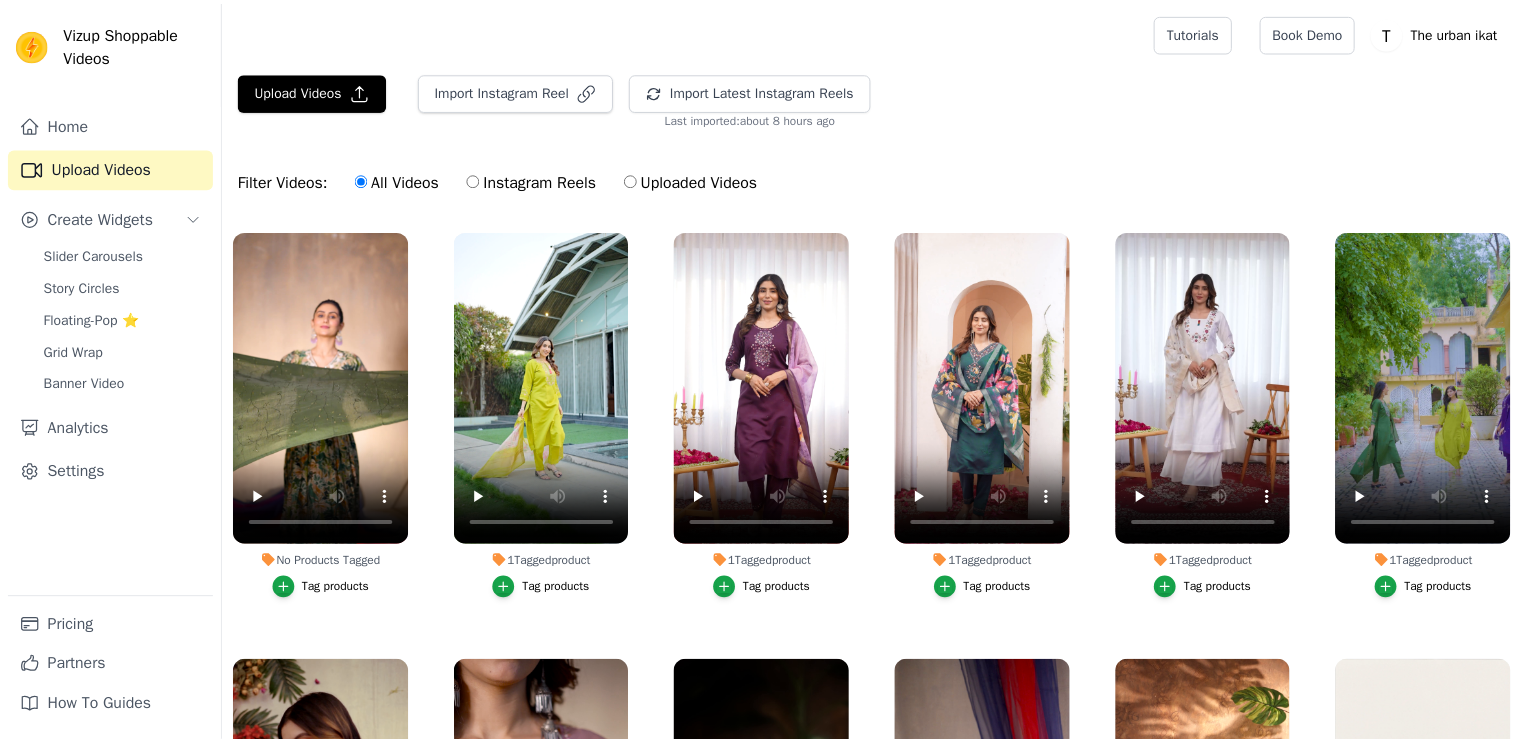 scroll, scrollTop: 0, scrollLeft: 0, axis: both 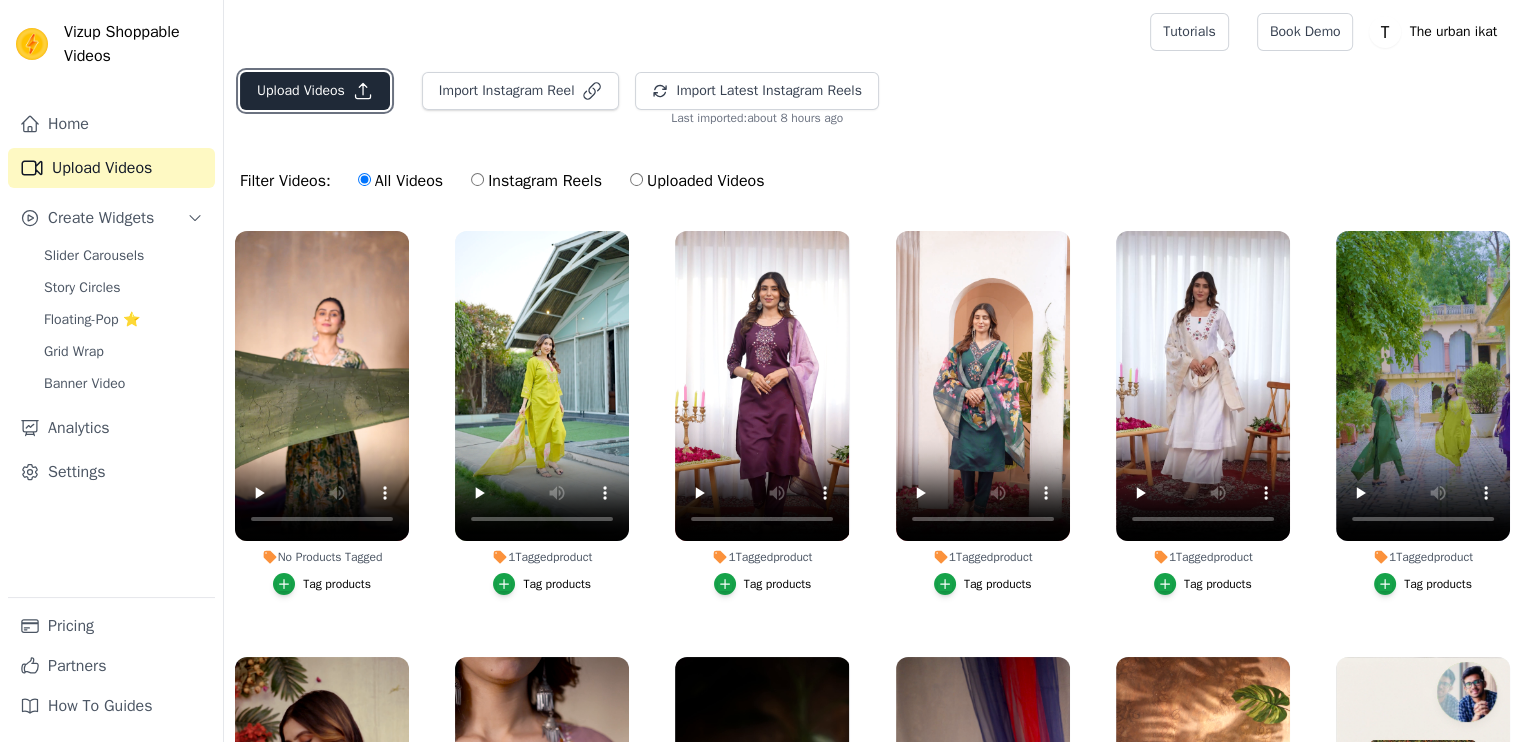 click on "Upload Videos" at bounding box center (315, 91) 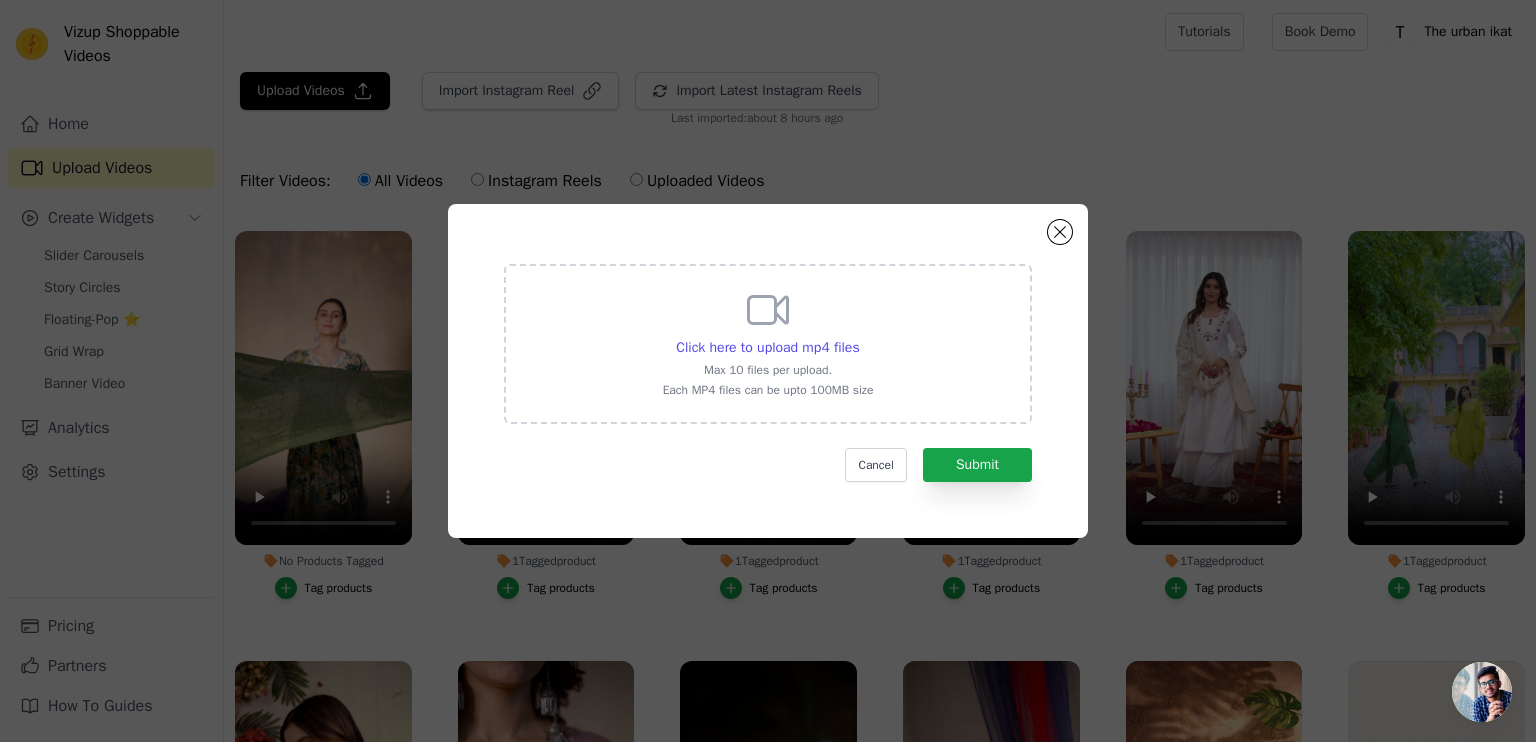 click on "Click here to upload mp4 files     Max 10 files per upload.   Each MP4 files can be upto 100MB size" at bounding box center [768, 342] 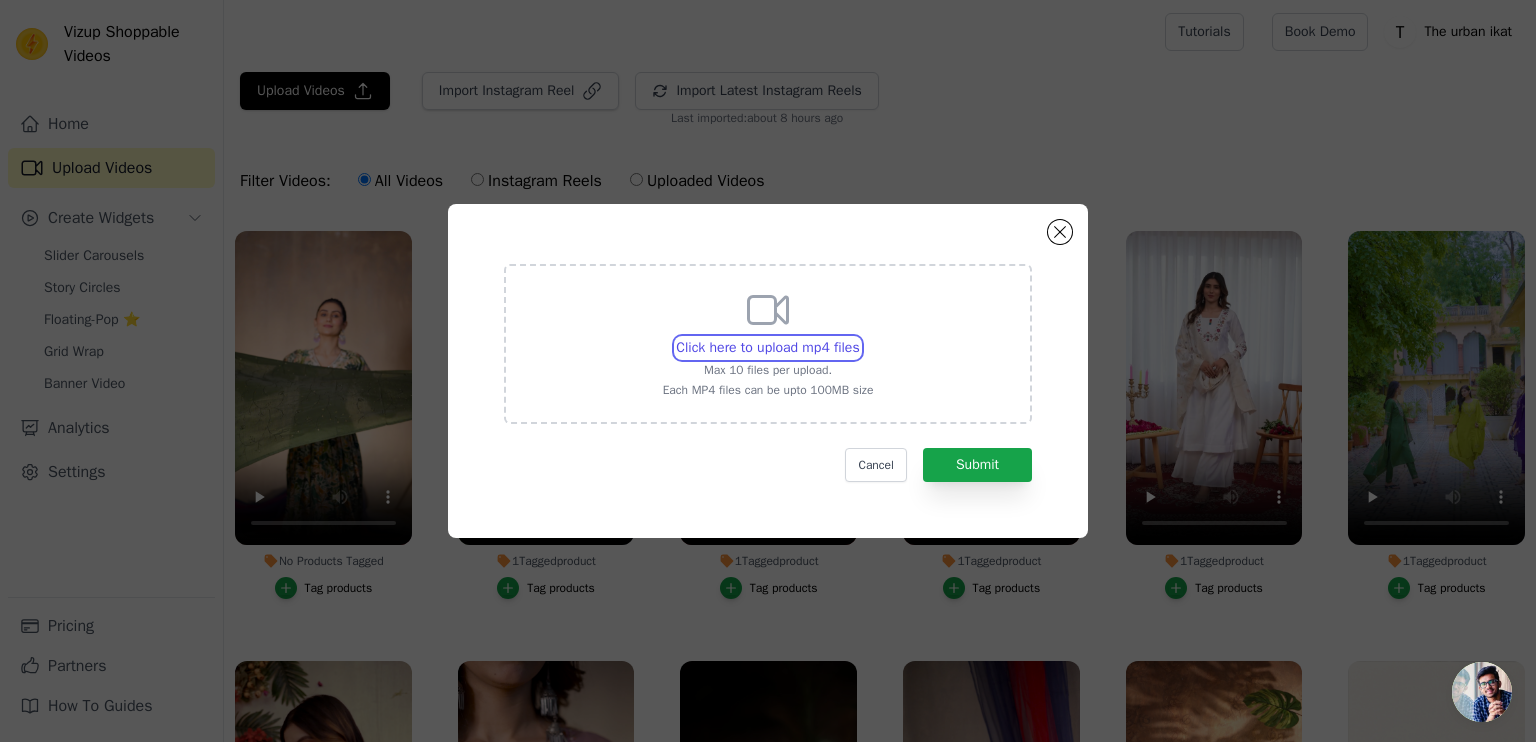 click on "Click here to upload mp4 files     Max 10 files per upload.   Each MP4 files can be upto 100MB size" at bounding box center [859, 337] 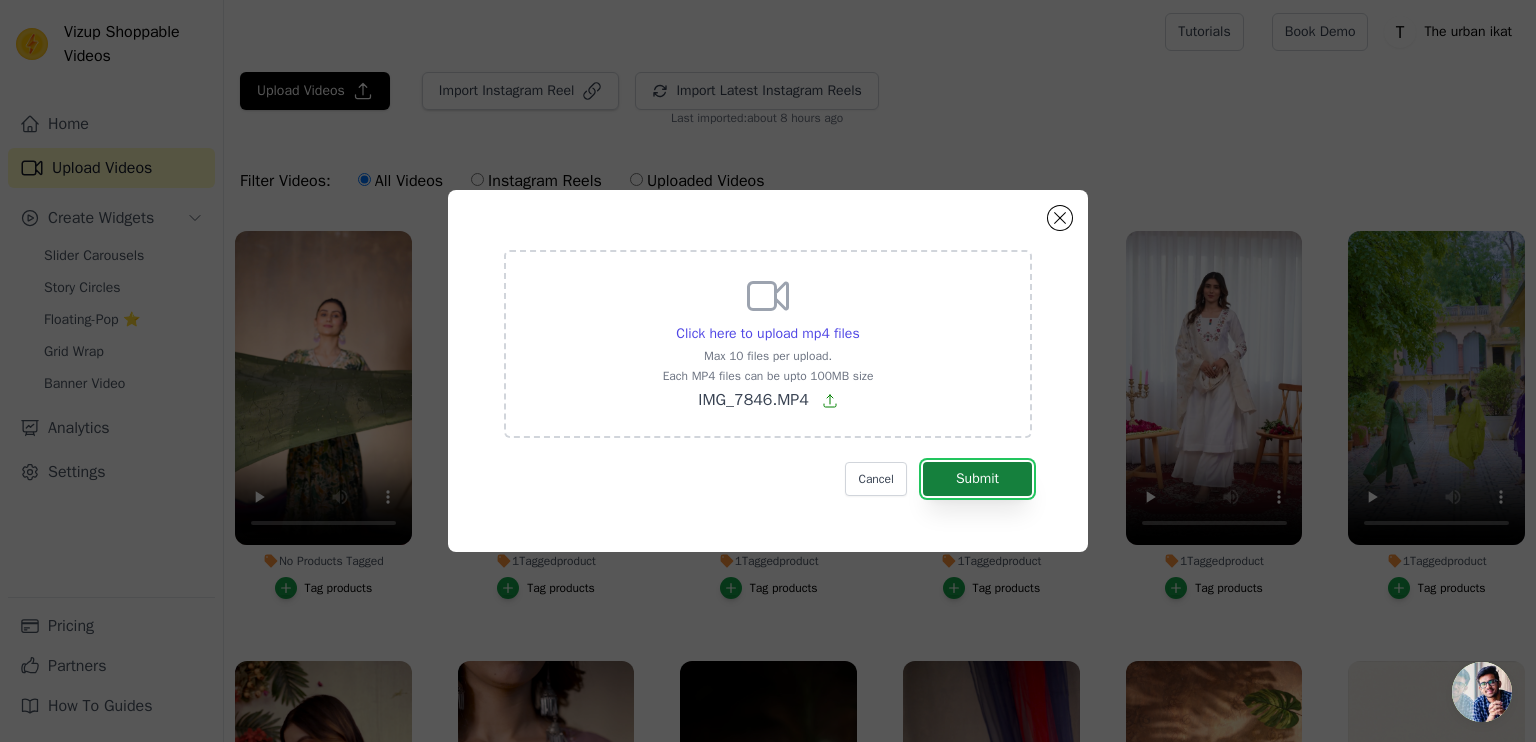 click on "Submit" at bounding box center (977, 479) 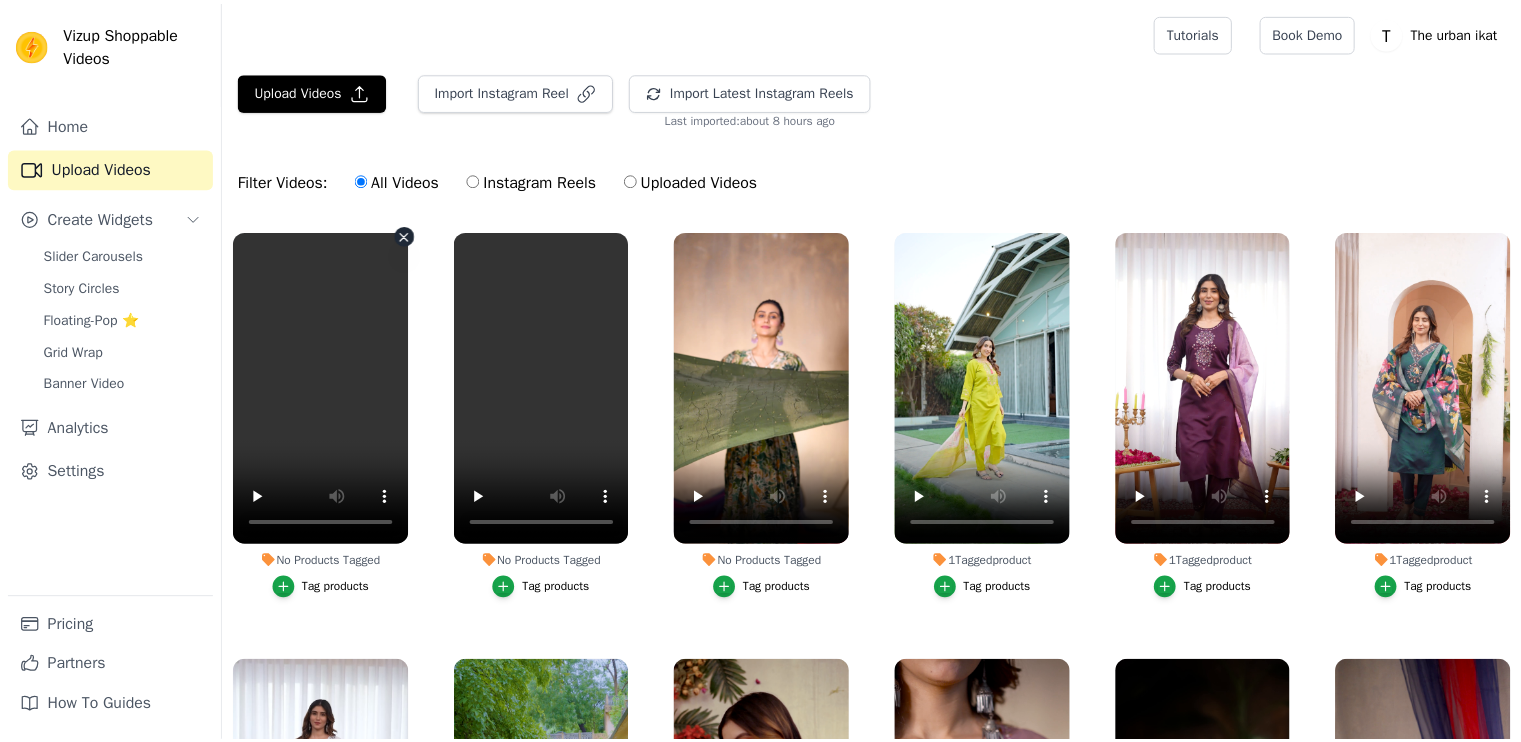 scroll, scrollTop: 0, scrollLeft: 0, axis: both 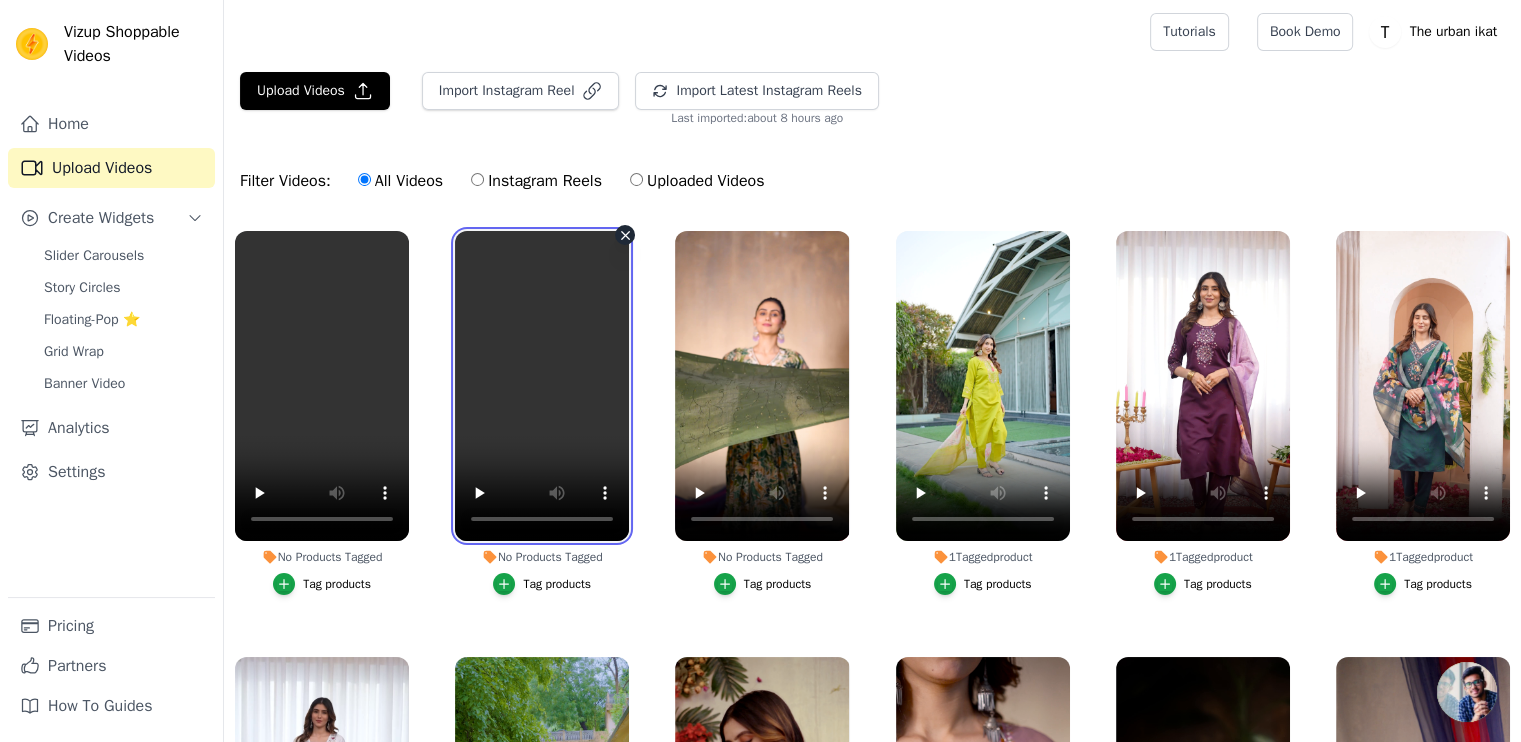 click at bounding box center (542, 386) 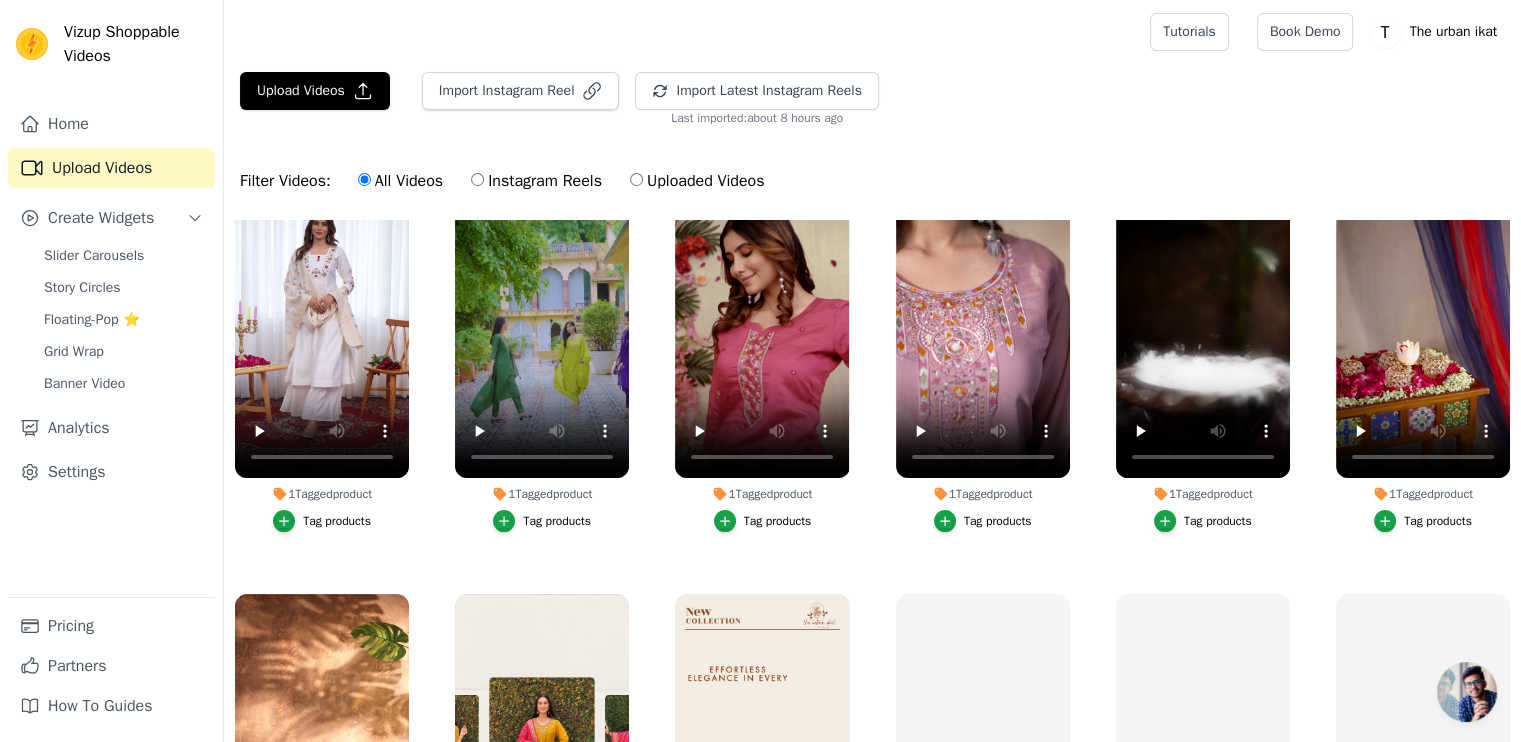 scroll, scrollTop: 632, scrollLeft: 0, axis: vertical 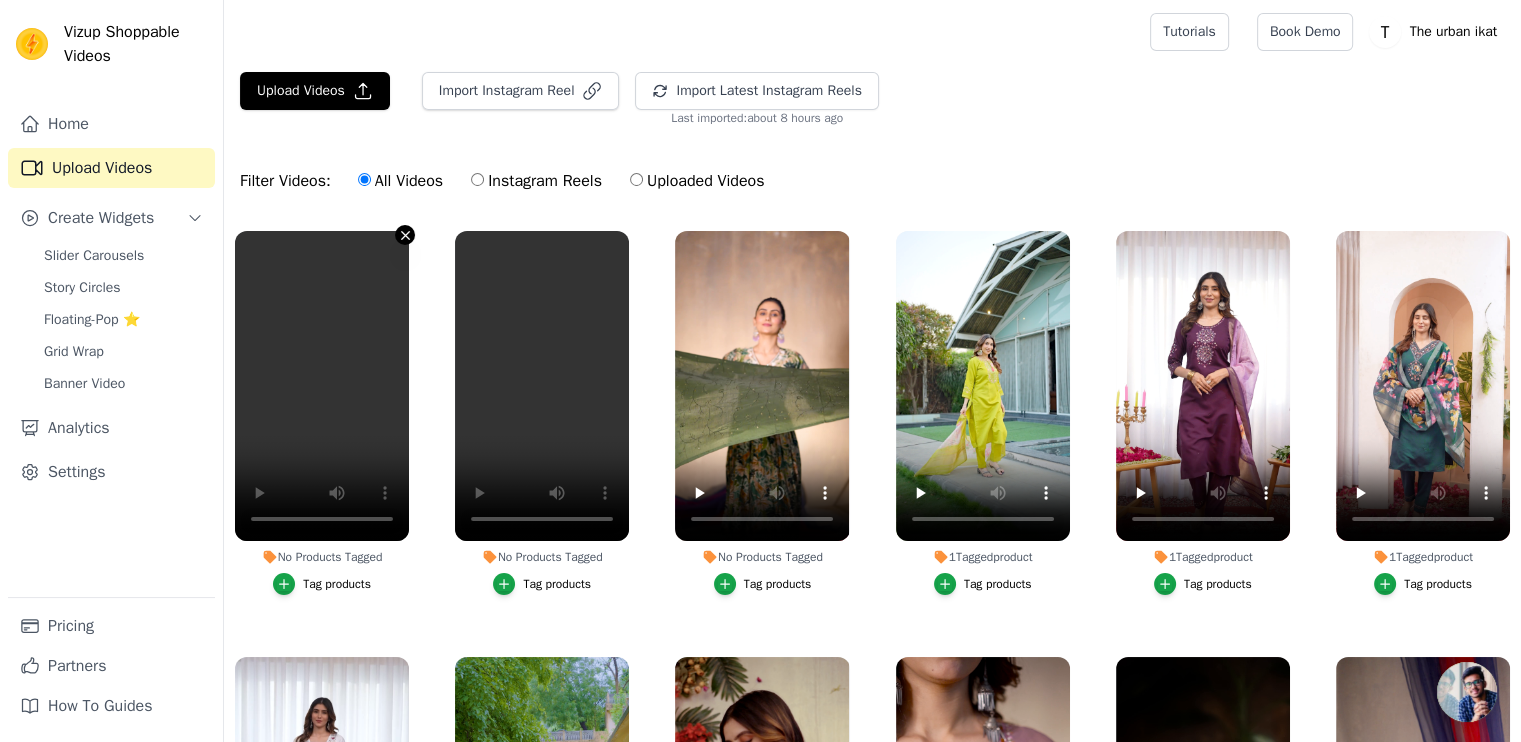 click 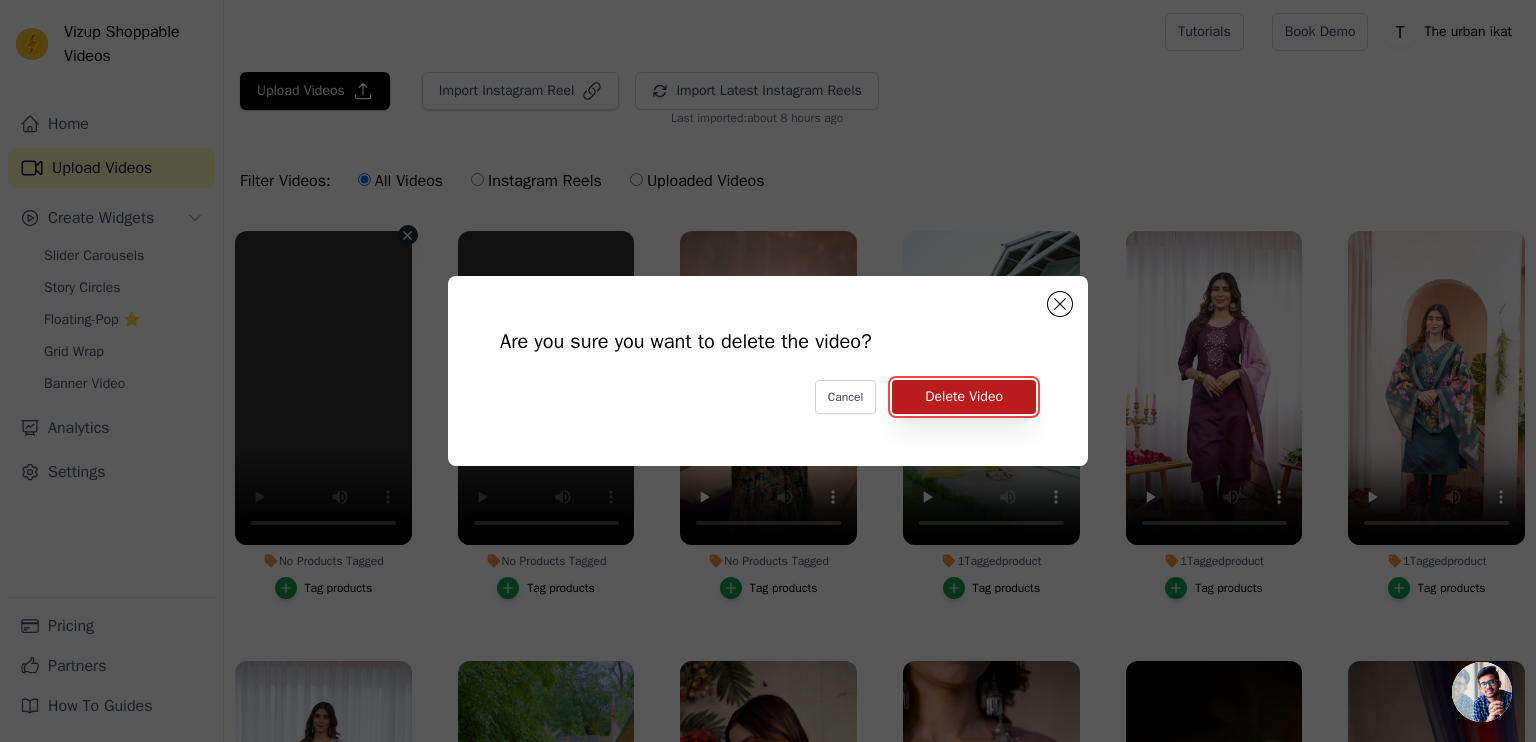 click on "Delete Video" at bounding box center (964, 397) 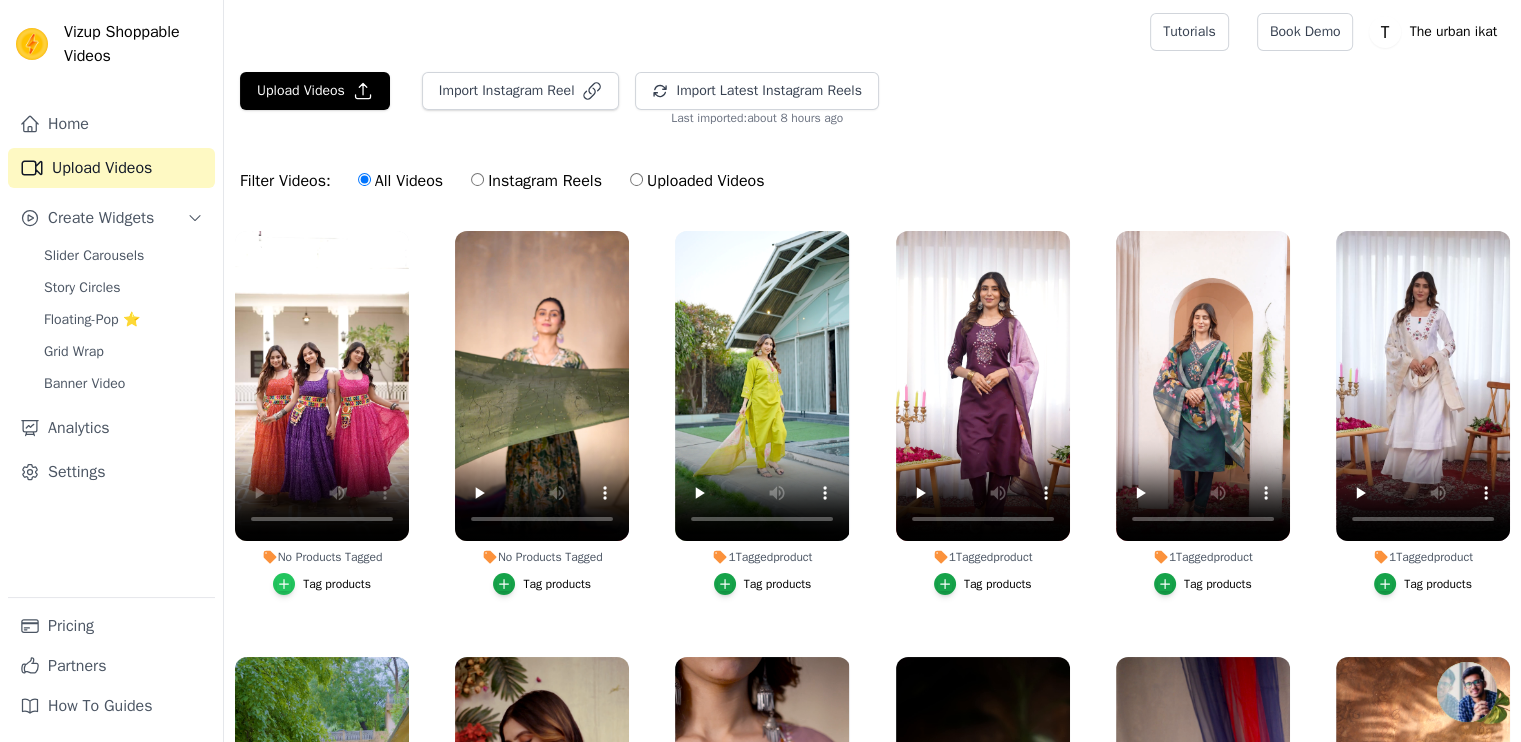 click 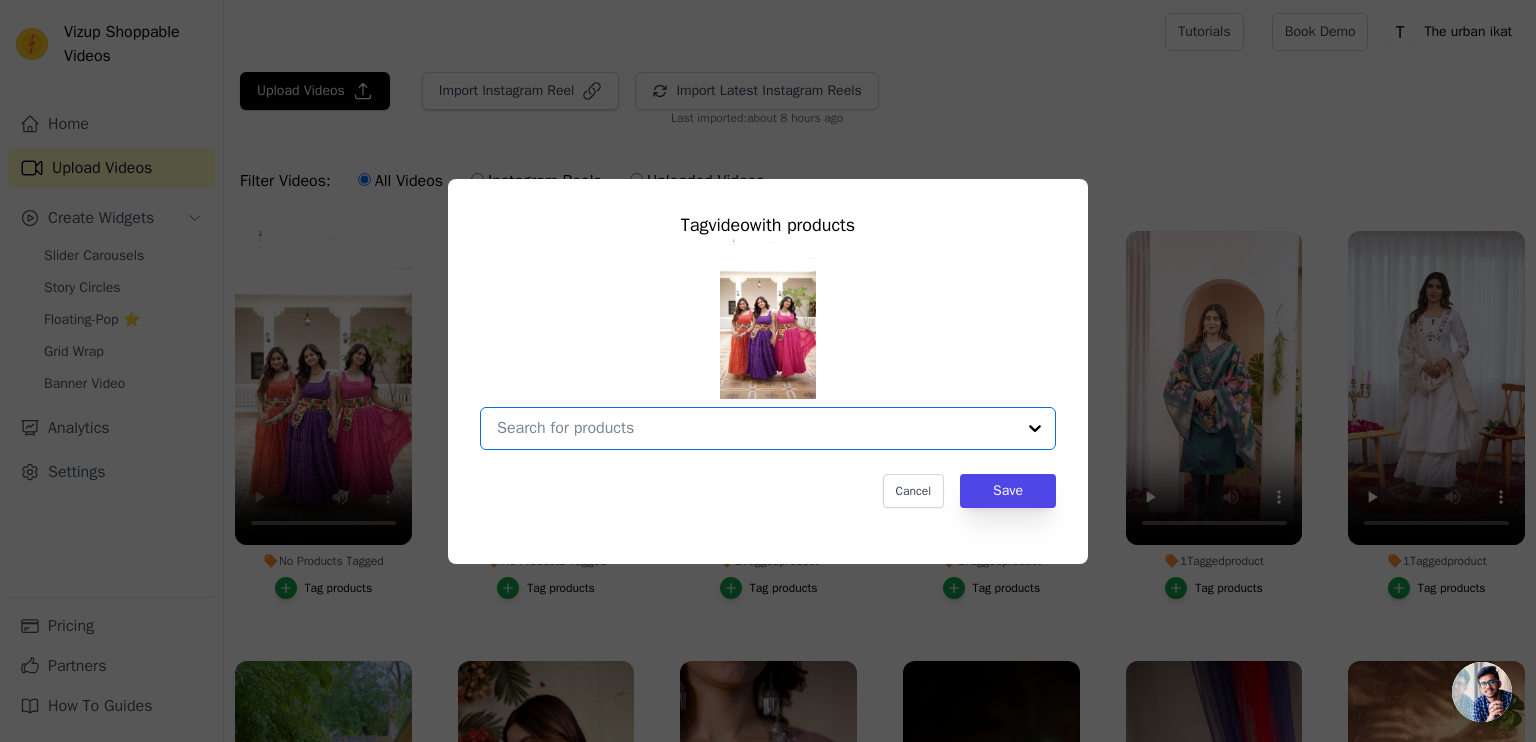 click on "No Products Tagged     Tag  video  with products       Option undefined, selected.   Select is focused, type to refine list, press down to open the menu.                   Cancel   Save     Tag products" at bounding box center (756, 428) 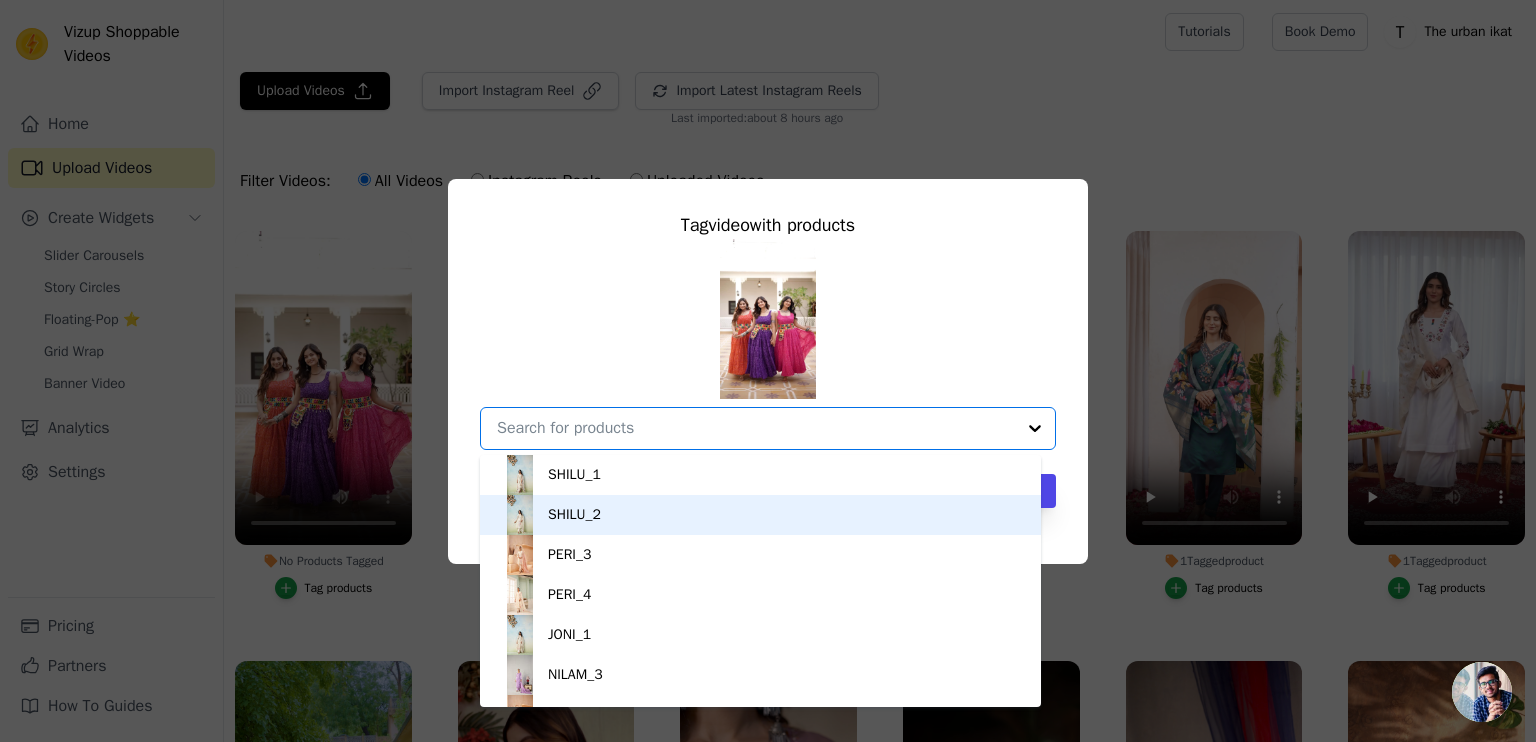 type on "r" 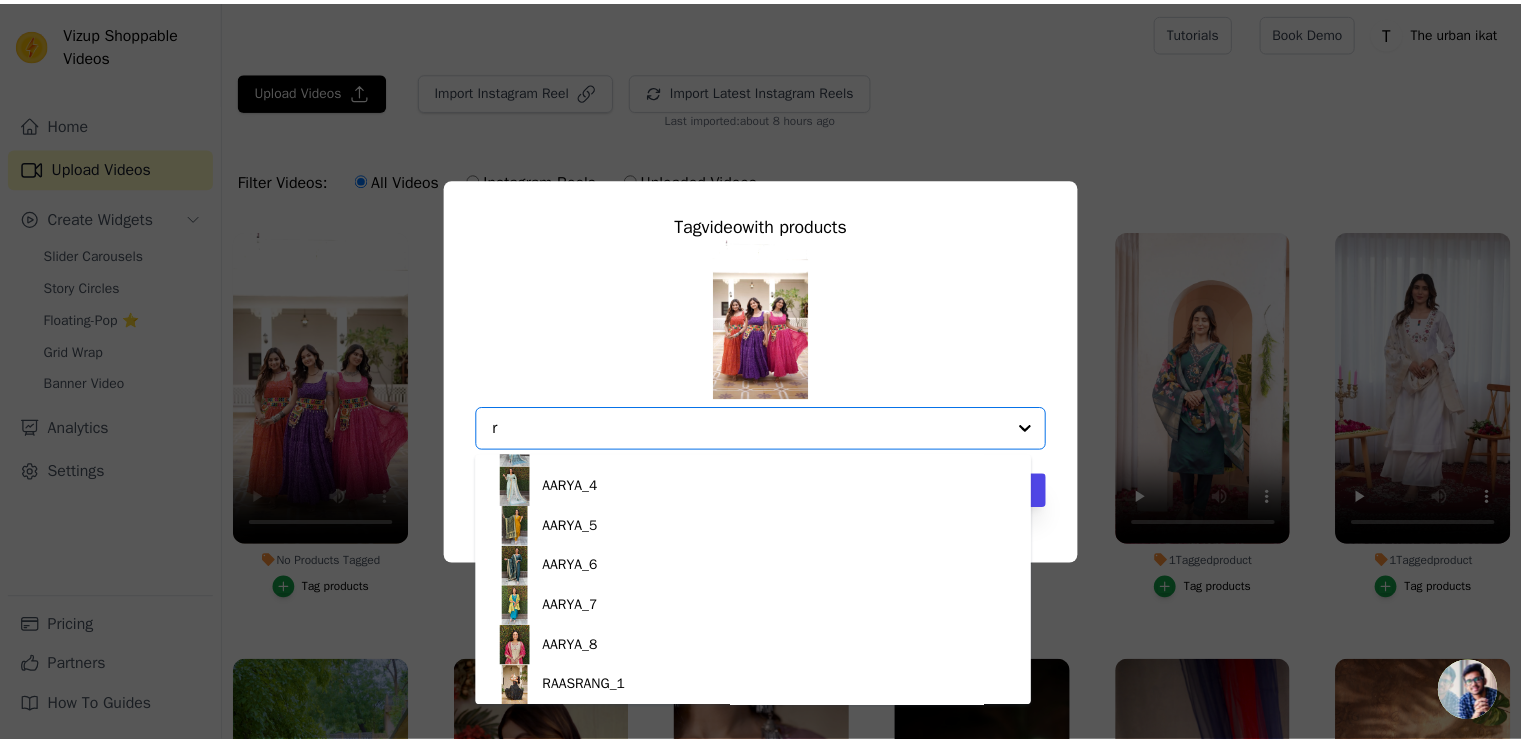 scroll, scrollTop: 948, scrollLeft: 0, axis: vertical 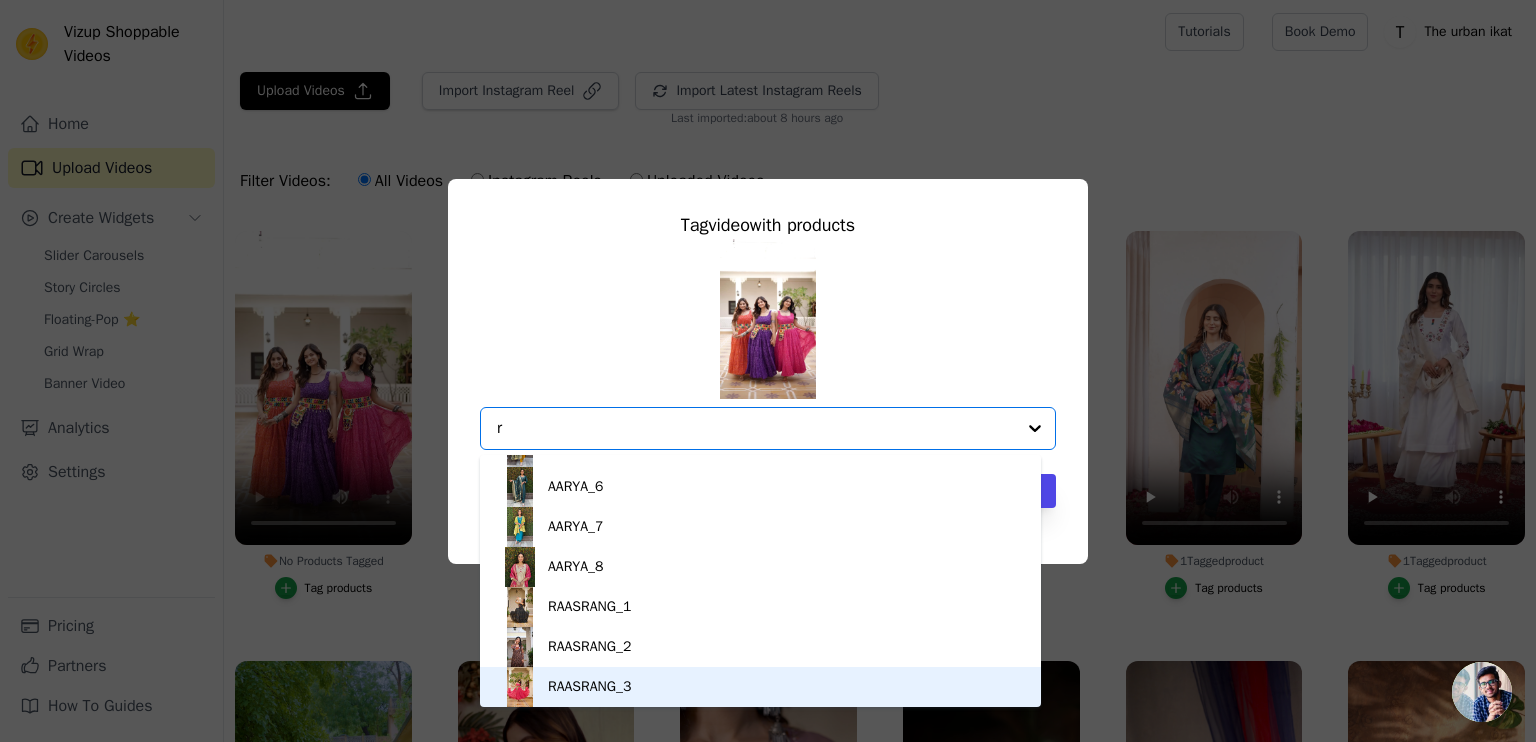 click at bounding box center [520, 687] 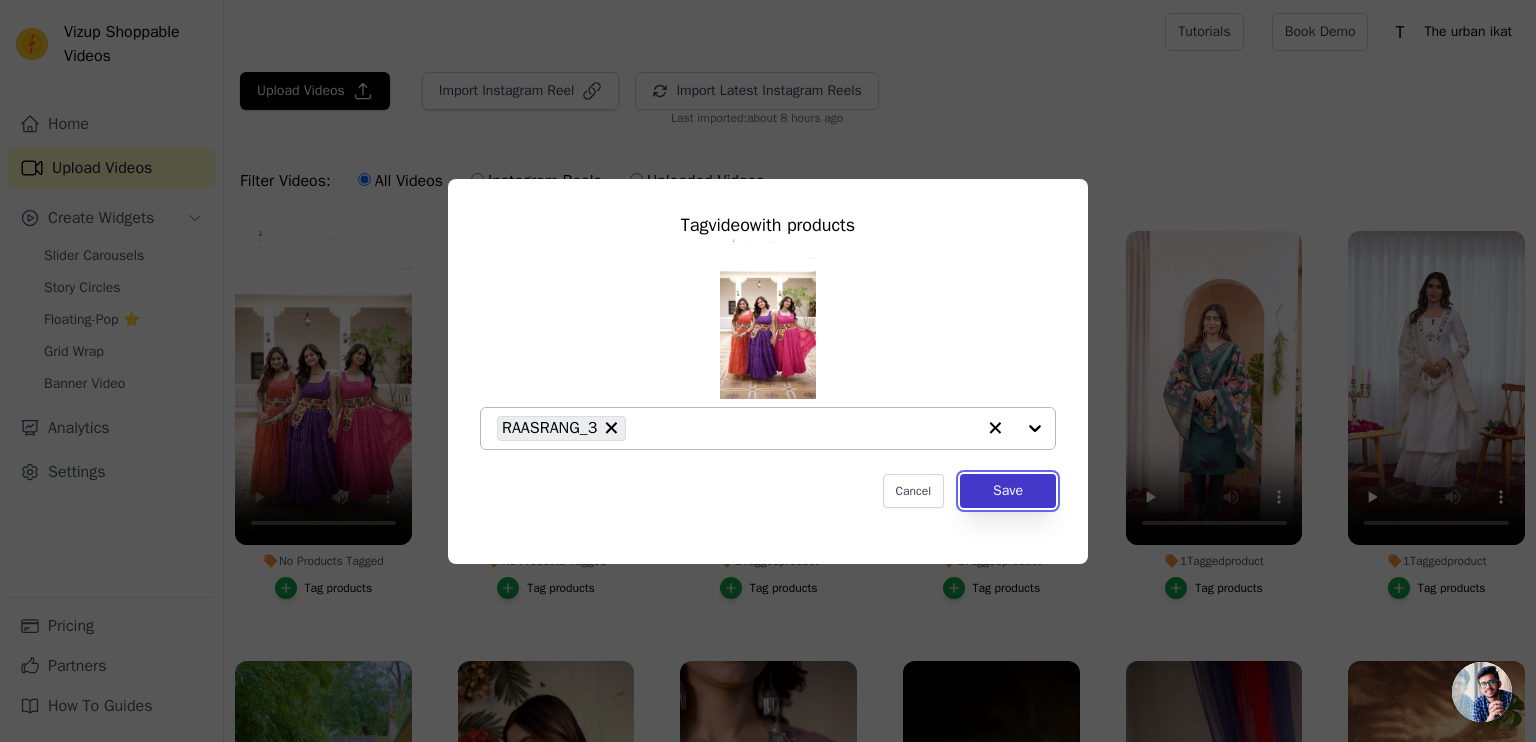 click on "Save" at bounding box center [1008, 491] 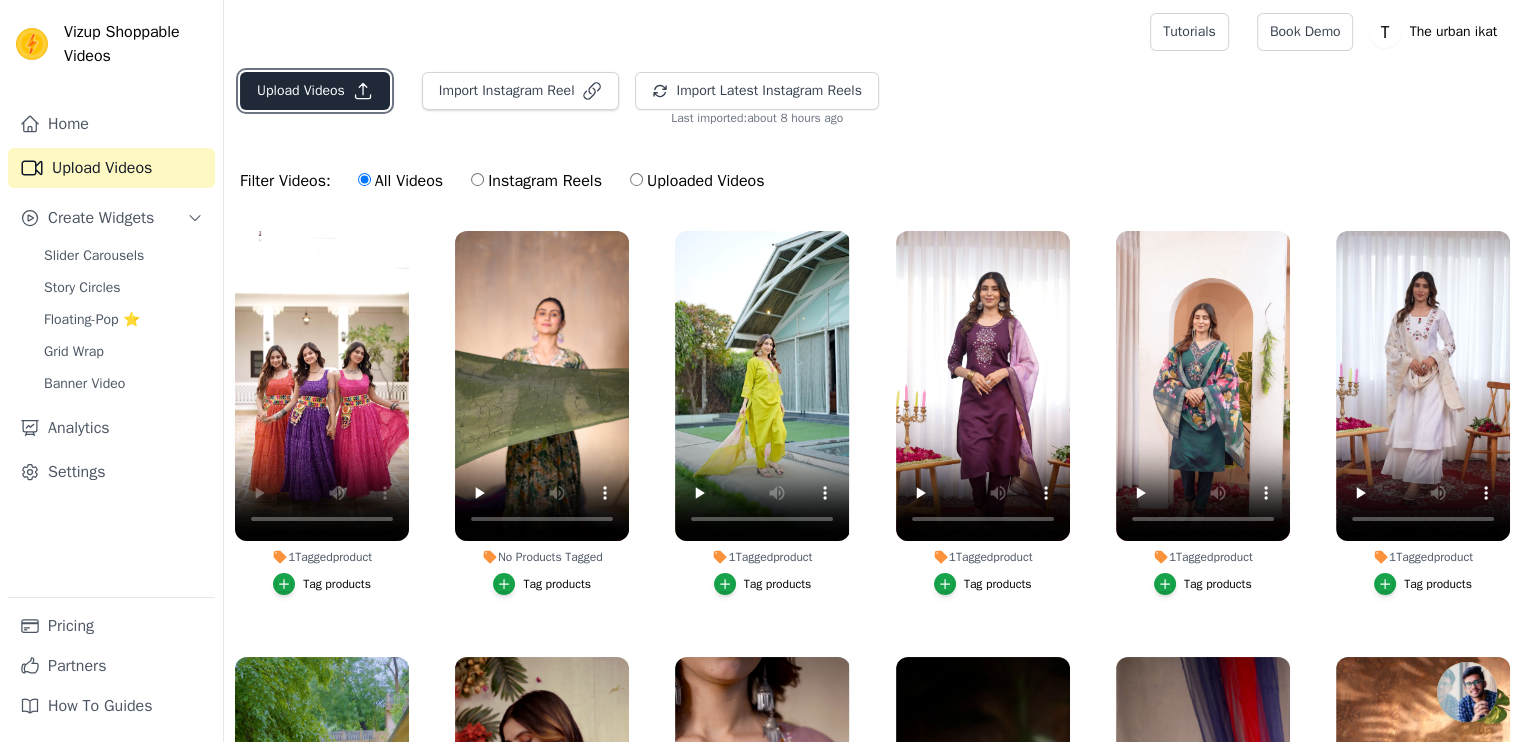 click on "Upload Videos" at bounding box center [315, 91] 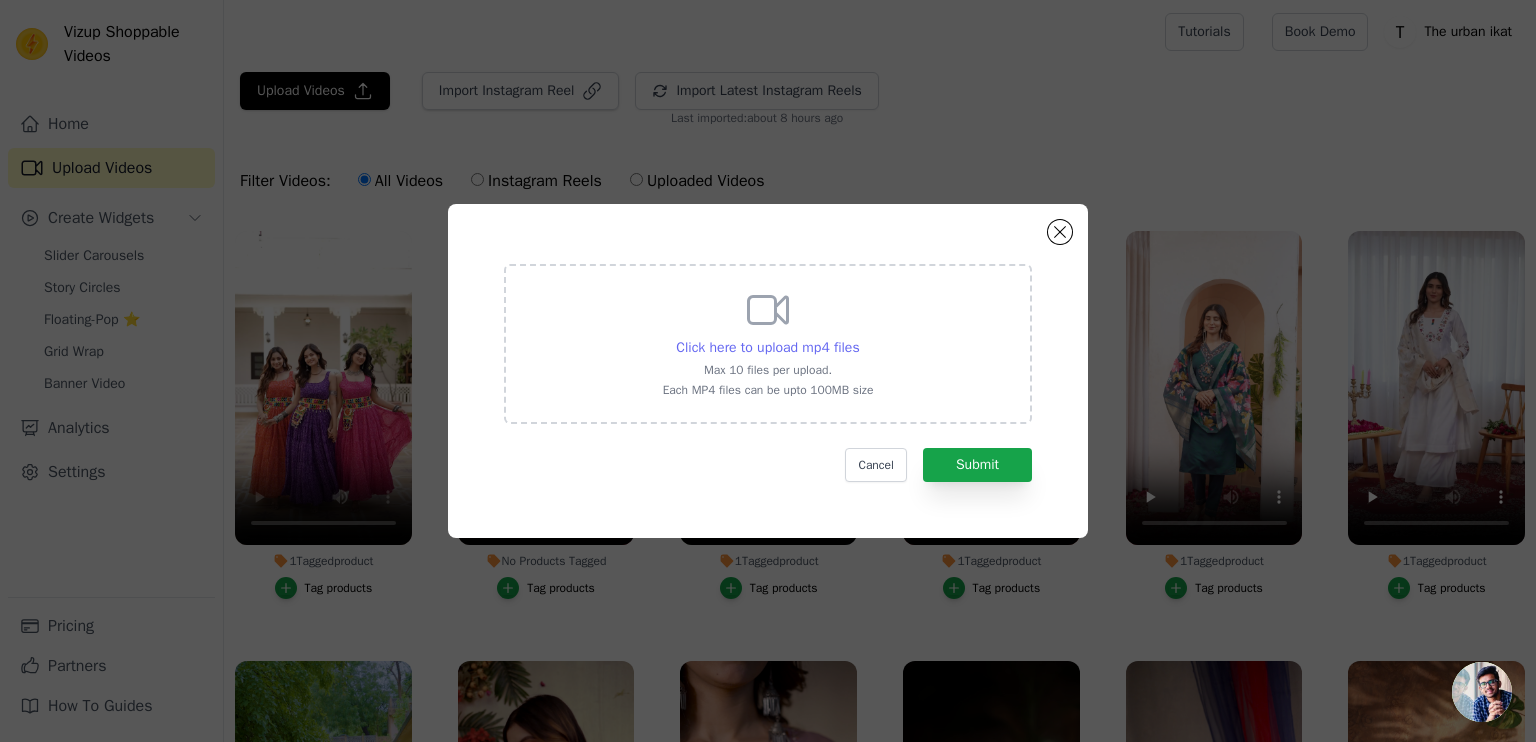 click on "Click here to upload mp4 files" at bounding box center [767, 347] 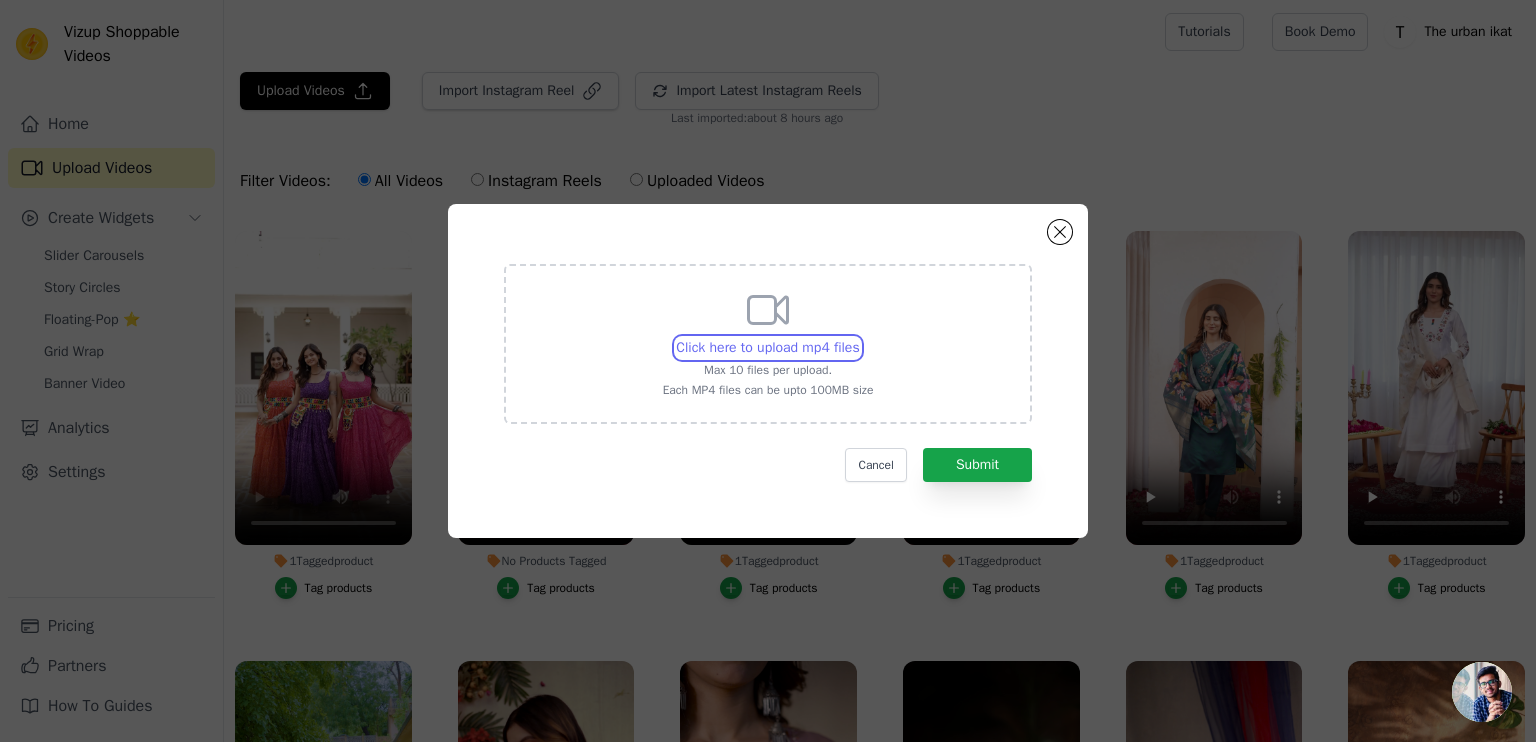 click on "Click here to upload mp4 files     Max 10 files per upload.   Each MP4 files can be upto 100MB size" at bounding box center (859, 337) 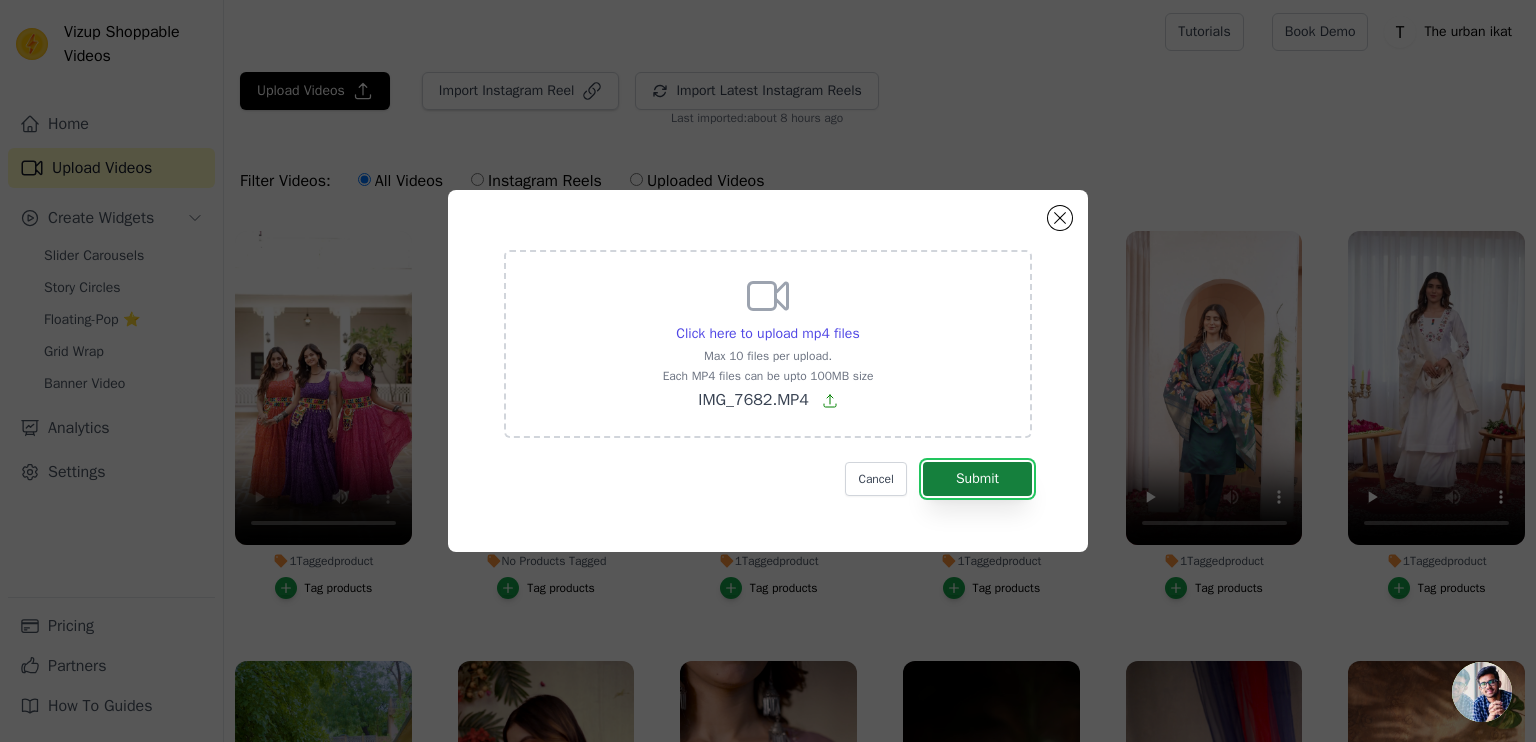 click on "Submit" at bounding box center [977, 479] 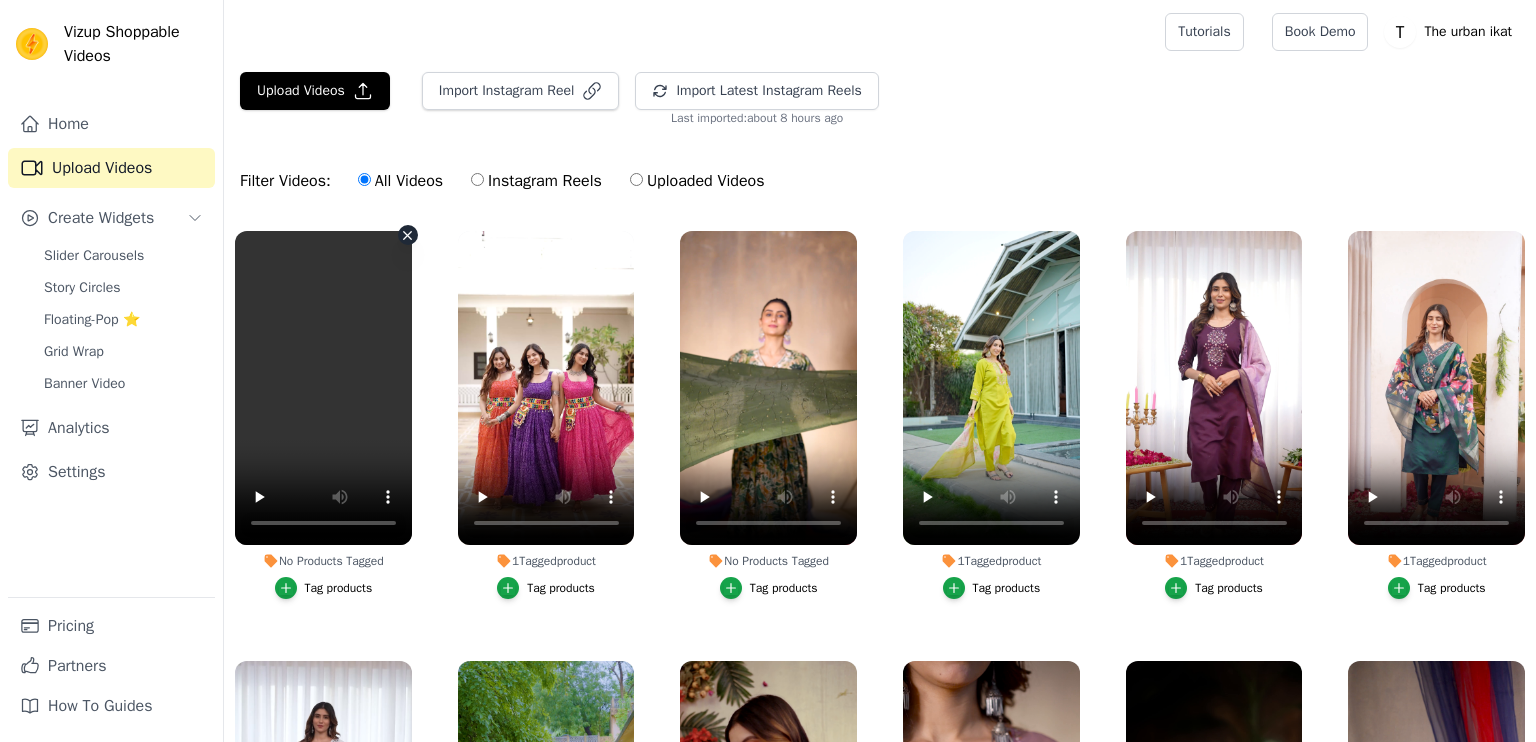 scroll, scrollTop: 0, scrollLeft: 0, axis: both 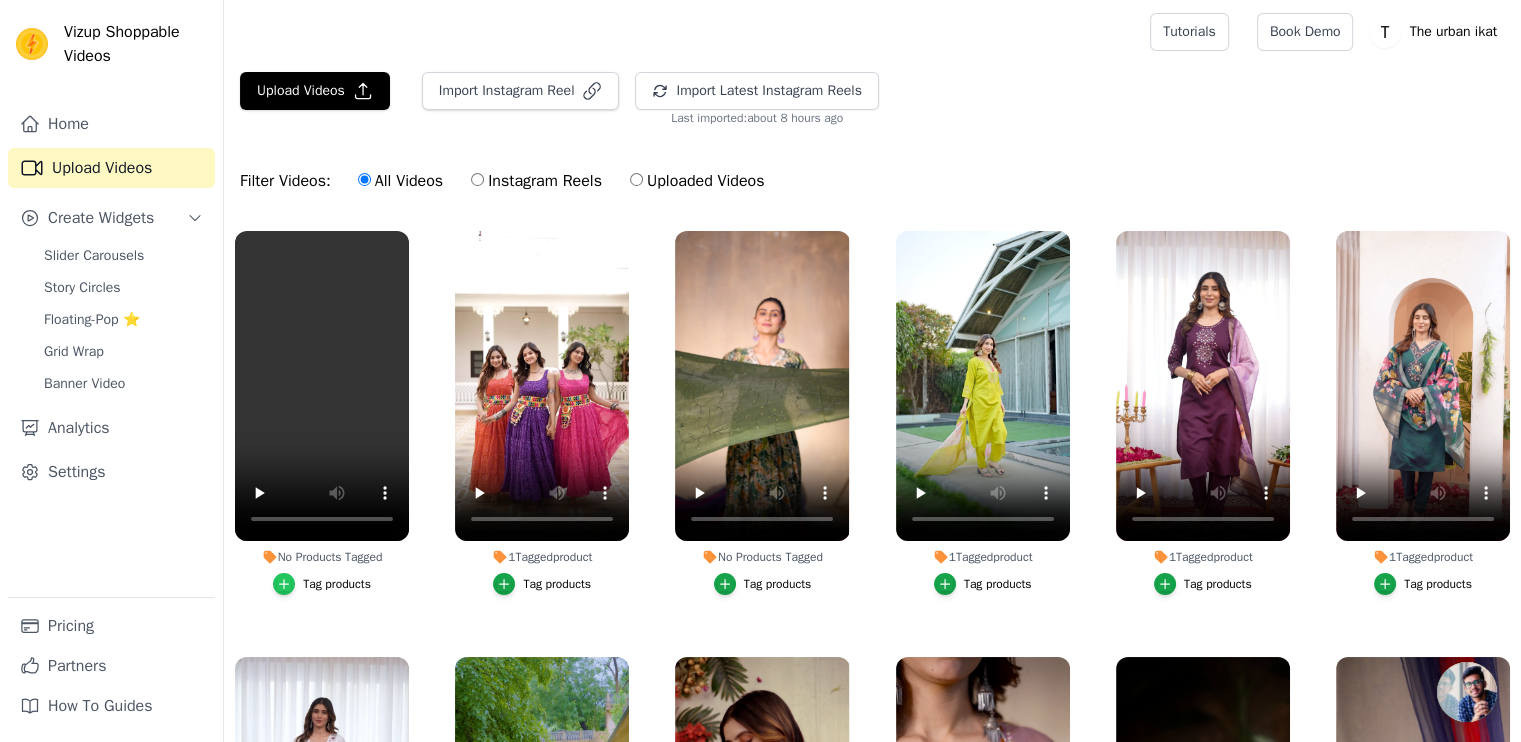 click 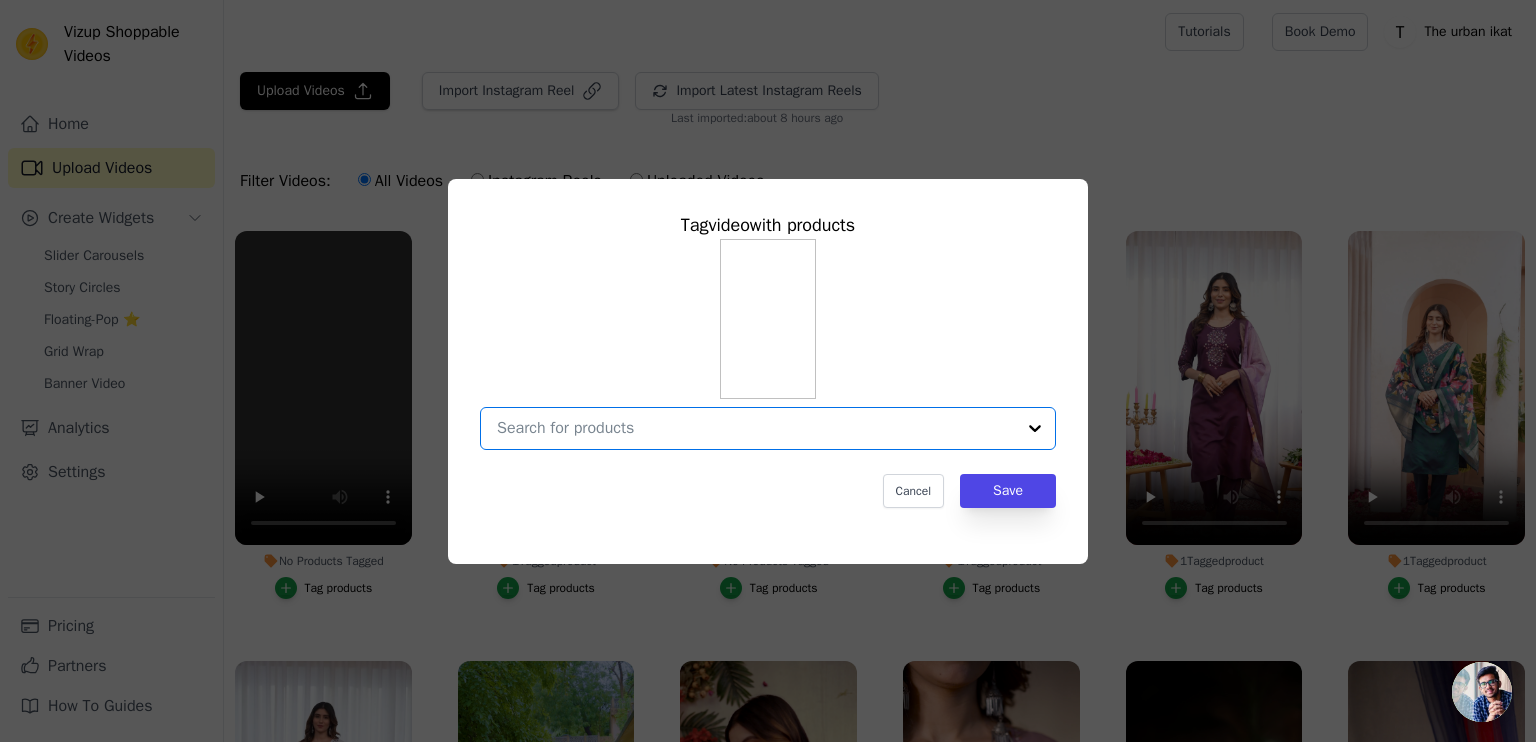 click on "No Products Tagged     Tag  video  with products       Option undefined, selected.   Select is focused, type to refine list, press down to open the menu.                   Cancel   Save     Tag products" at bounding box center (756, 428) 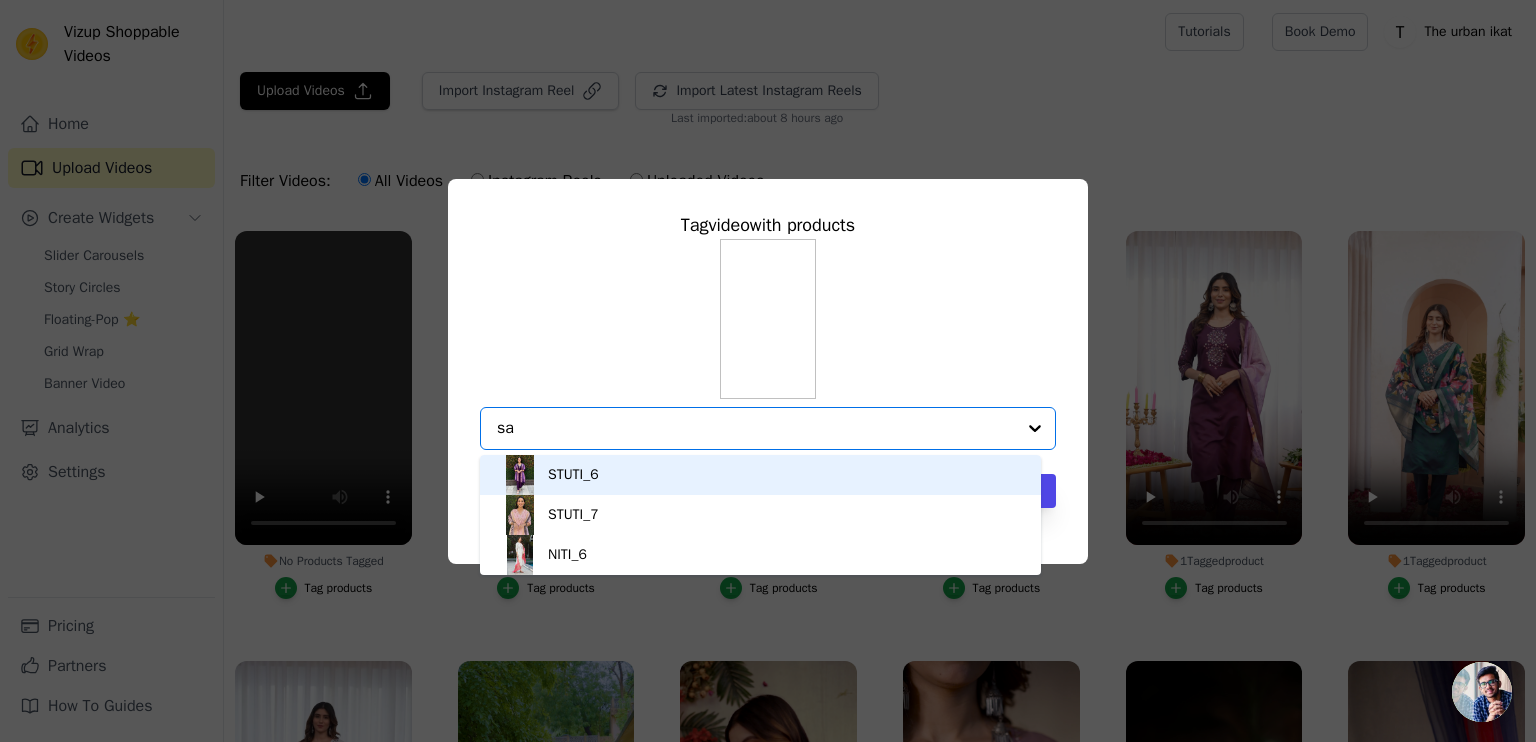 type on "s" 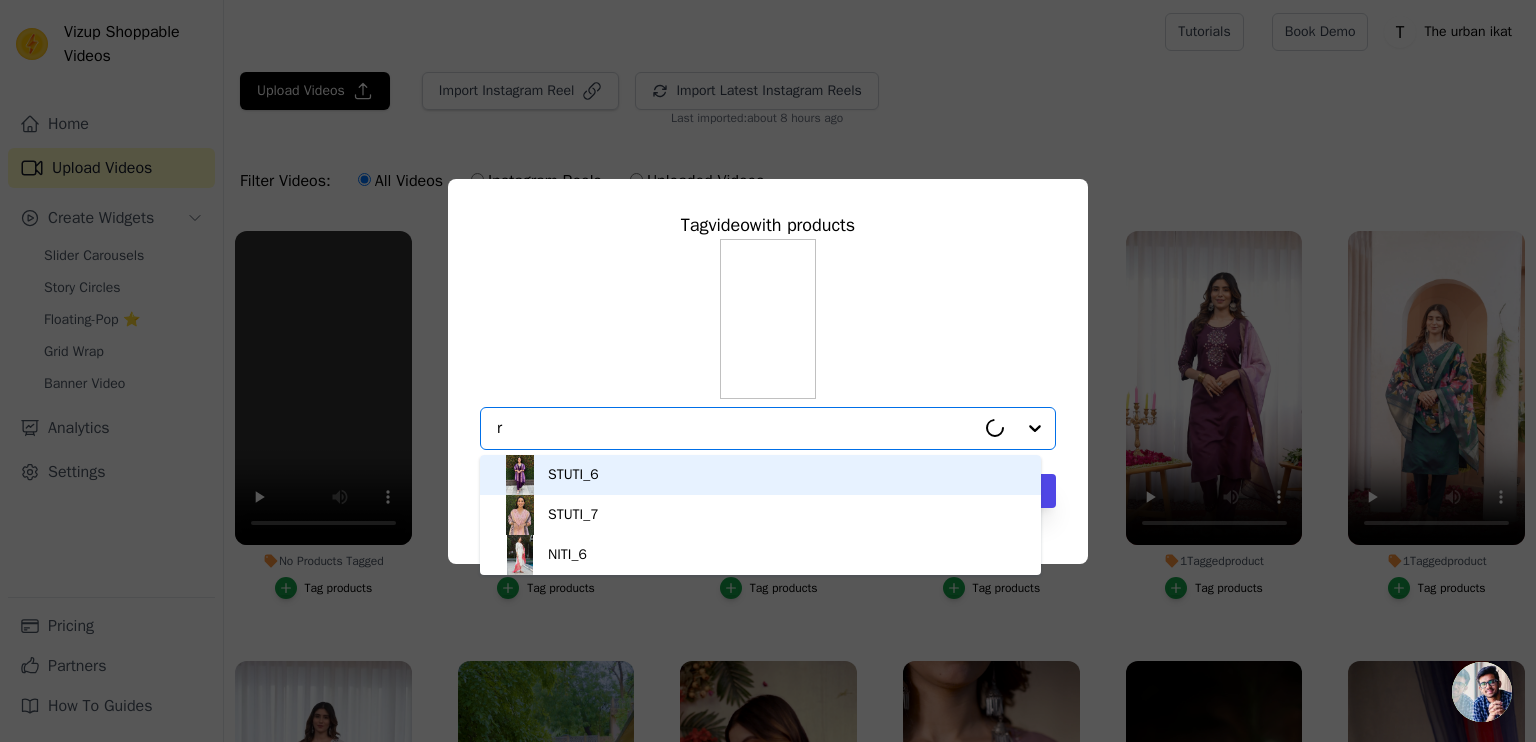 type on "ra" 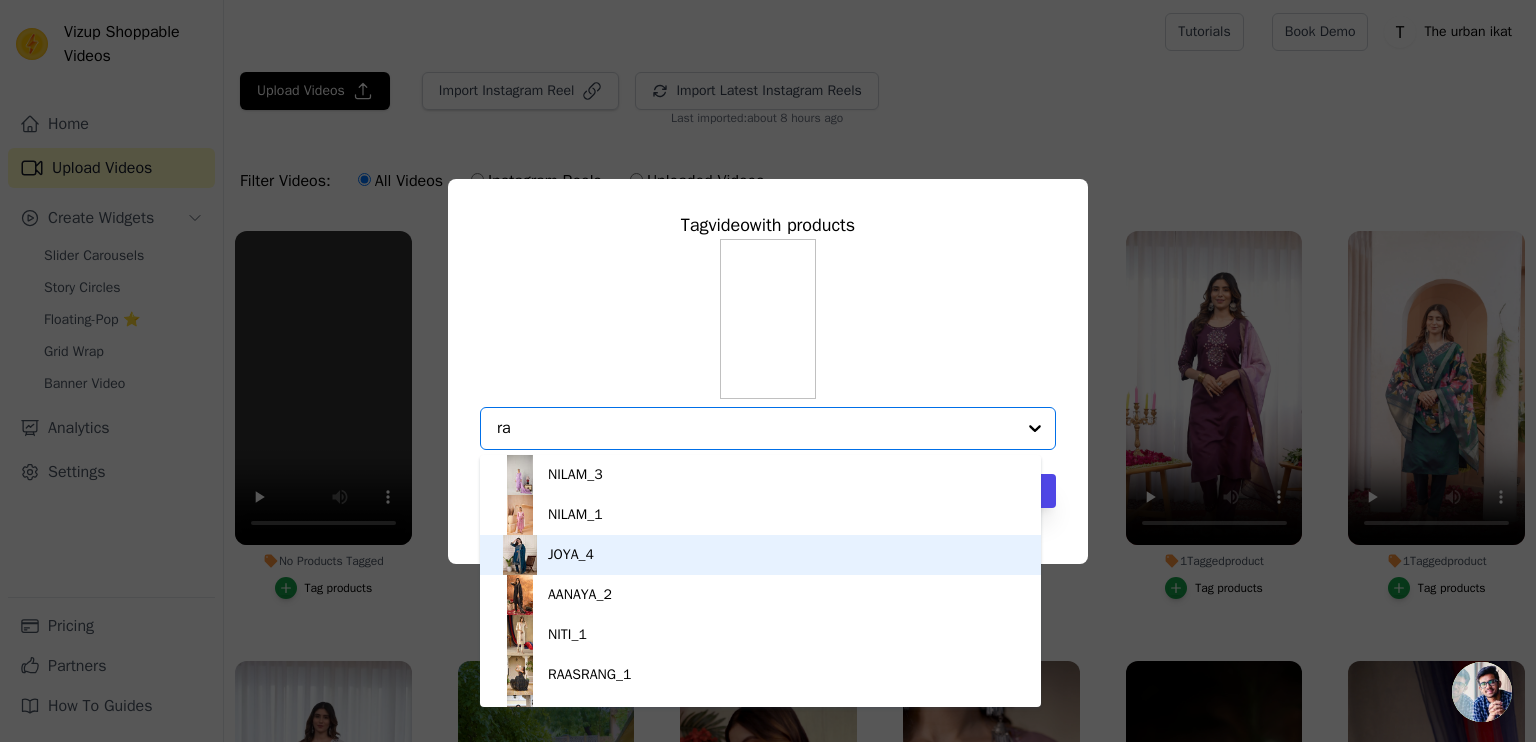 scroll, scrollTop: 68, scrollLeft: 0, axis: vertical 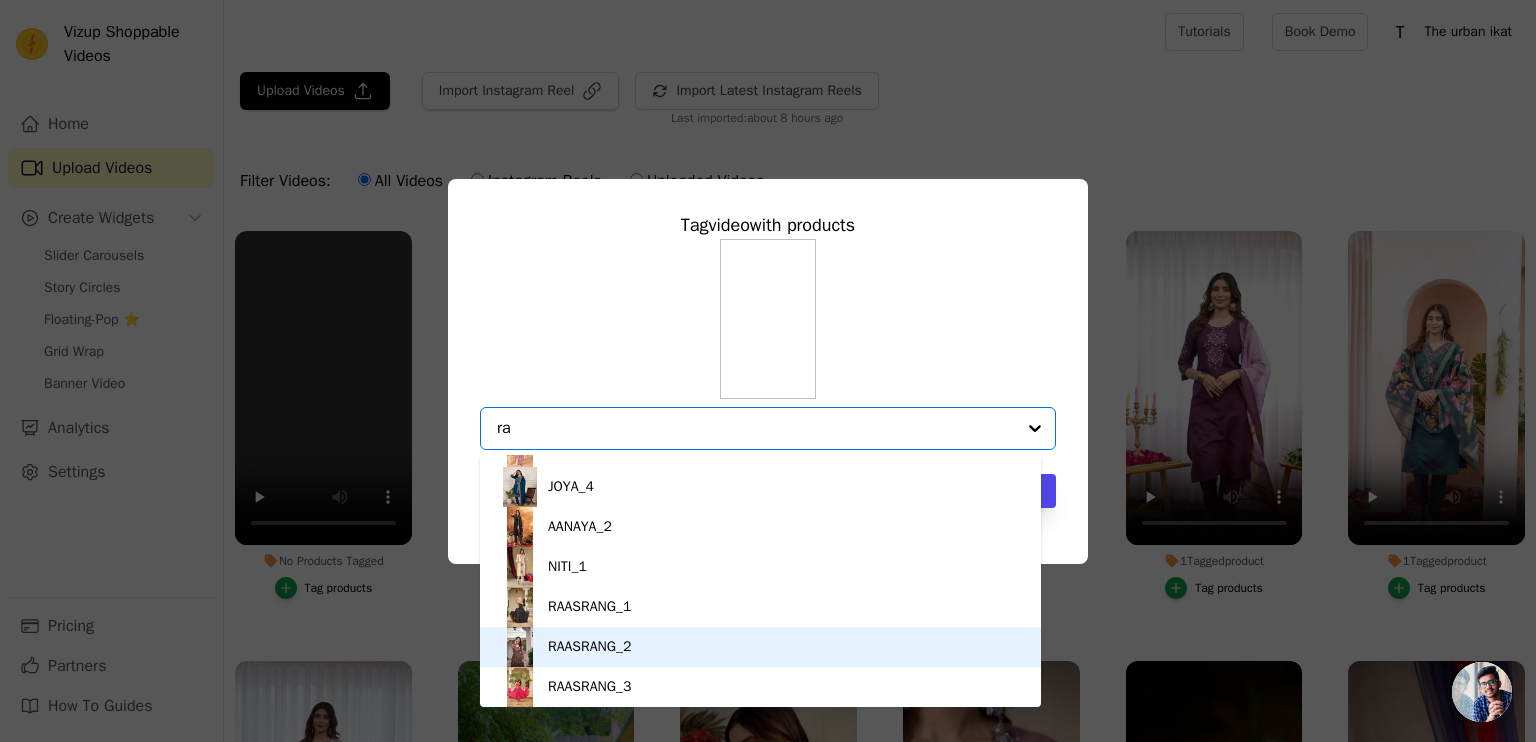click on "RAASRANG_2" at bounding box center [760, 647] 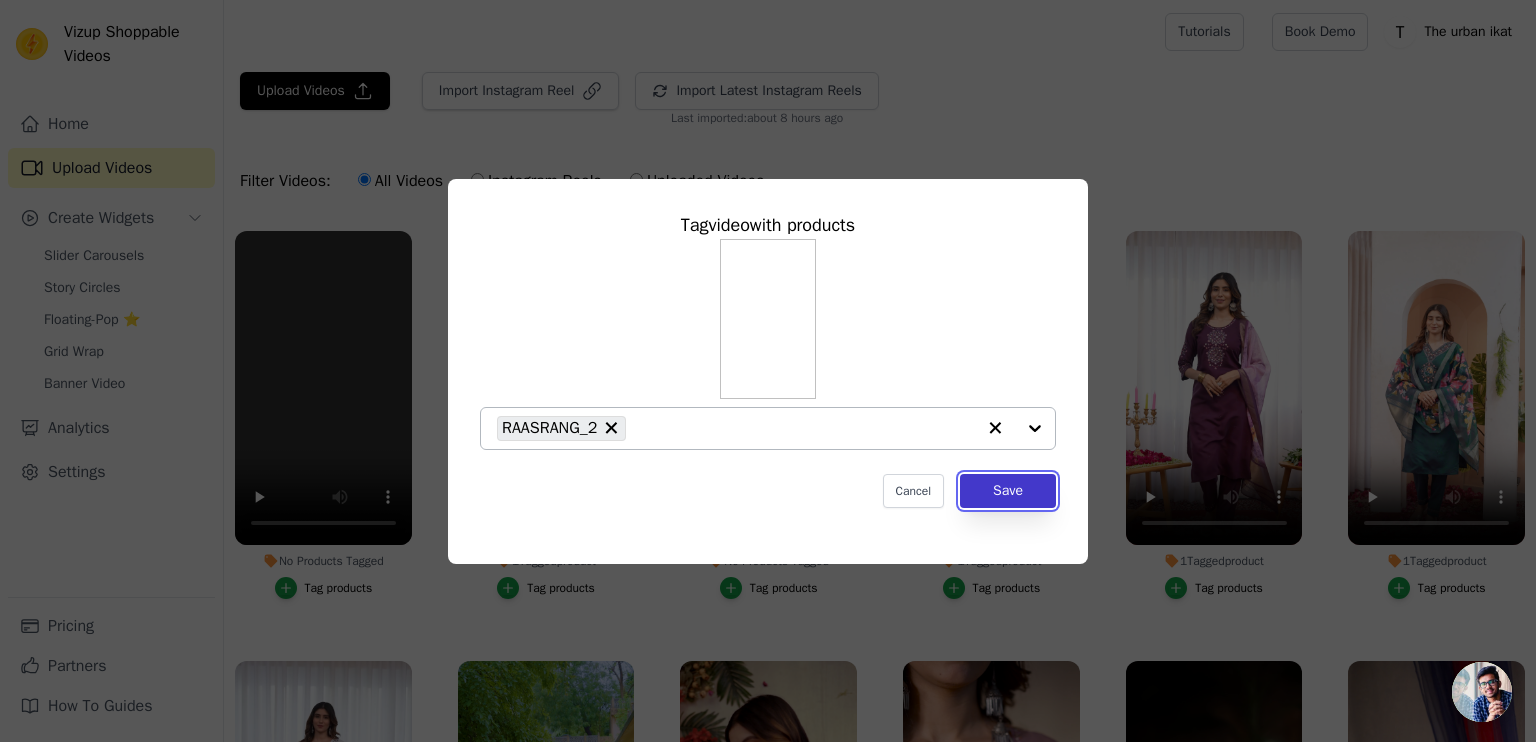 click on "Save" at bounding box center [1008, 491] 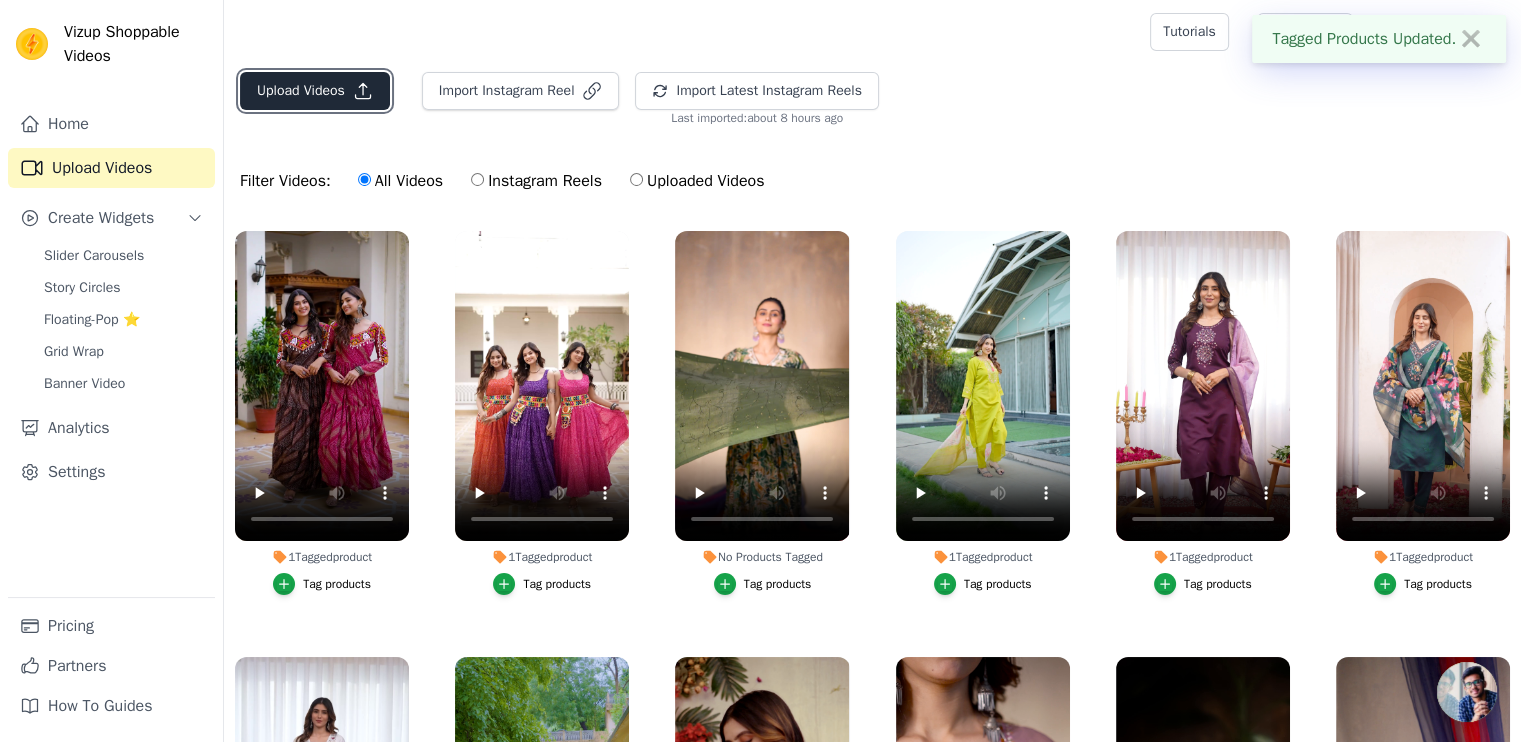 click on "Upload Videos" at bounding box center [315, 91] 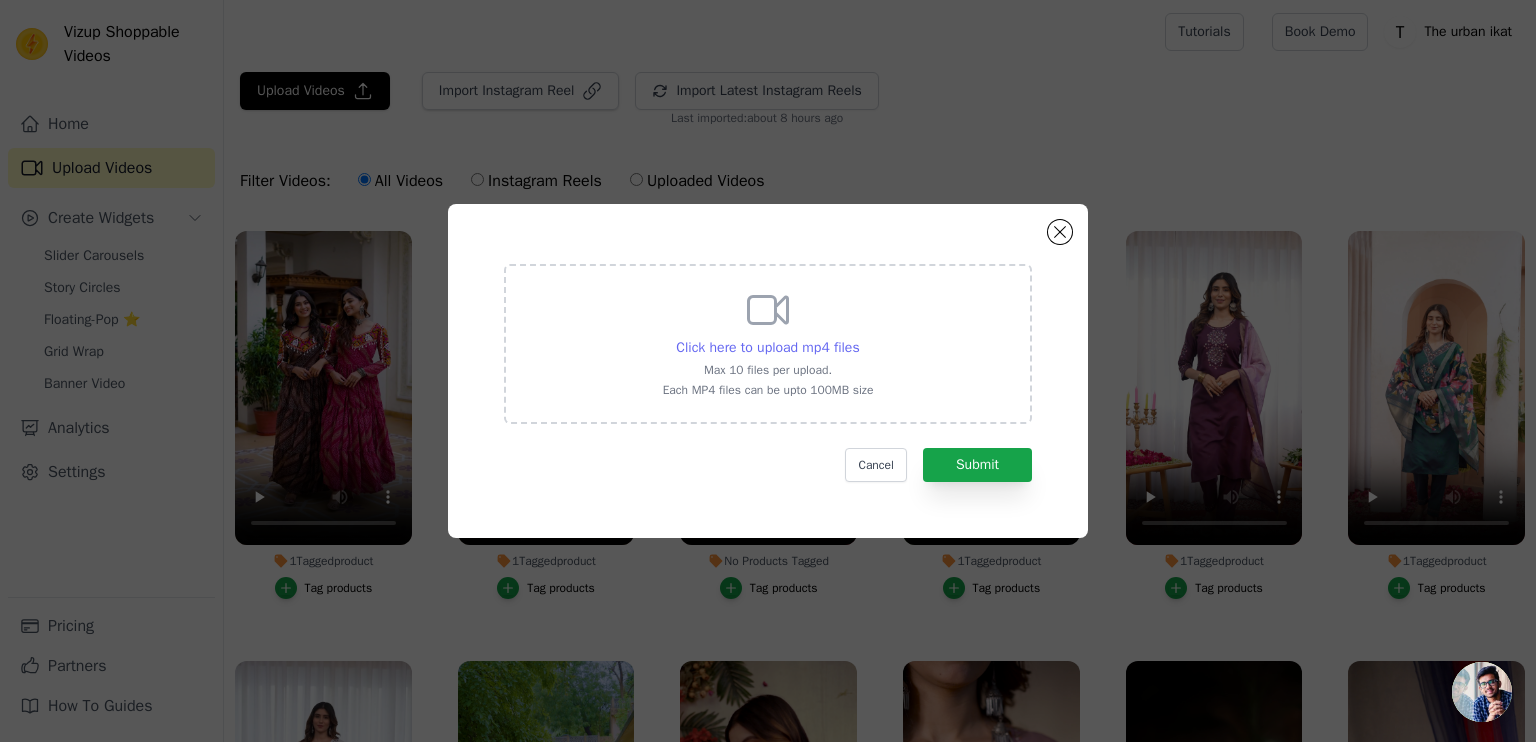 click on "Click here to upload mp4 files" at bounding box center [767, 347] 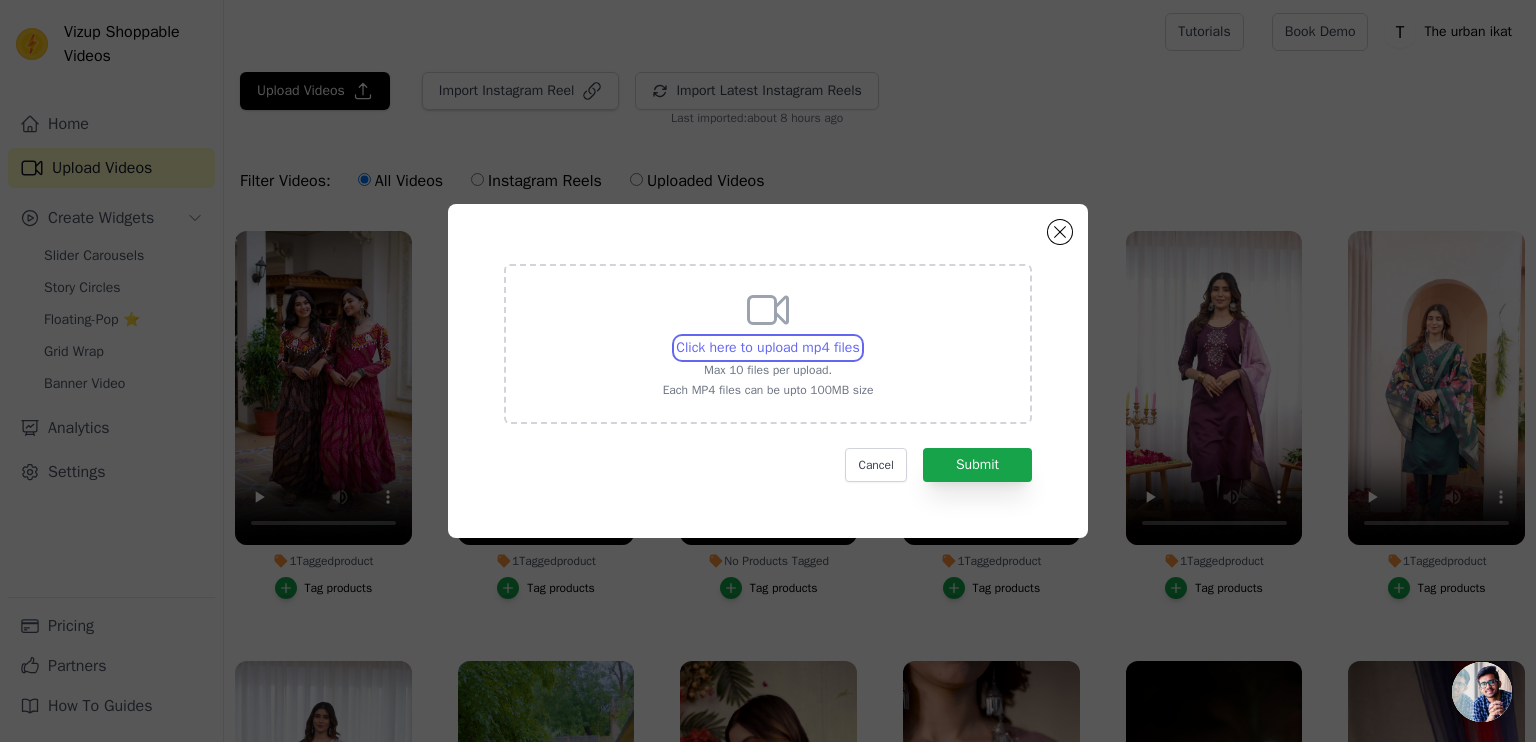click on "Click here to upload mp4 files     Max 10 files per upload.   Each MP4 files can be upto 100MB size" at bounding box center [859, 337] 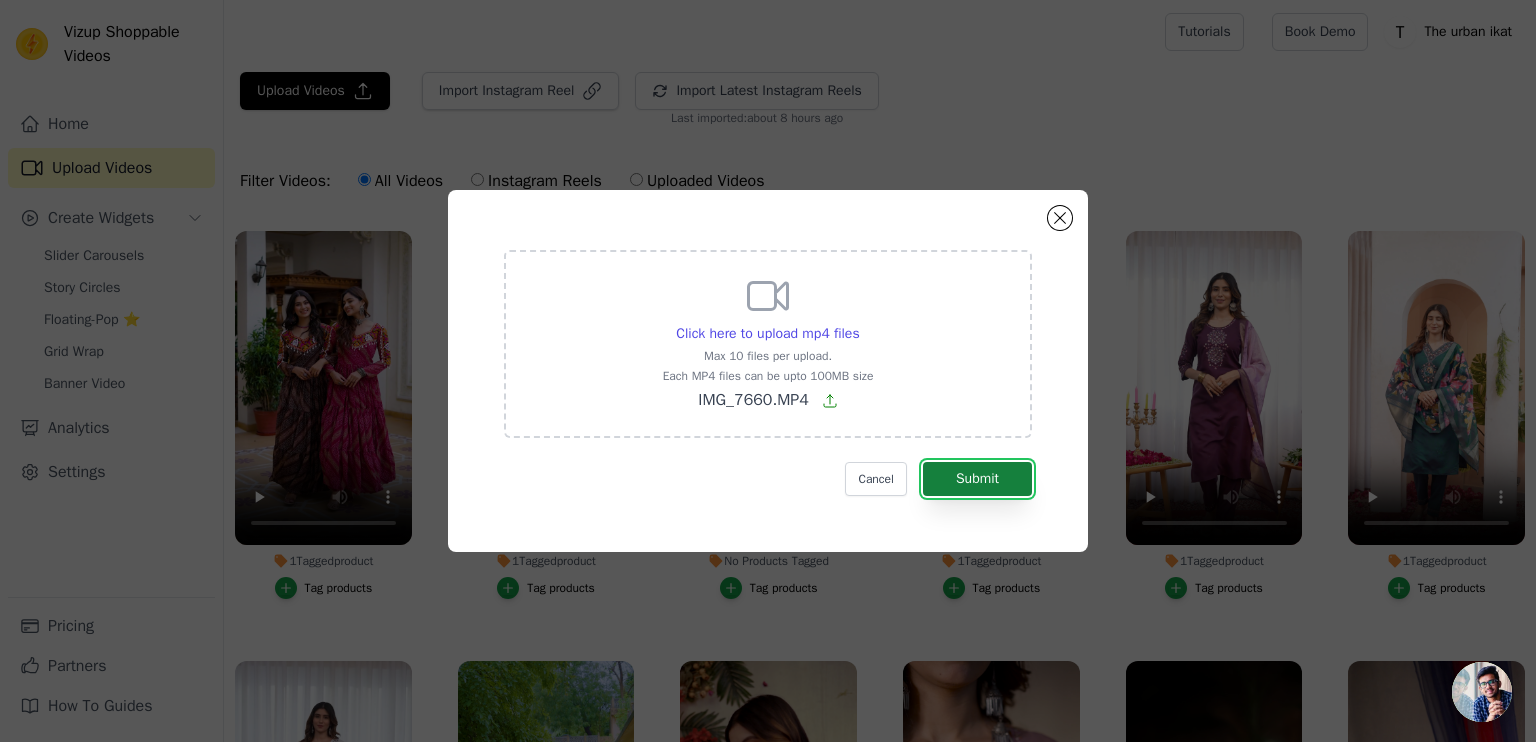 click on "Submit" at bounding box center [977, 479] 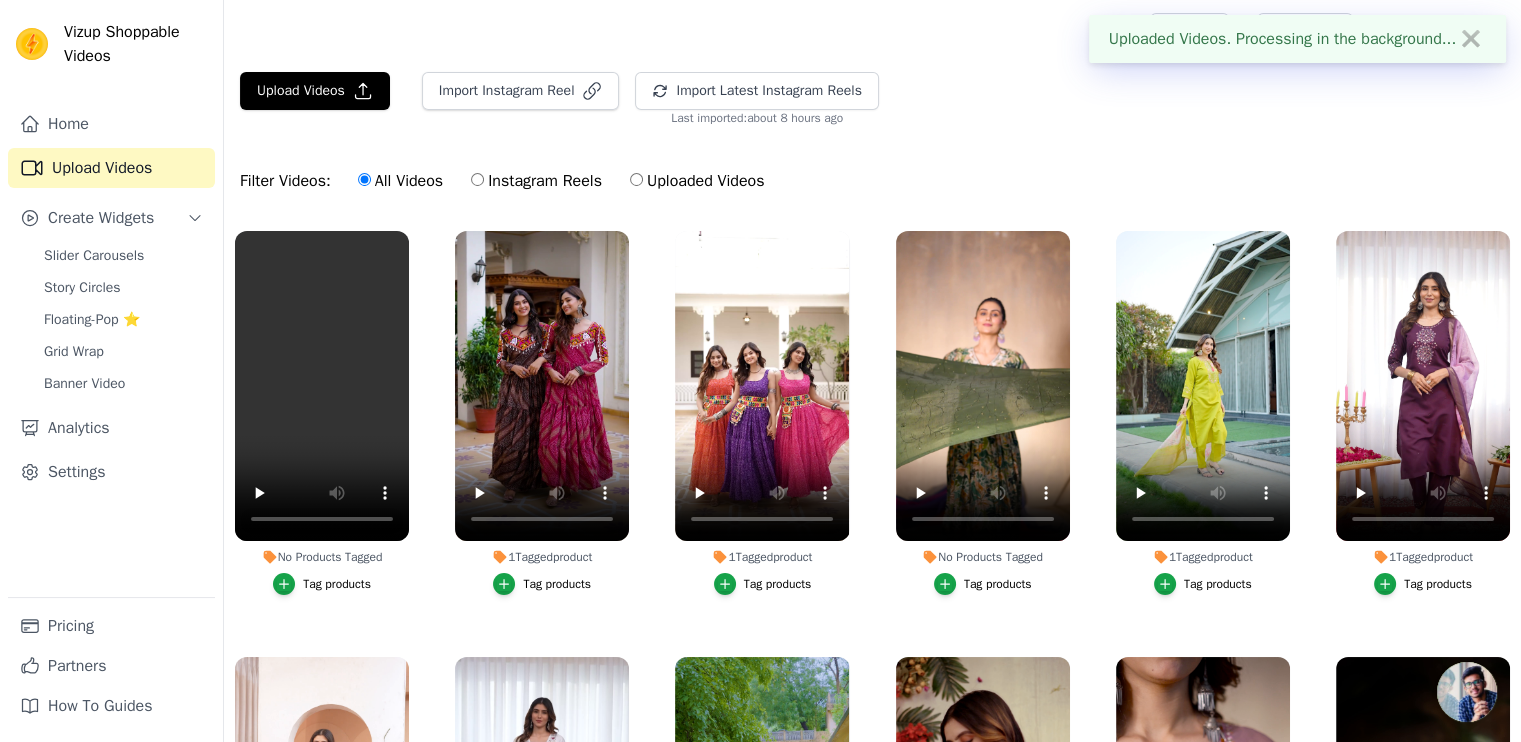 click on "Tag products" at bounding box center (322, 584) 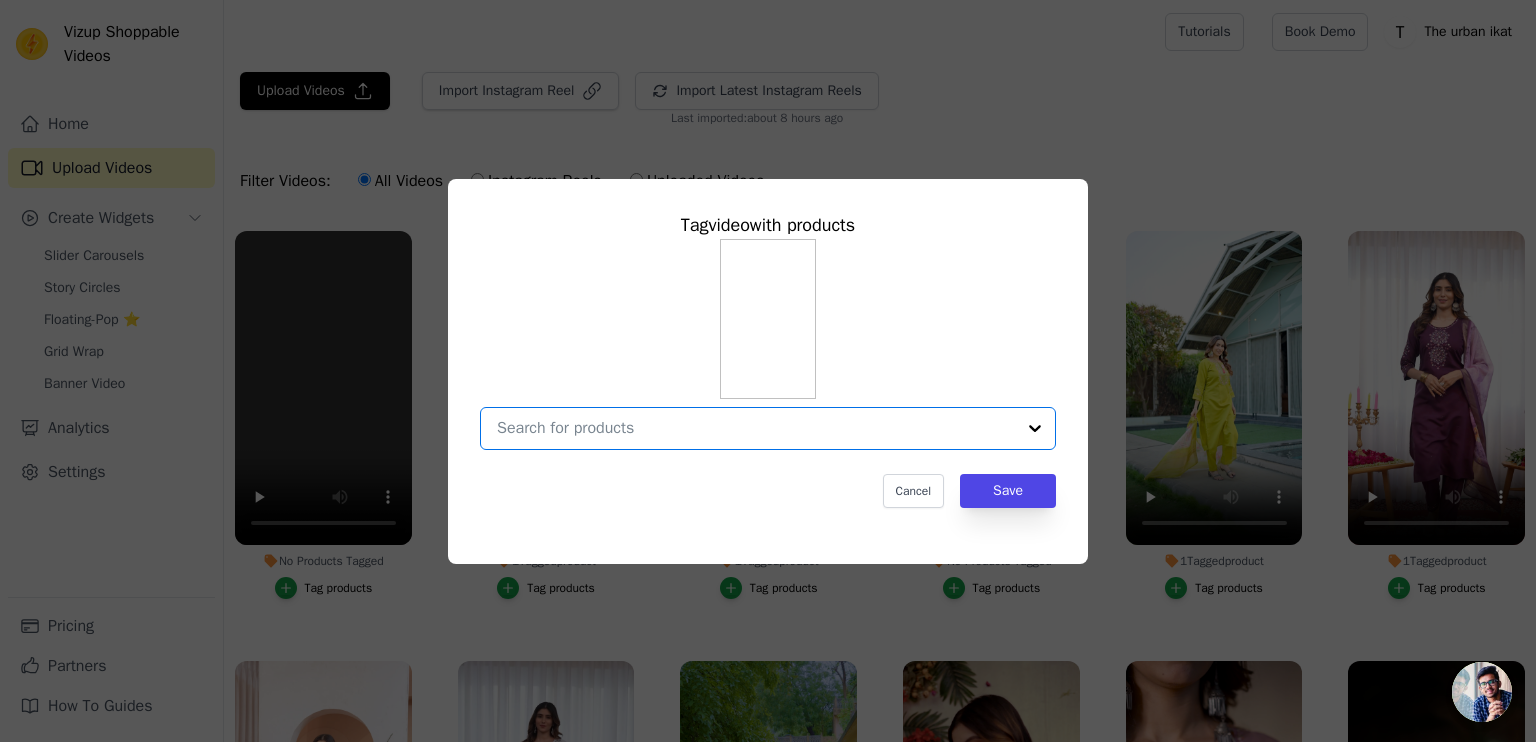 click on "No Products Tagged     Tag  video  with products       Option undefined, selected.   Select is focused, type to refine list, press down to open the menu.                   Cancel   Save     Tag products" at bounding box center (756, 428) 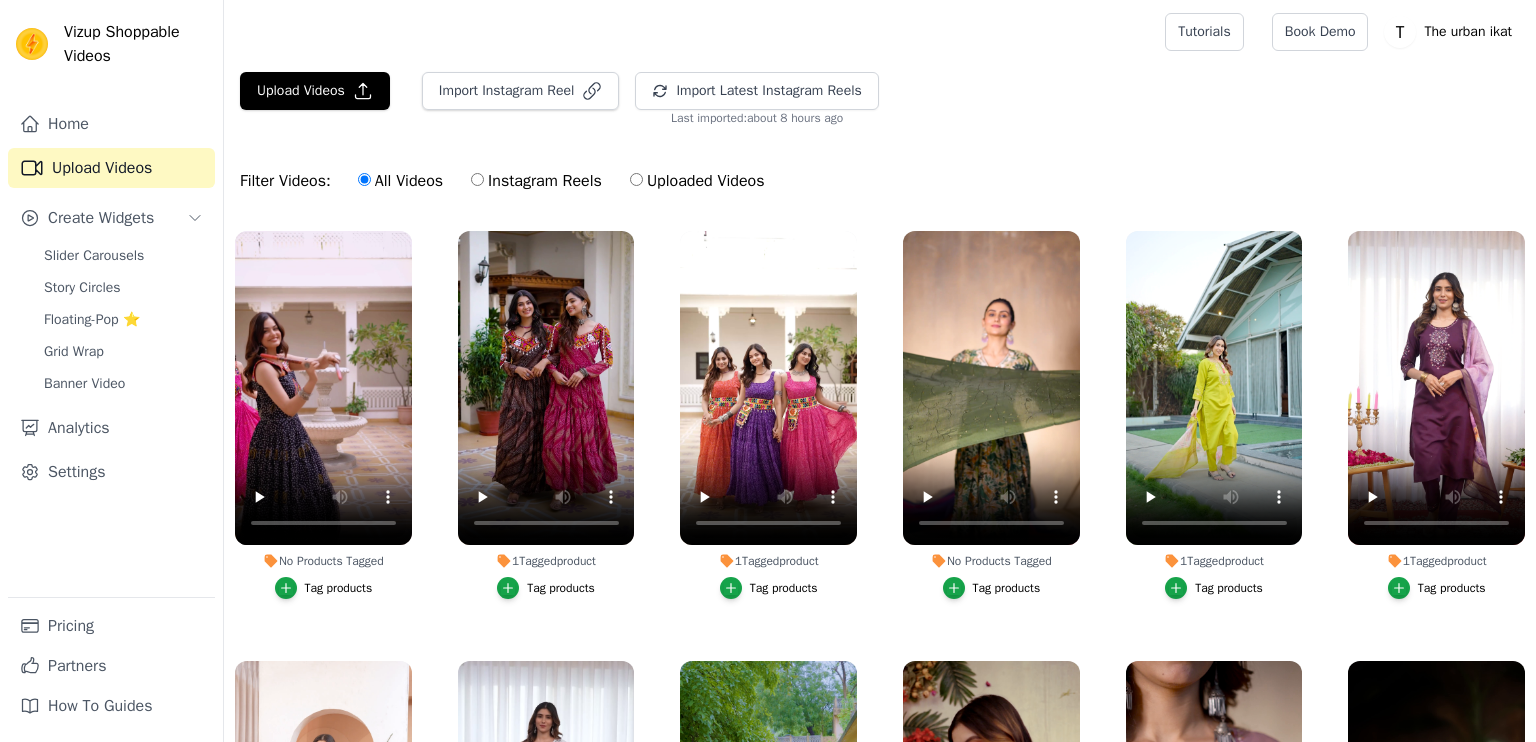 scroll, scrollTop: 0, scrollLeft: 0, axis: both 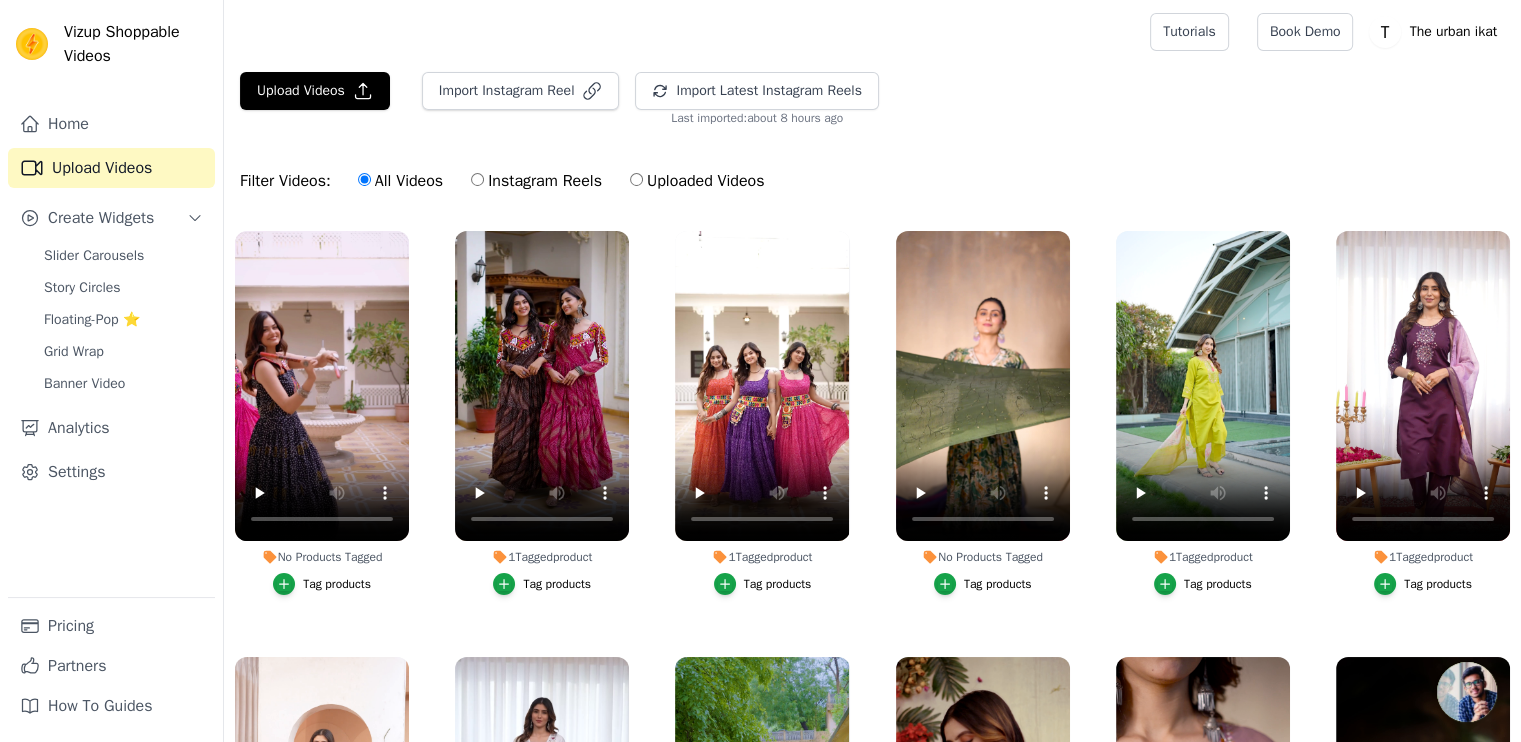click on "Tag products" at bounding box center [337, 584] 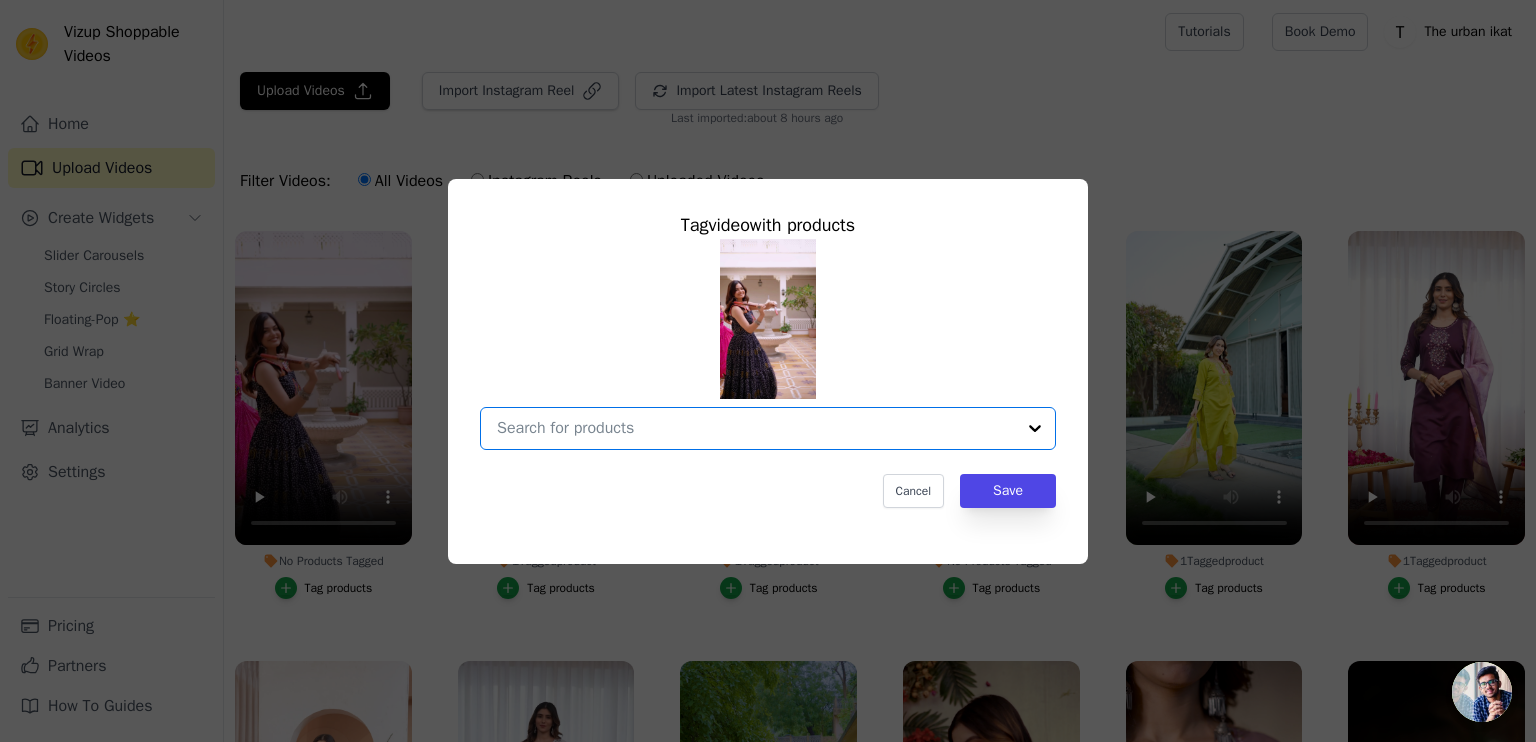 click on "No Products Tagged     Tag  video  with products       Option undefined, selected.   Select is focused, type to refine list, press down to open the menu.                   Cancel   Save     Tag products" at bounding box center [756, 428] 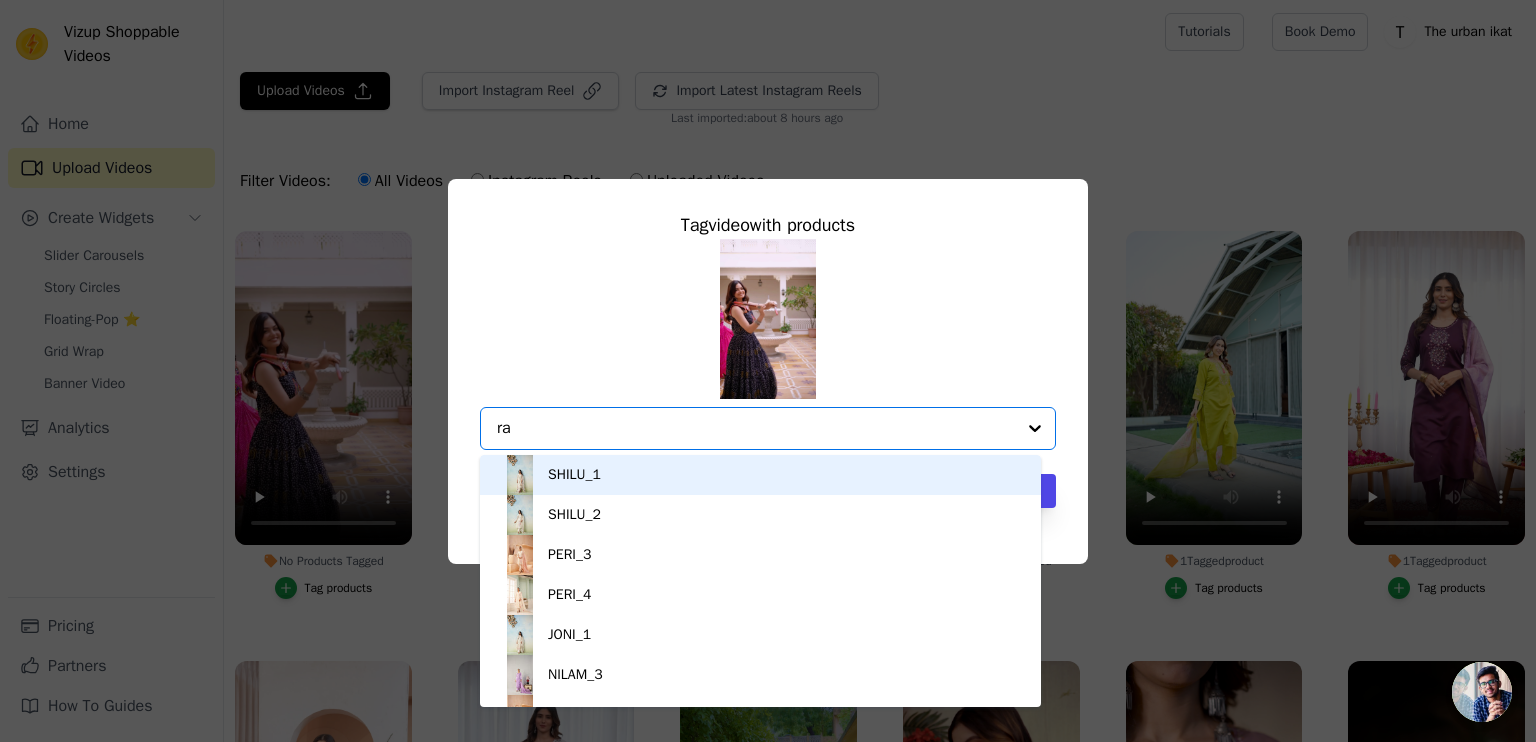 type on "raa" 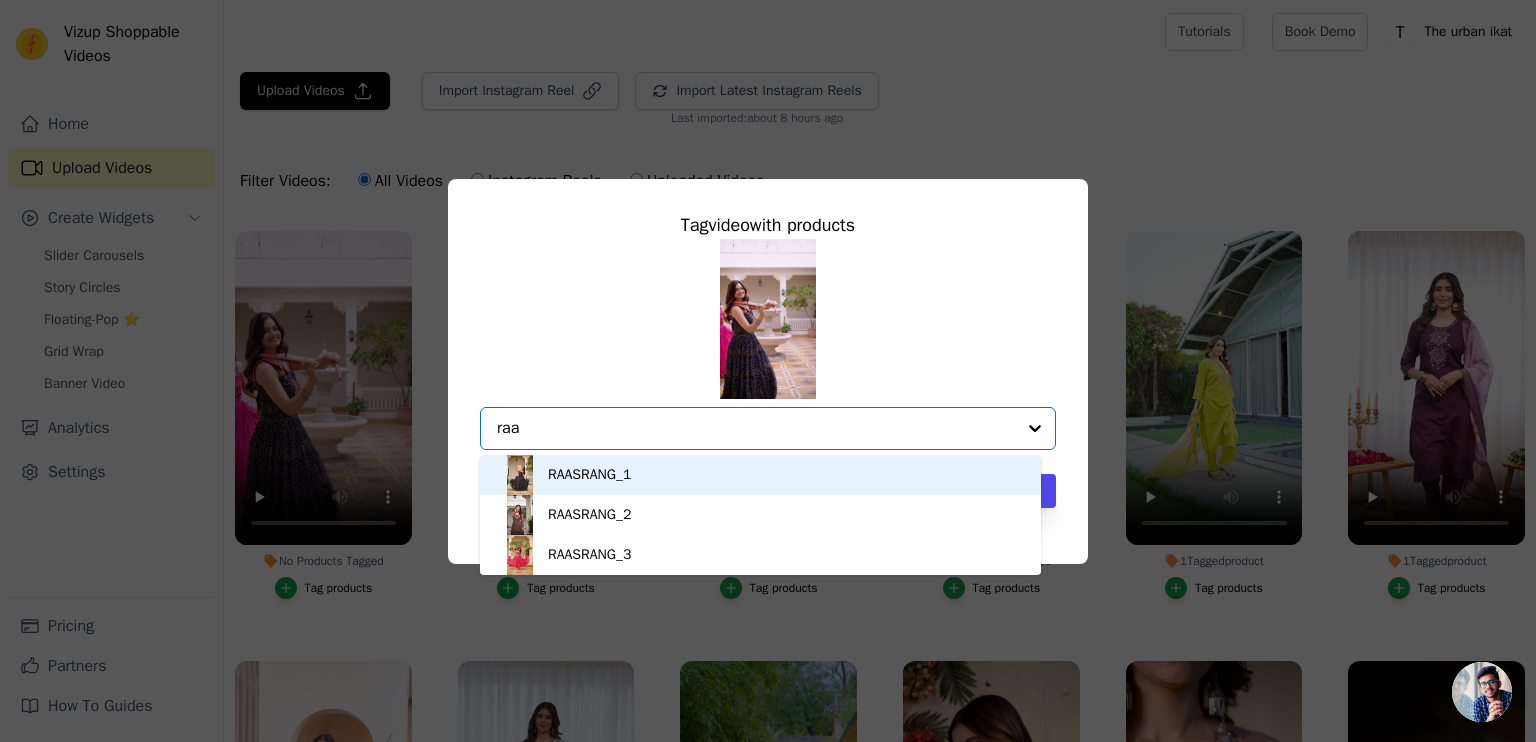 click on "RAASRANG_1" at bounding box center (760, 475) 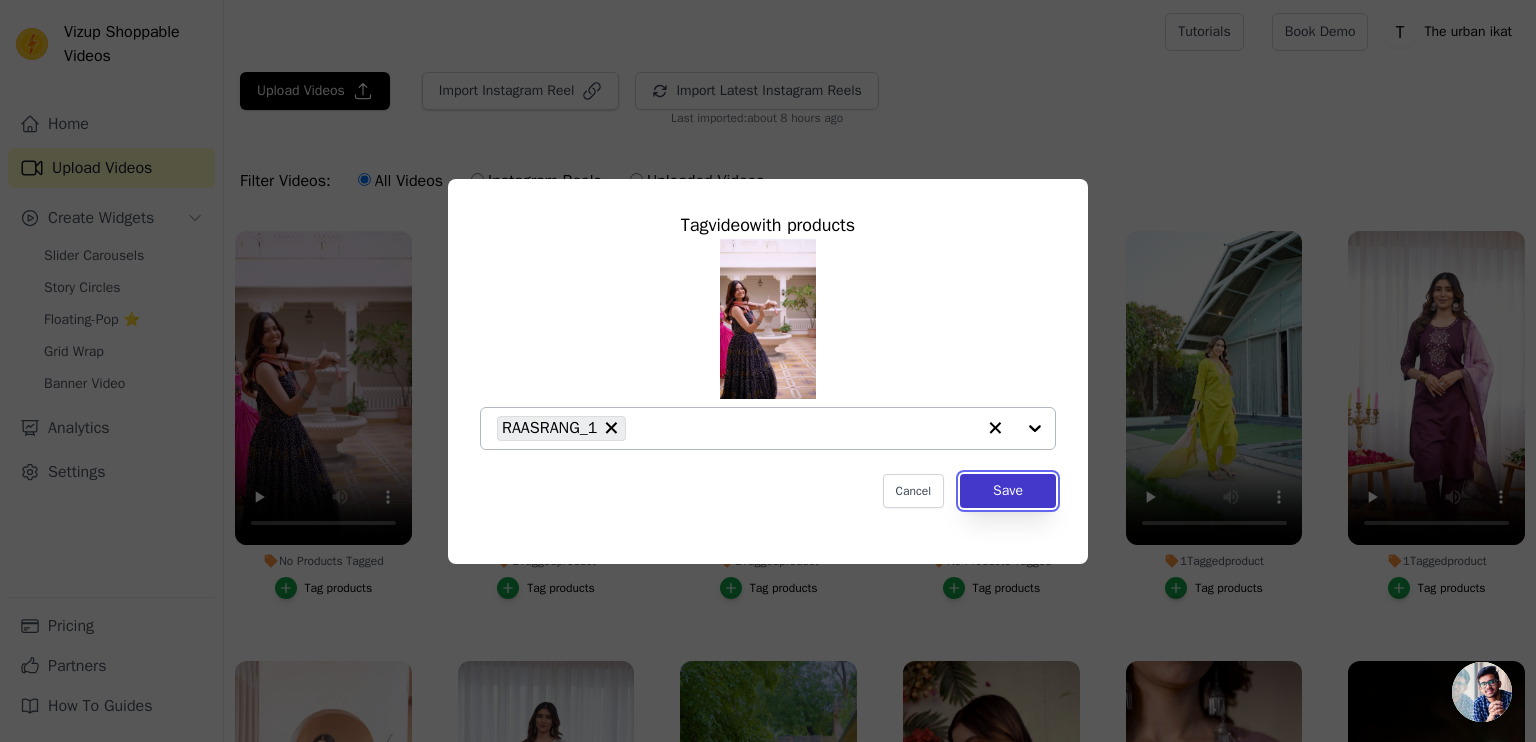 click on "Save" at bounding box center [1008, 491] 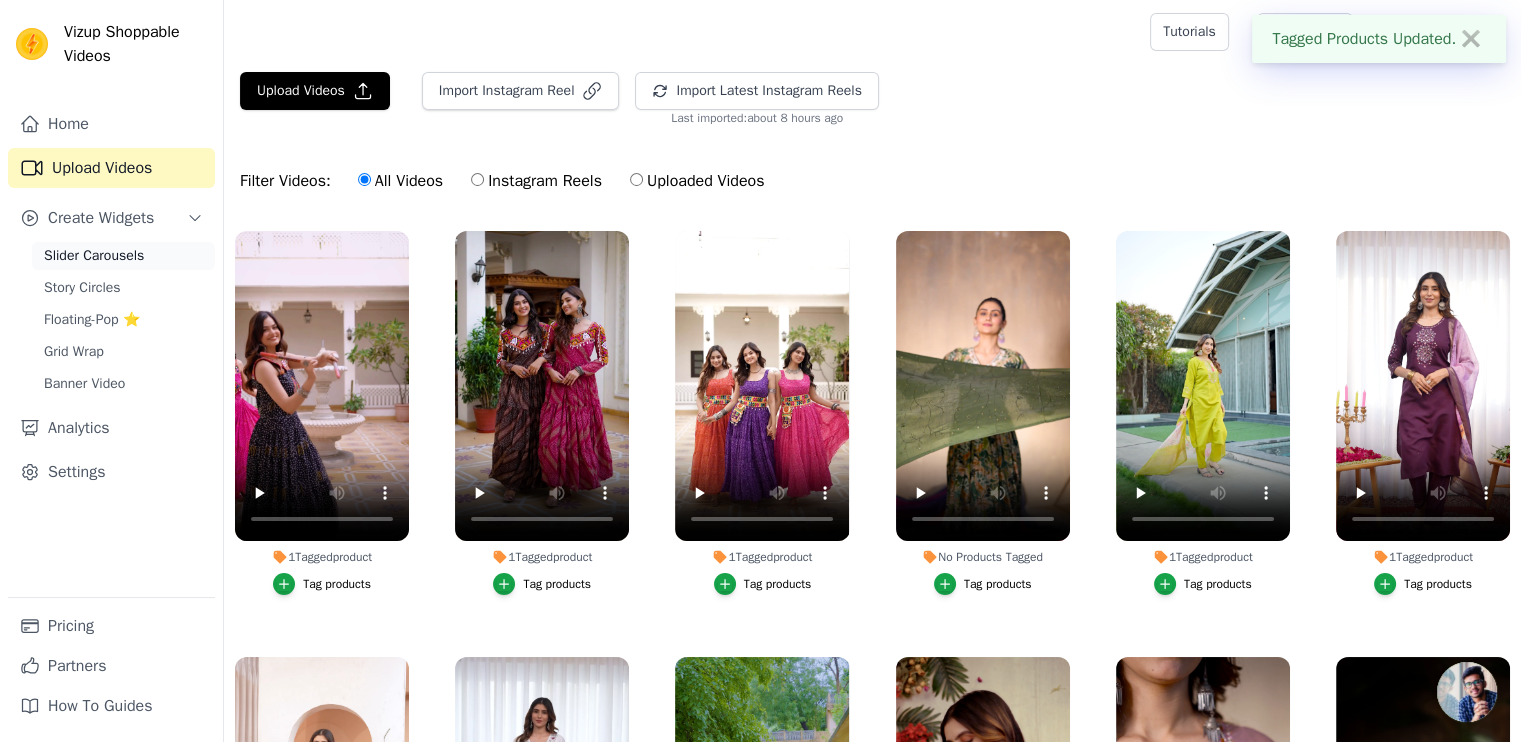 click on "Slider Carousels" at bounding box center (123, 256) 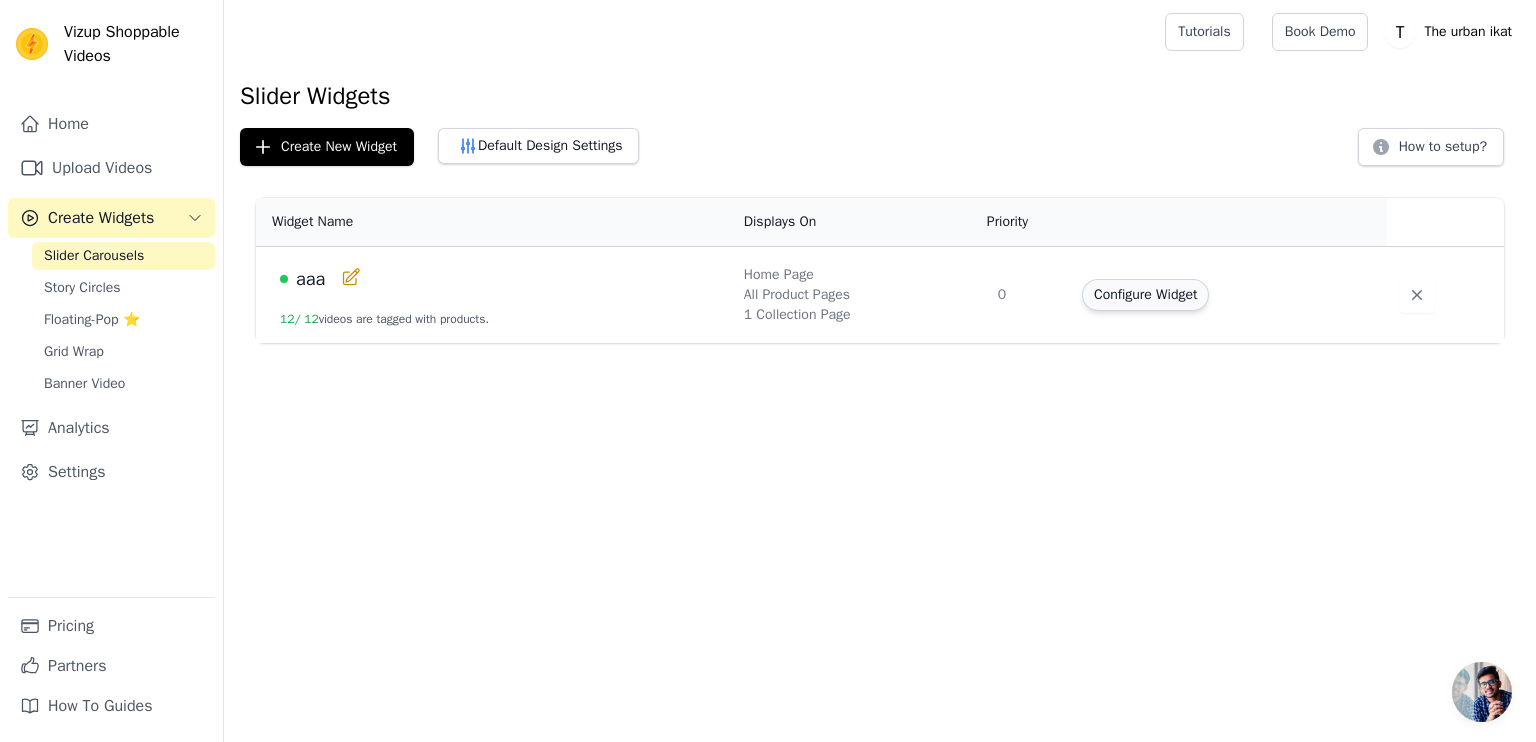 click on "Configure Widget" at bounding box center (1145, 295) 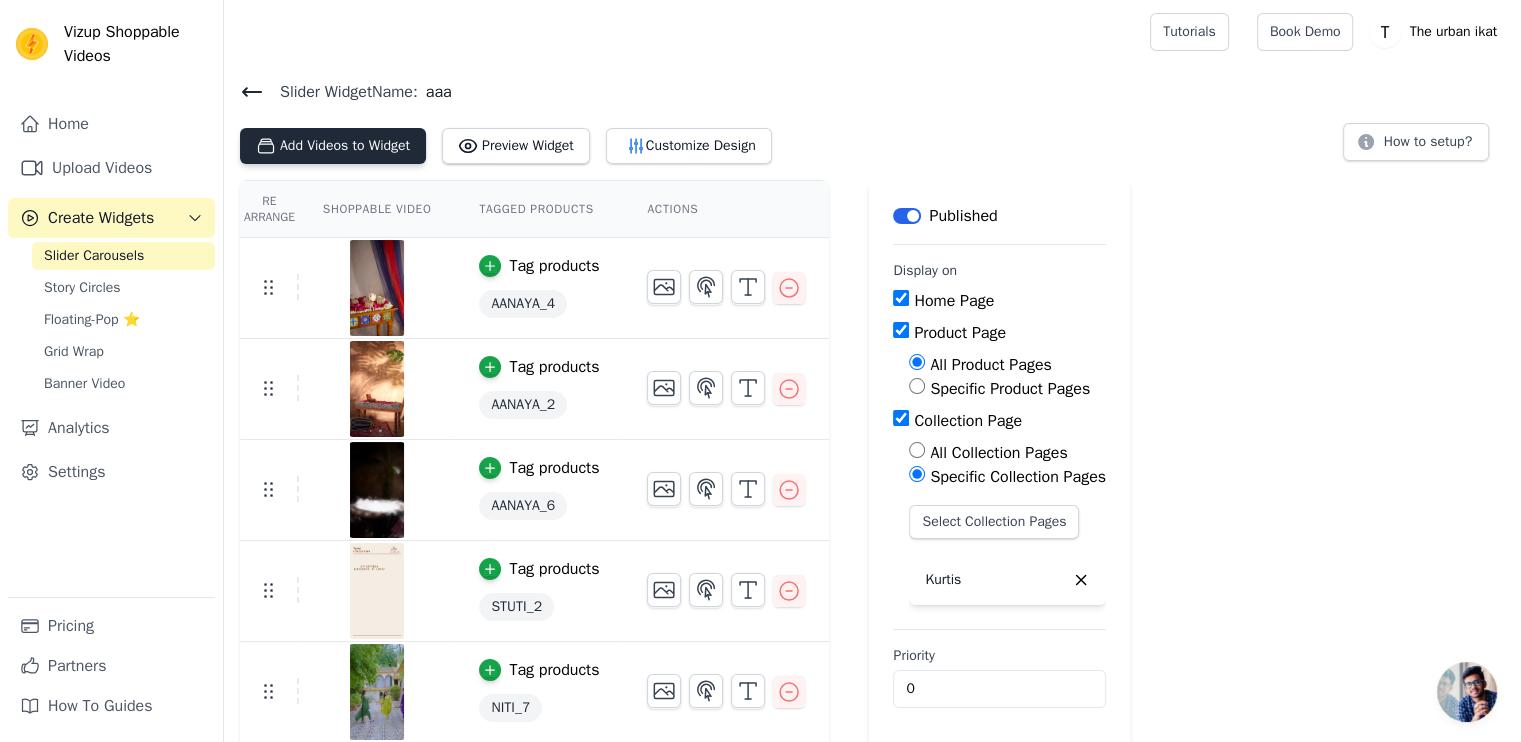 click on "Add Videos to Widget" at bounding box center [333, 146] 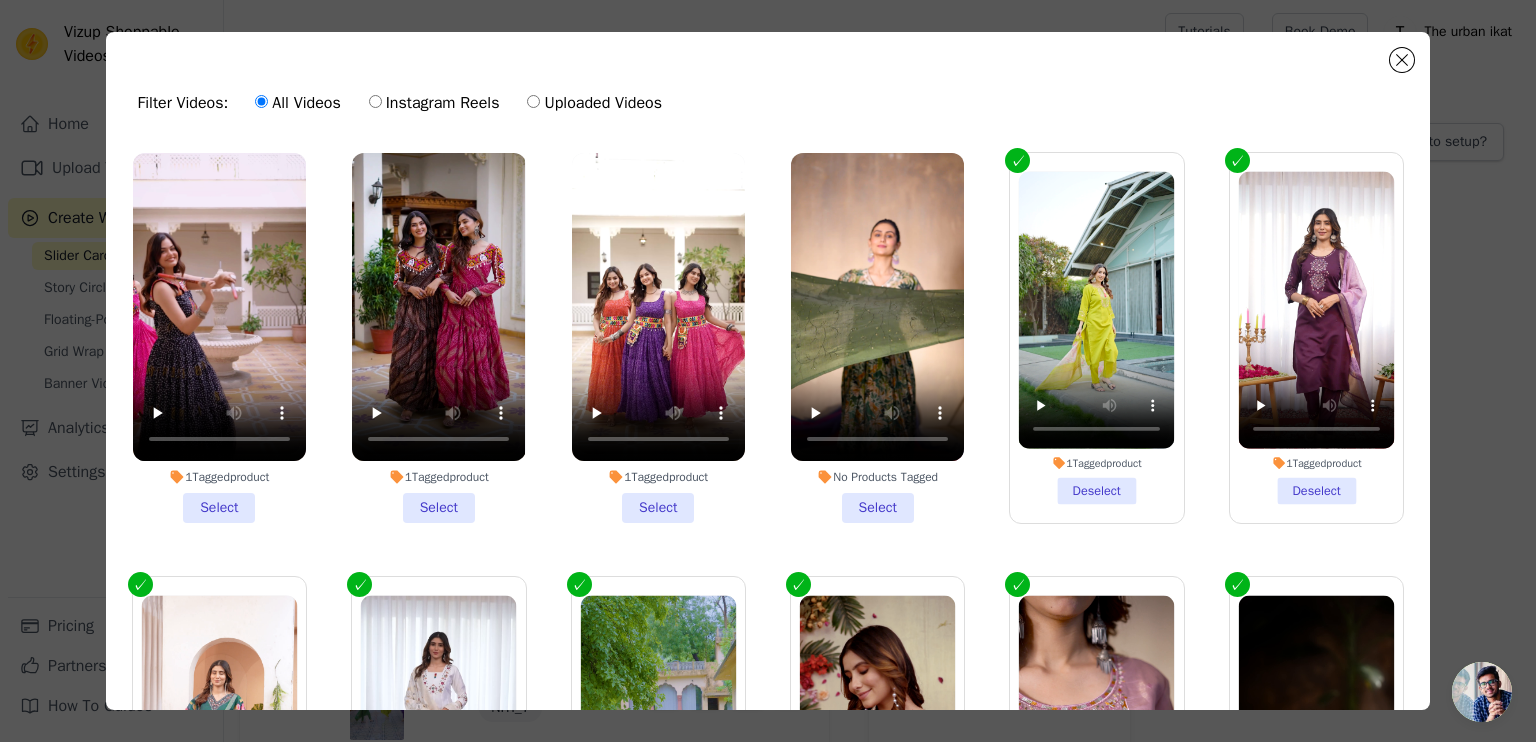 click on "1  Tagged  product     Select" at bounding box center (219, 338) 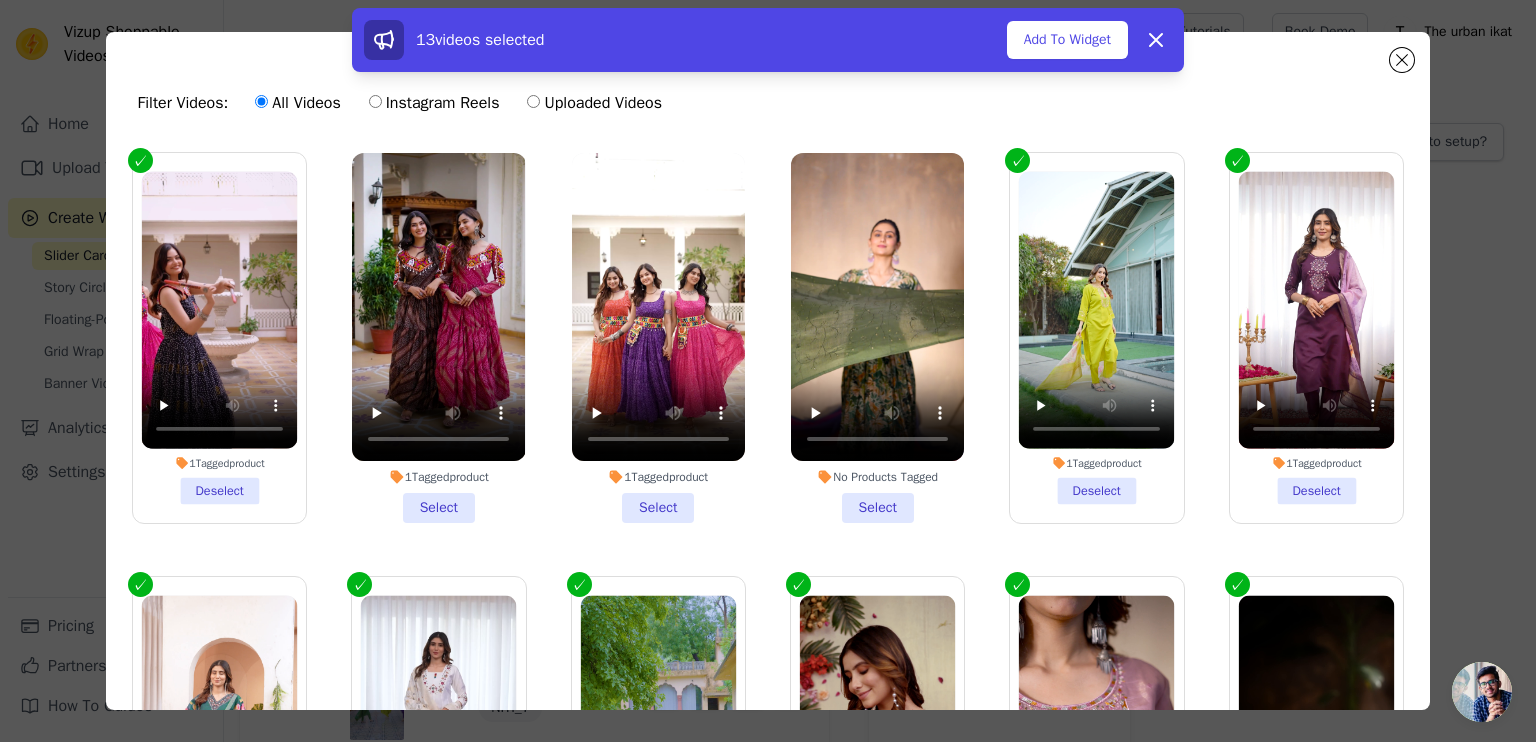 click on "1  Tagged  product     Select" at bounding box center (438, 338) 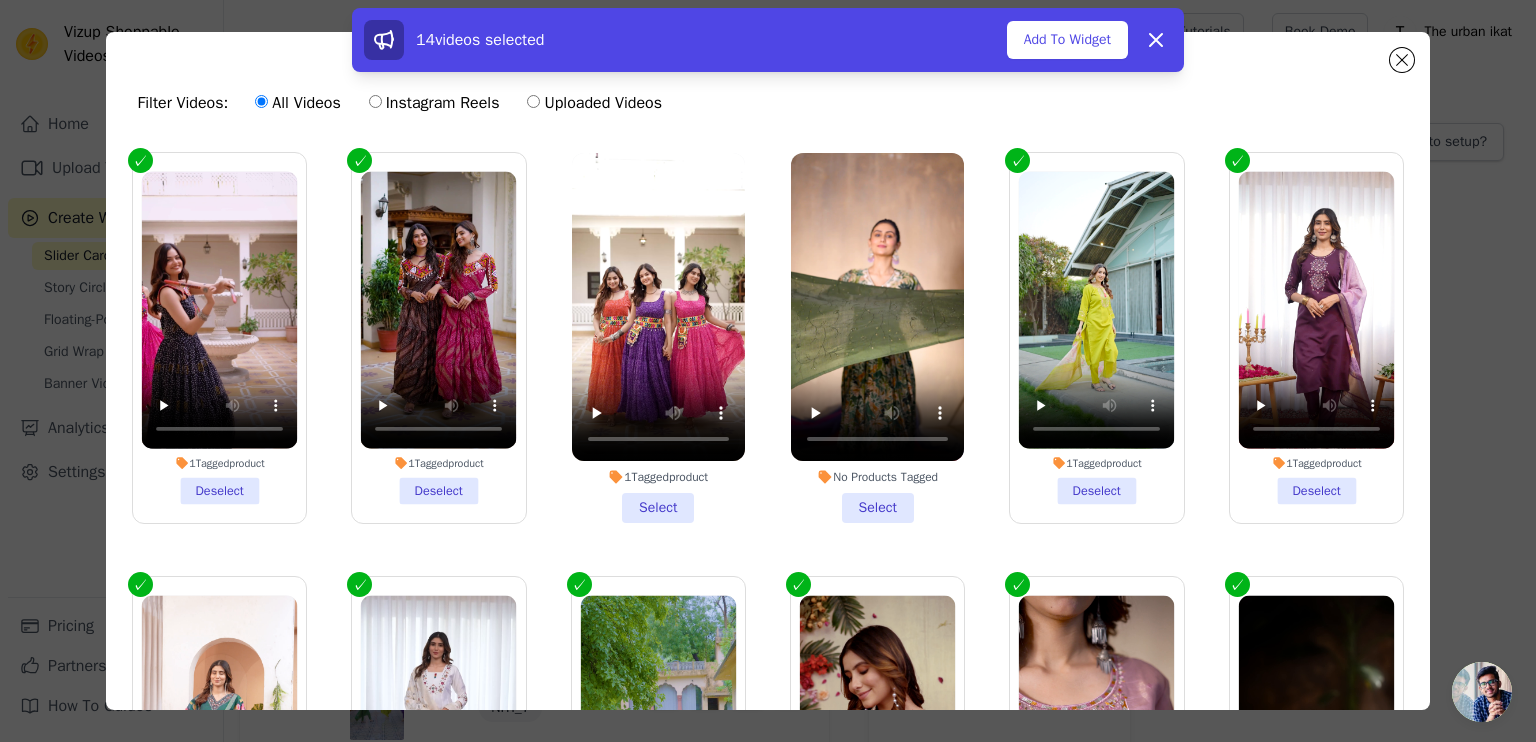 click on "1  Tagged  product     Select" at bounding box center (658, 338) 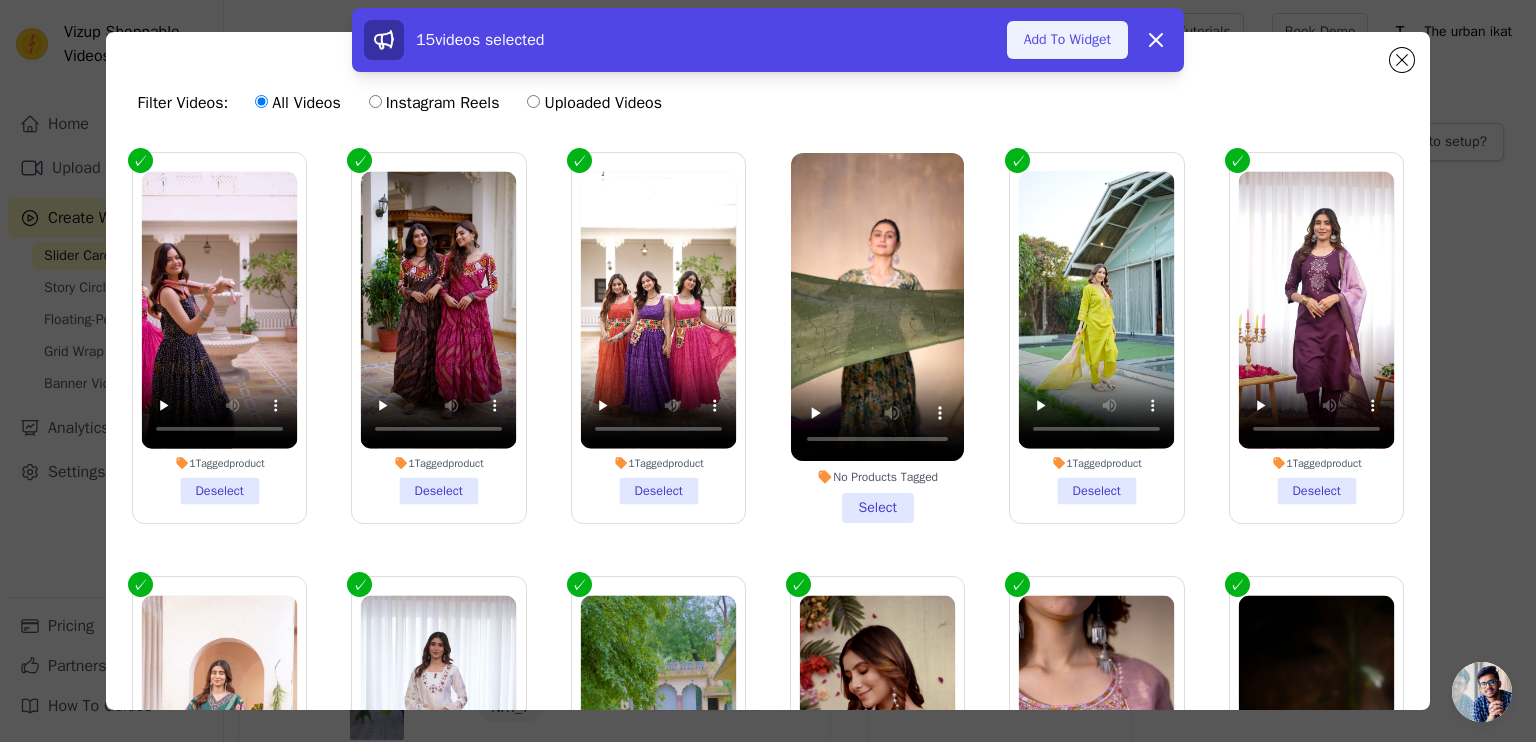 click on "Add To Widget" at bounding box center (1067, 40) 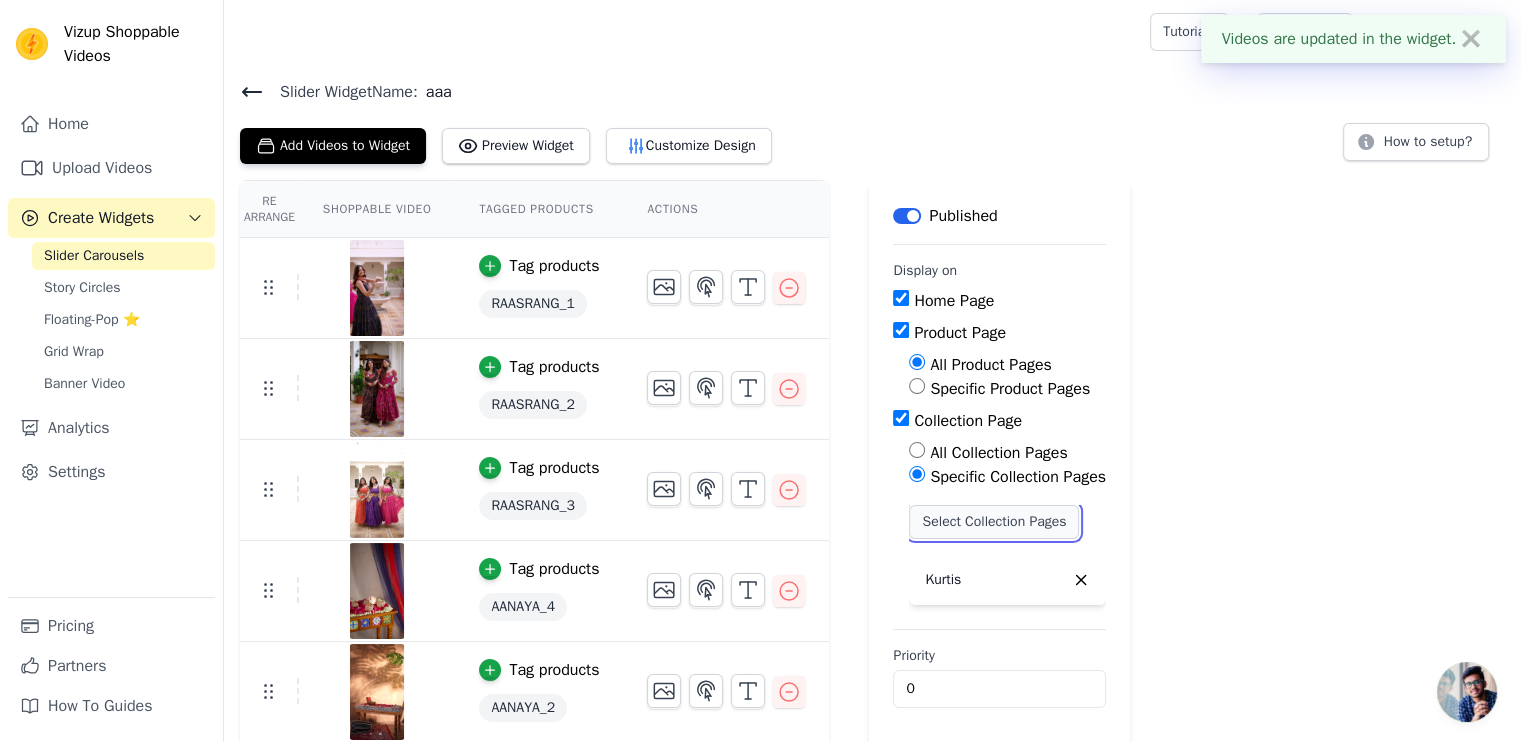 click on "Select Collection Pages" at bounding box center (994, 522) 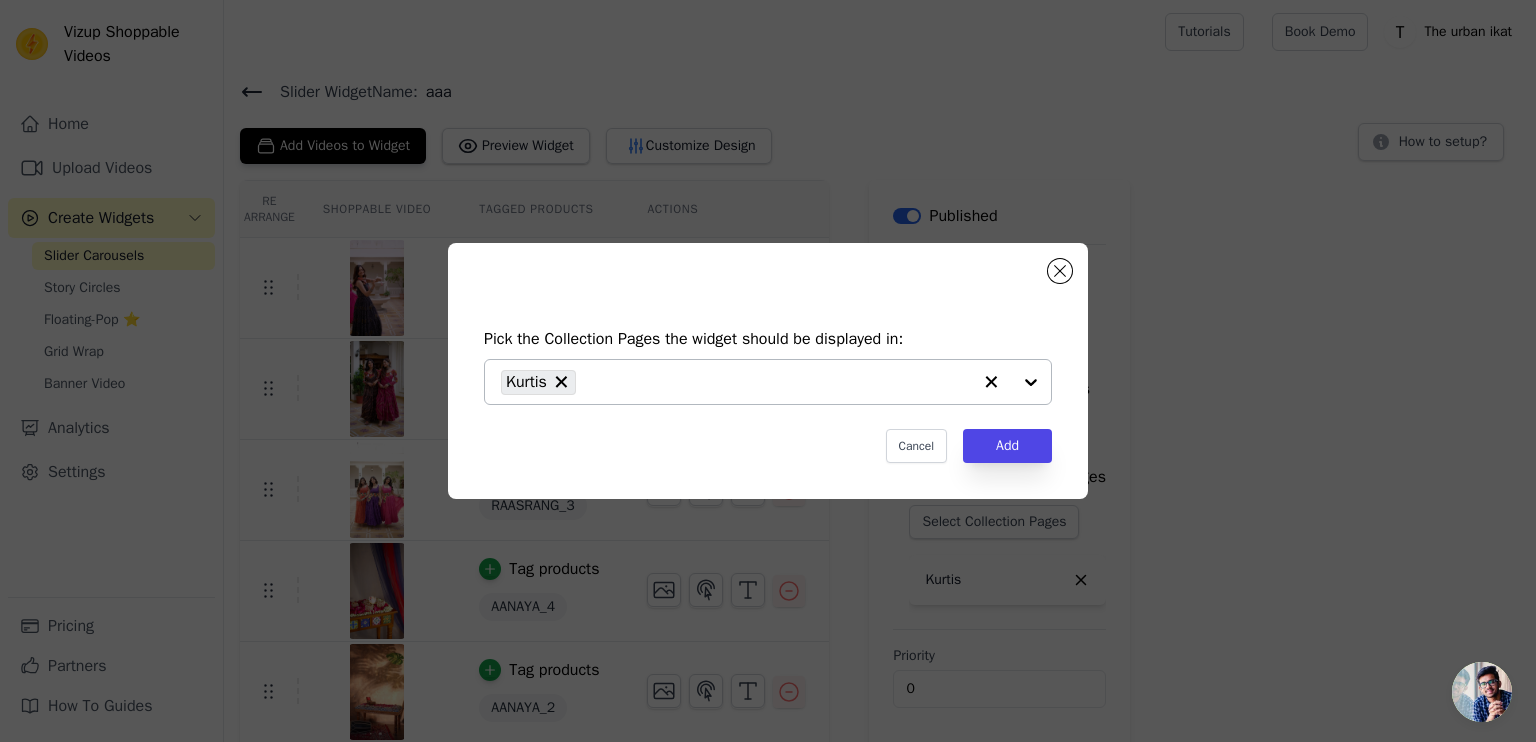 click at bounding box center (1011, 382) 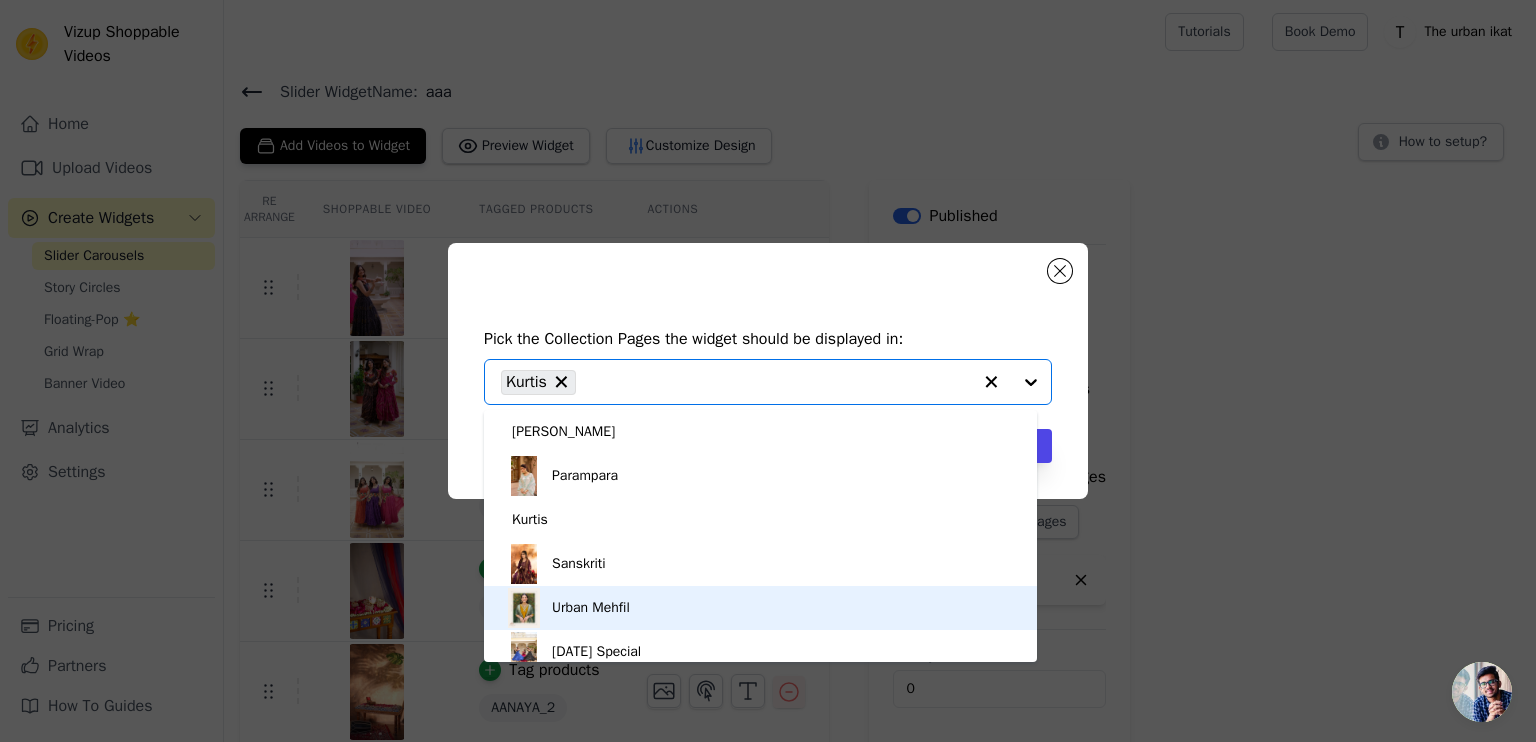 scroll, scrollTop: 15, scrollLeft: 0, axis: vertical 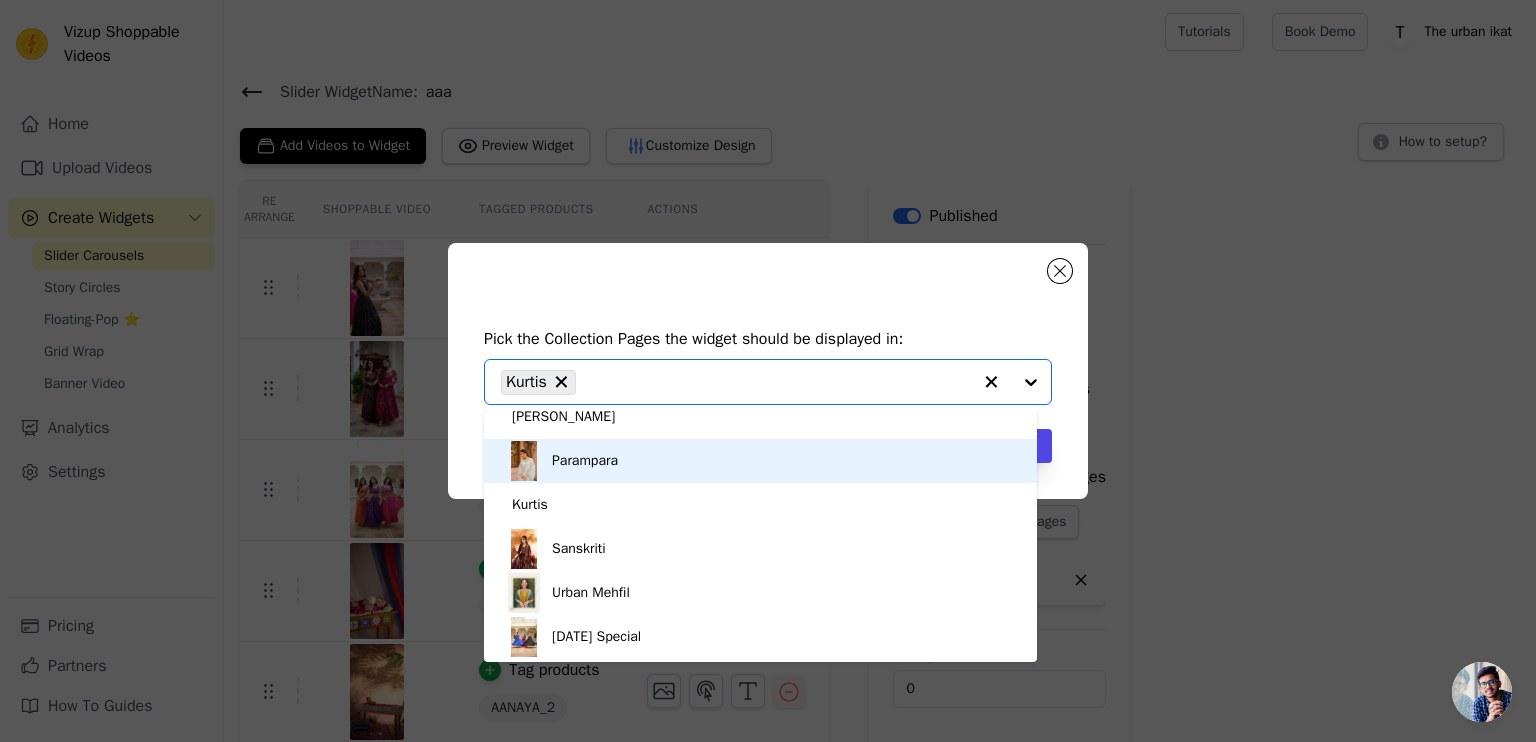 click on "Pick the Collection Pages the widget should be displayed in:       [PERSON_NAME] Kalaa     Parampara     Kurtis     Sanskriti     Urban Mehfil     [DATE] Special       Option Kurtis, selected.   You are currently focused on option Parampara. There are 6 results available.     Kurtis                   Cancel   Add" at bounding box center (768, 371) 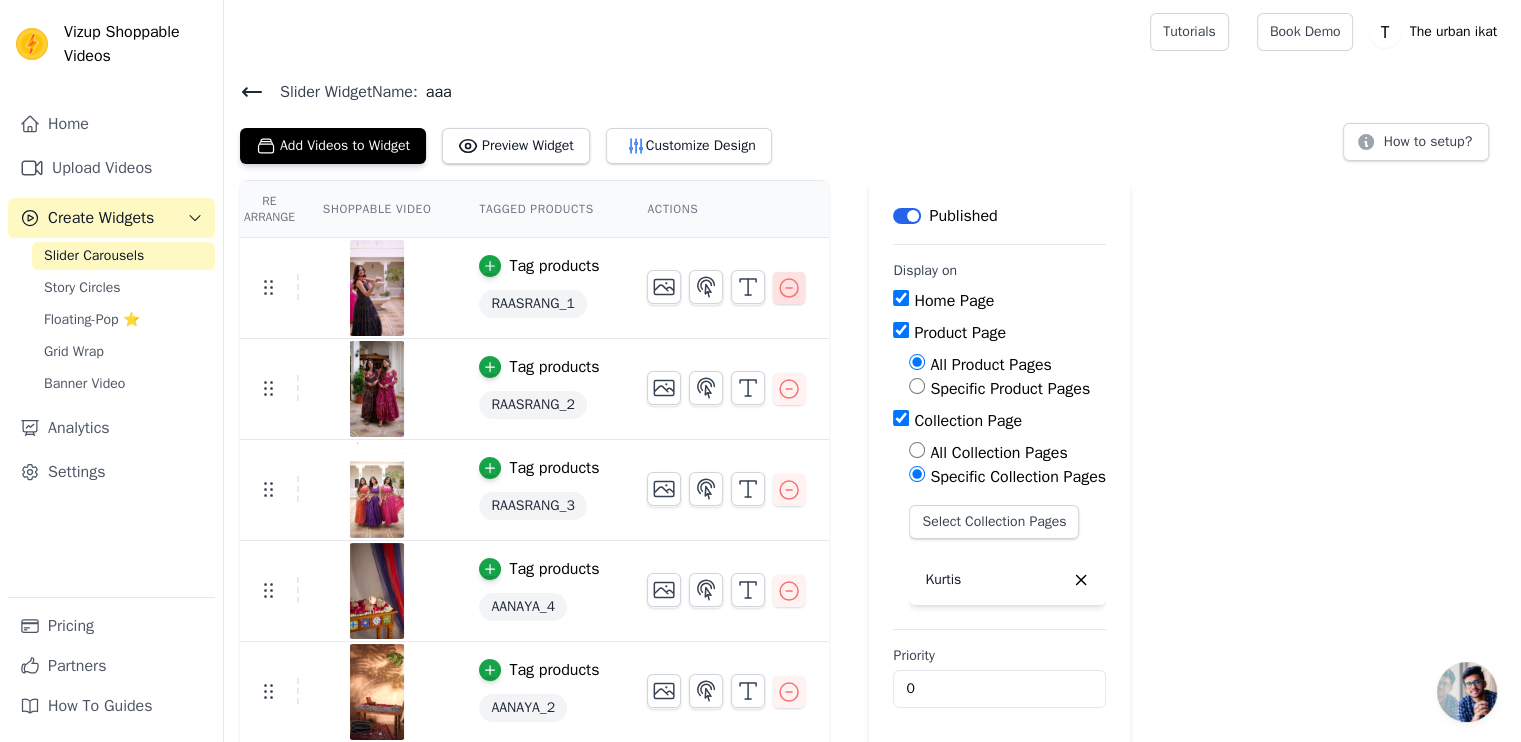 click 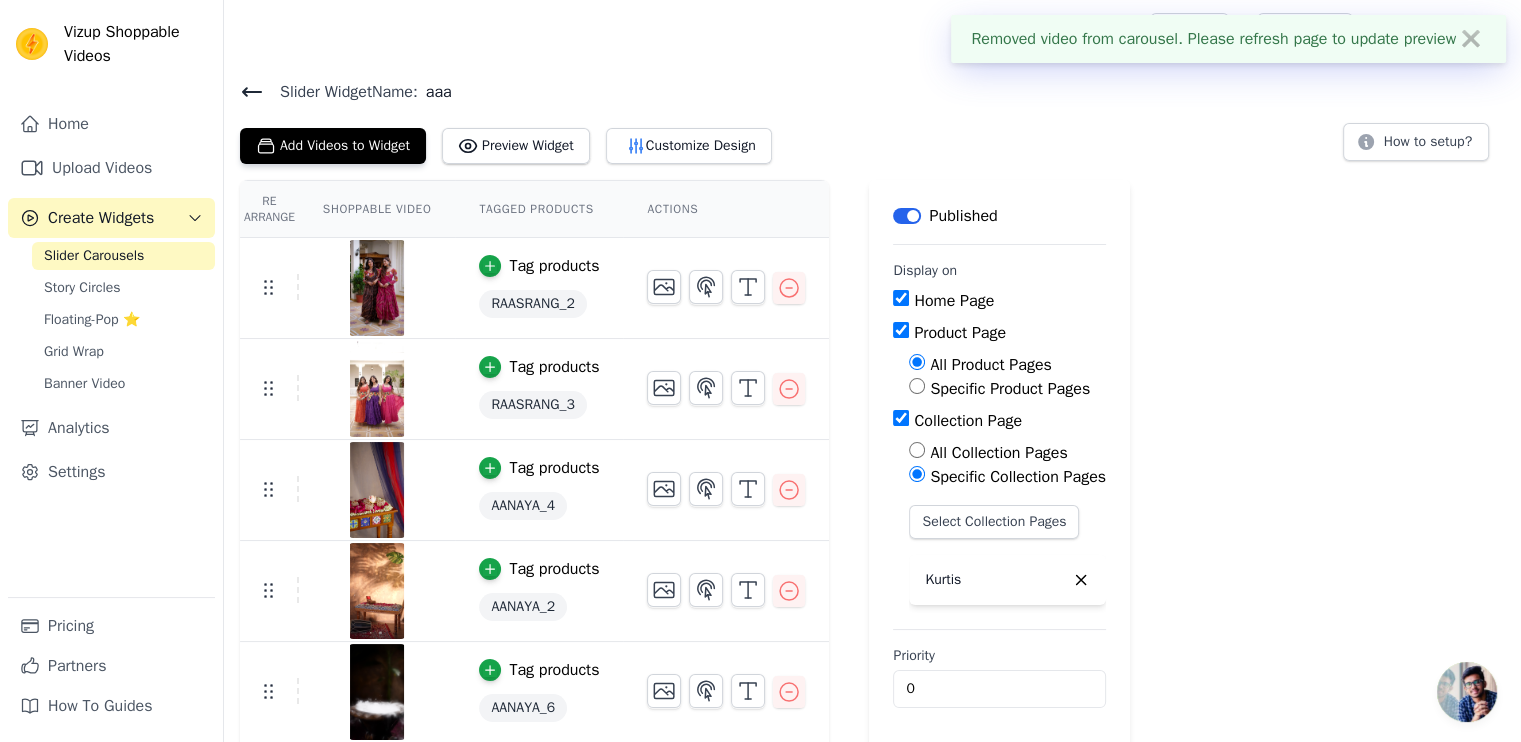 click 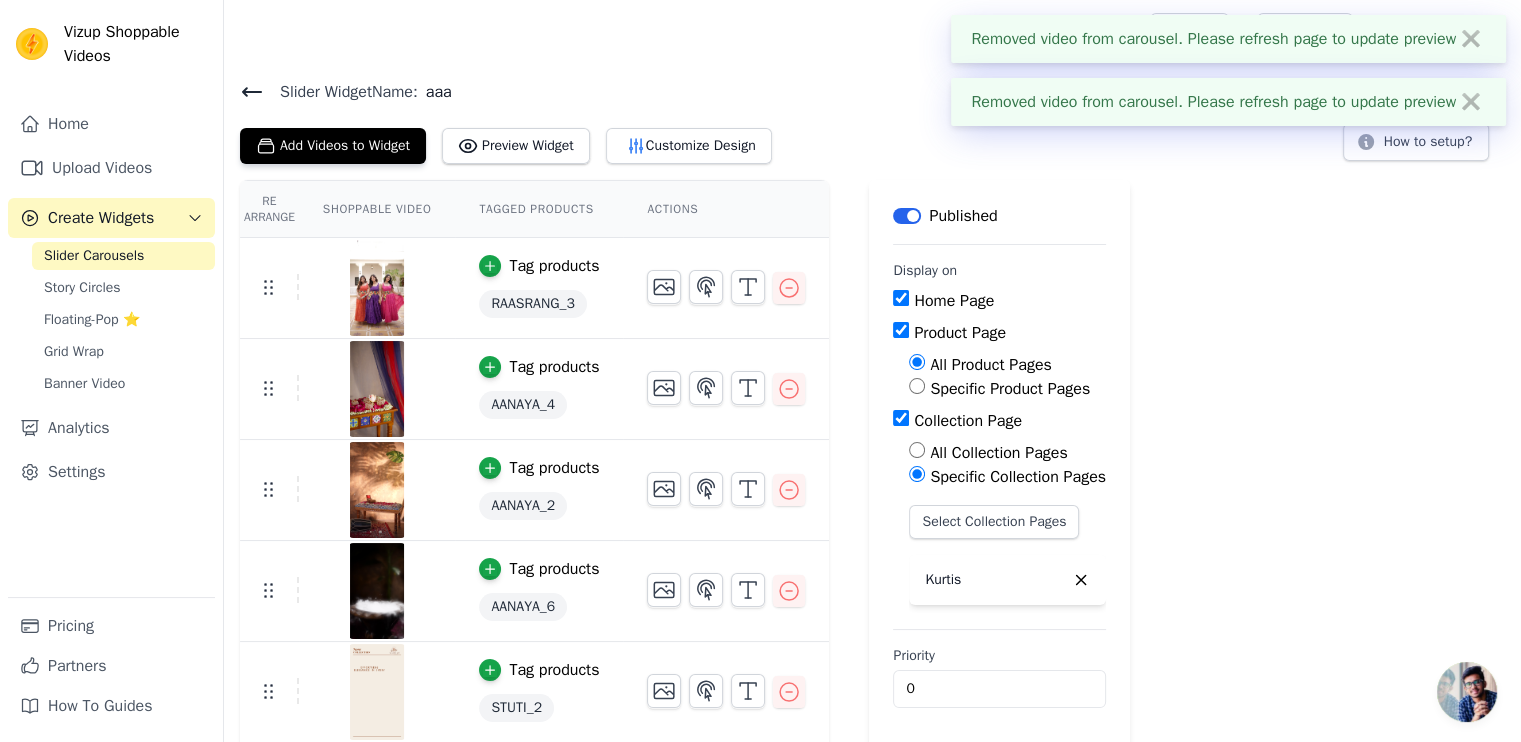 click 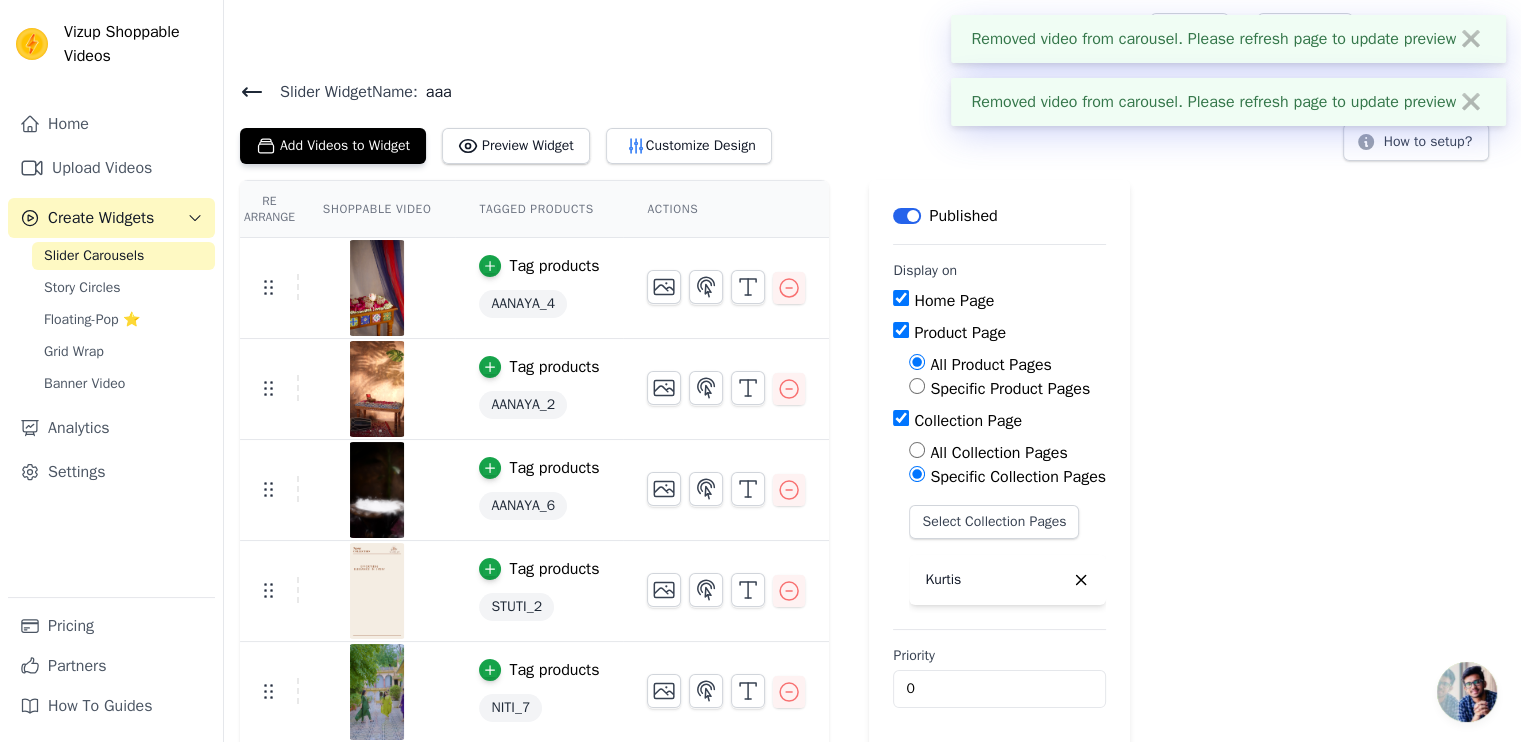 click on "Re Arrange   Shoppable Video   Tagged Products   Actions             Tag products   AANAYA_4                             Tag products   AANAYA_2                             Tag products   AANAYA_6                             Tag products   STUTI_2                             Tag products   NITI_7                             Tag products   NITI_4                             Tag products   NITI_3                             Tag products   NITI_1                             Tag products   NITI_6                             Tag products   NITI_2                             Tag products   NITI_5                             Tag products   STUTI_3                       Save Videos In This New Order   Save   Dismiss     Label     Published     Display on     Home Page     Product Page     All Product Pages     Specific Product Pages       Collection Page     All Collection Pages     Specific Collection Pages     Select Collection Pages       Kurtis         Priority   0" at bounding box center [872, 815] 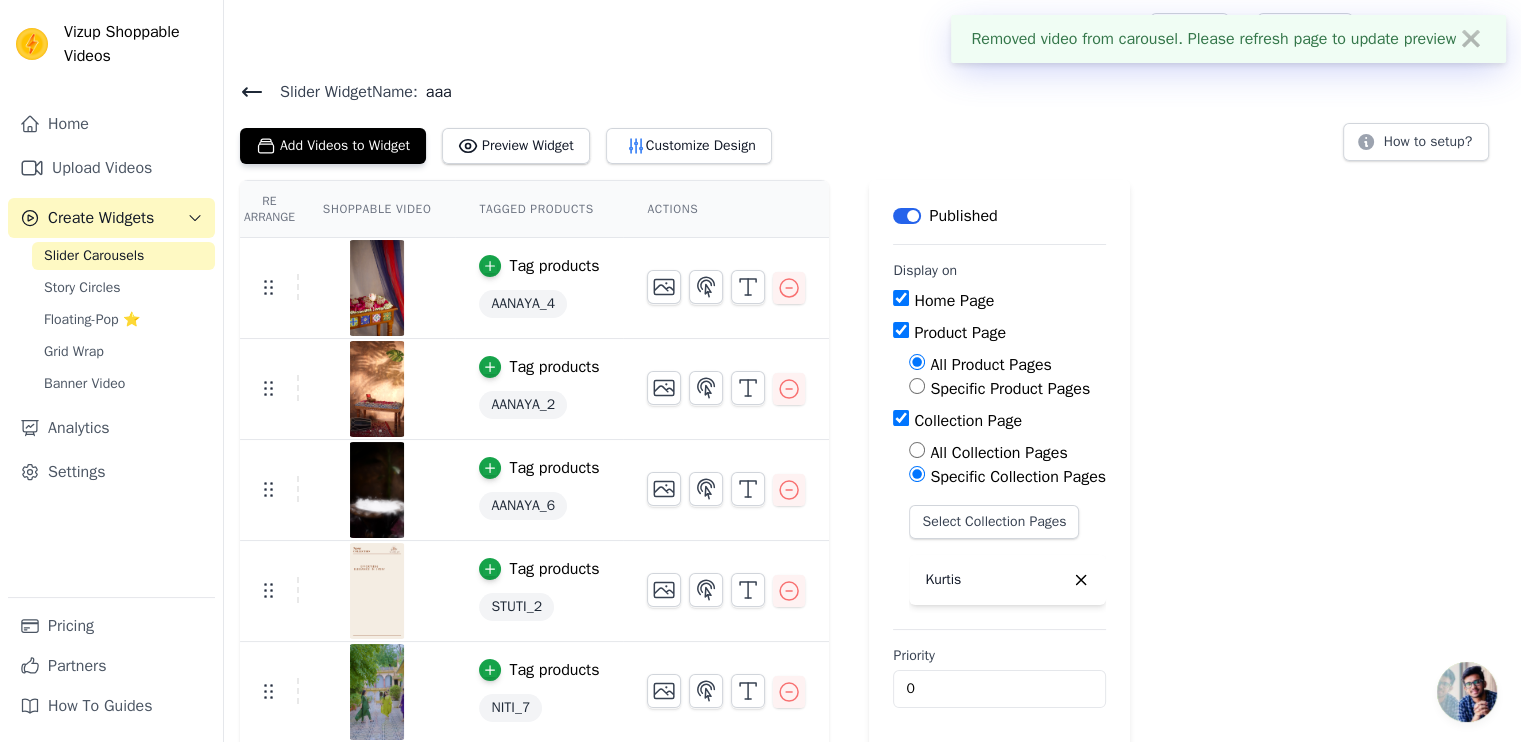 click on "Slider Widget  Name:   aaa
Add Videos to Widget
Preview Widget       Customize Design
How to setup?" at bounding box center (872, 122) 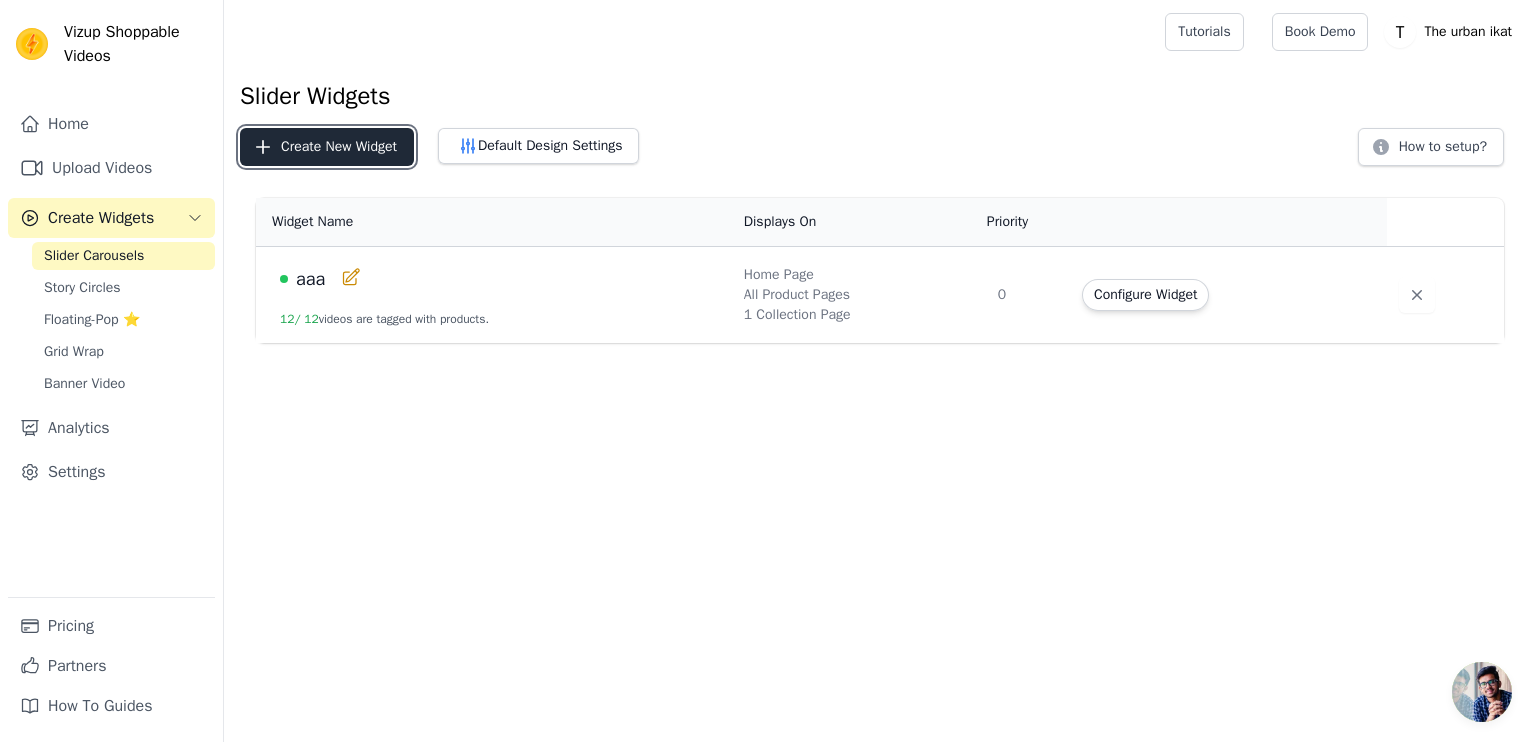 click on "Create New Widget" at bounding box center (327, 147) 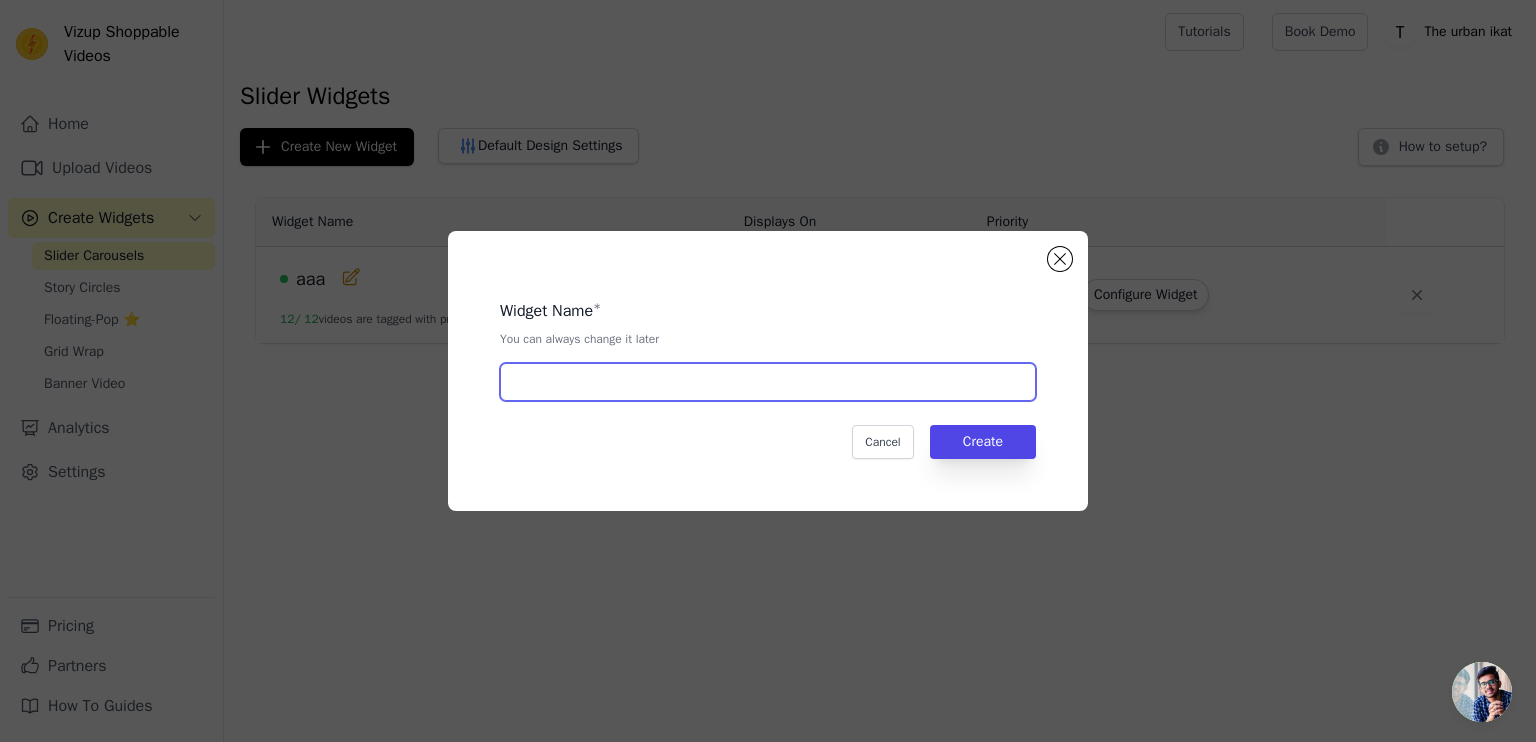 click at bounding box center (768, 382) 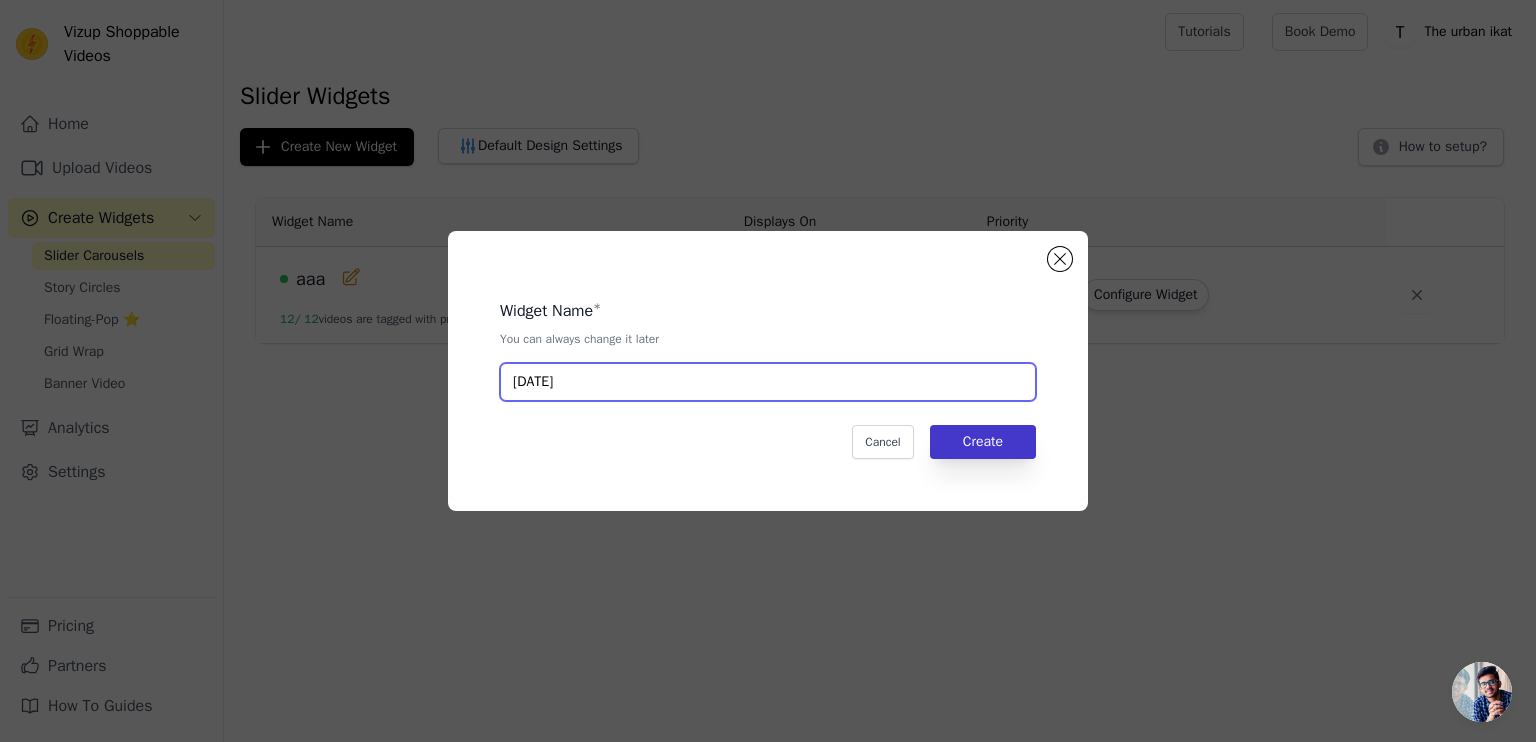 type on "[DATE]" 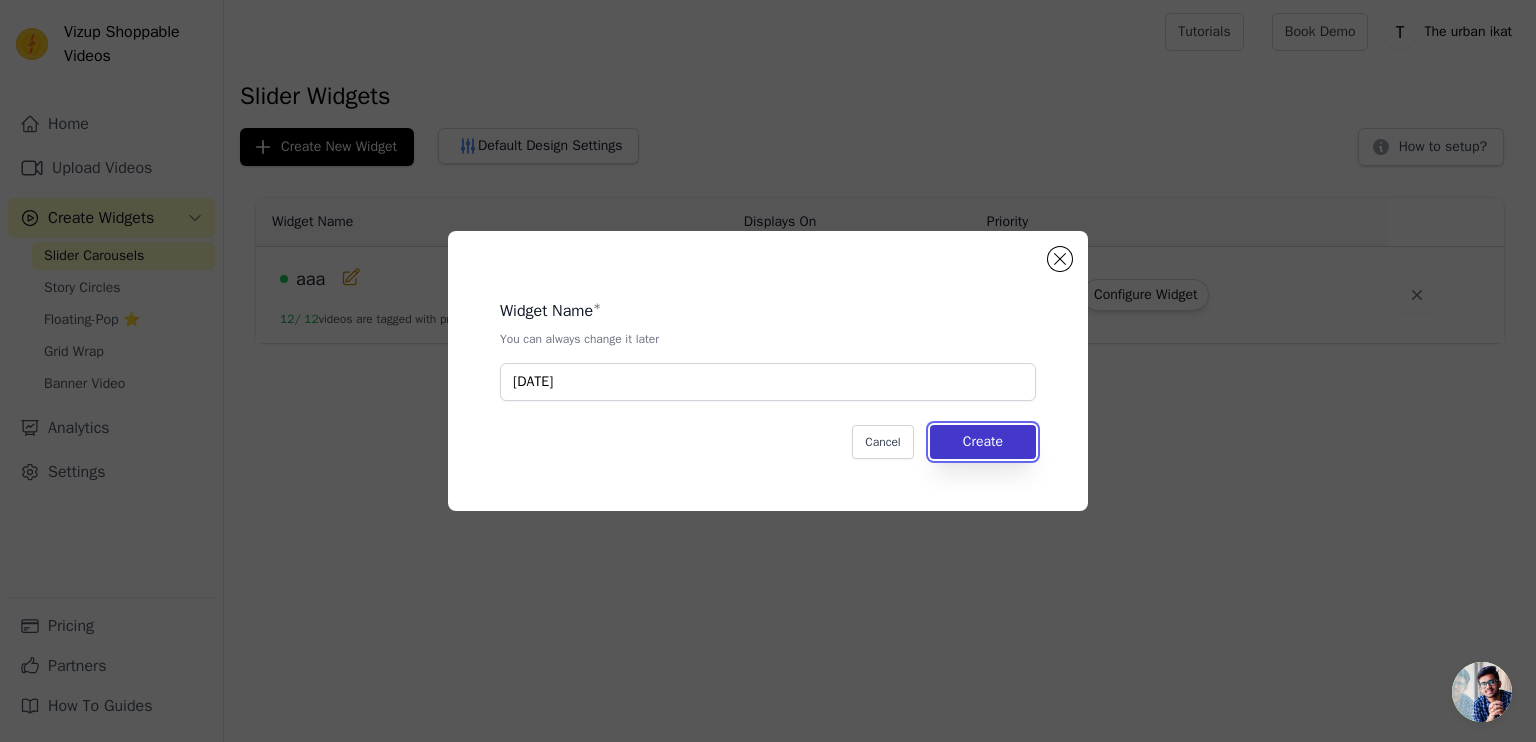click on "Create" at bounding box center [983, 442] 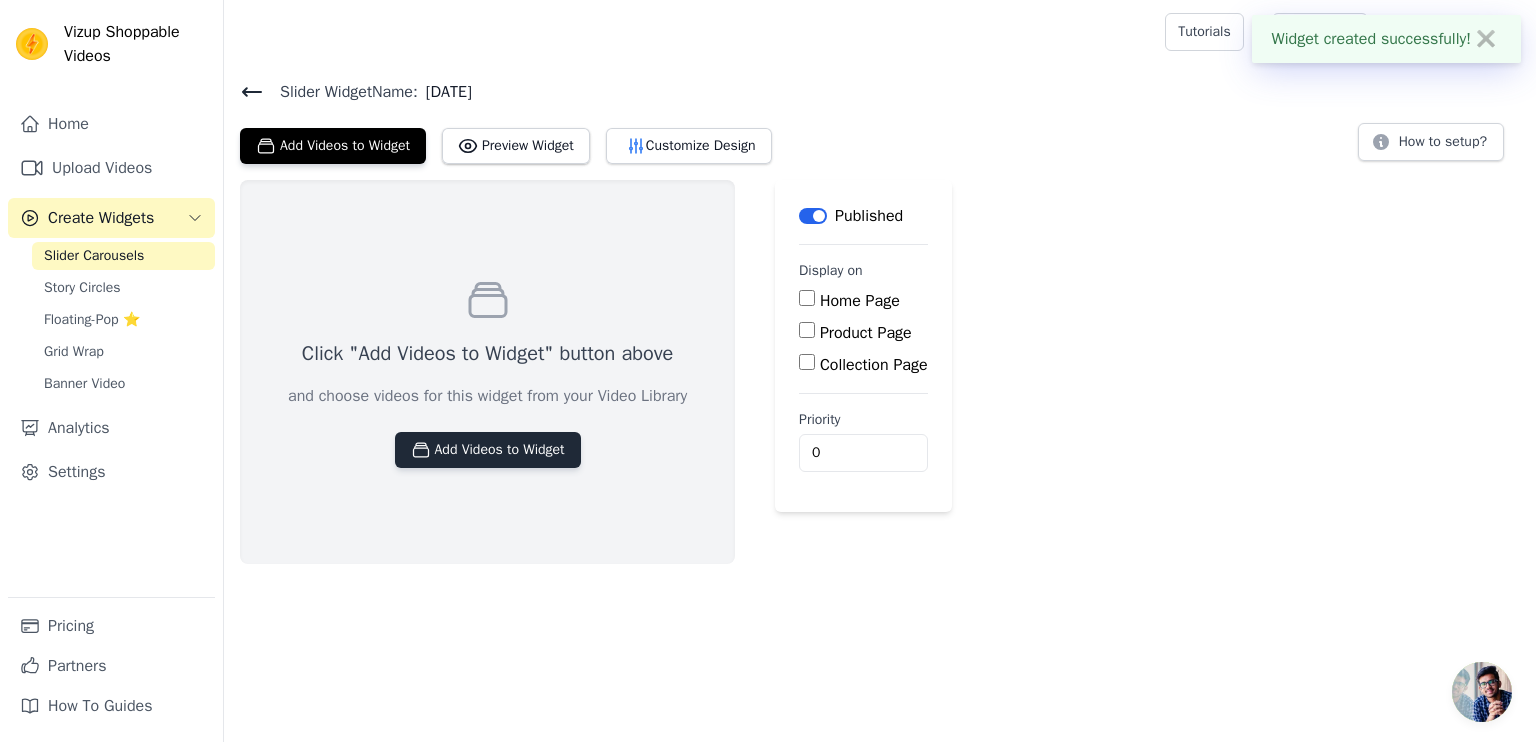 click on "Add Videos to Widget" at bounding box center (488, 450) 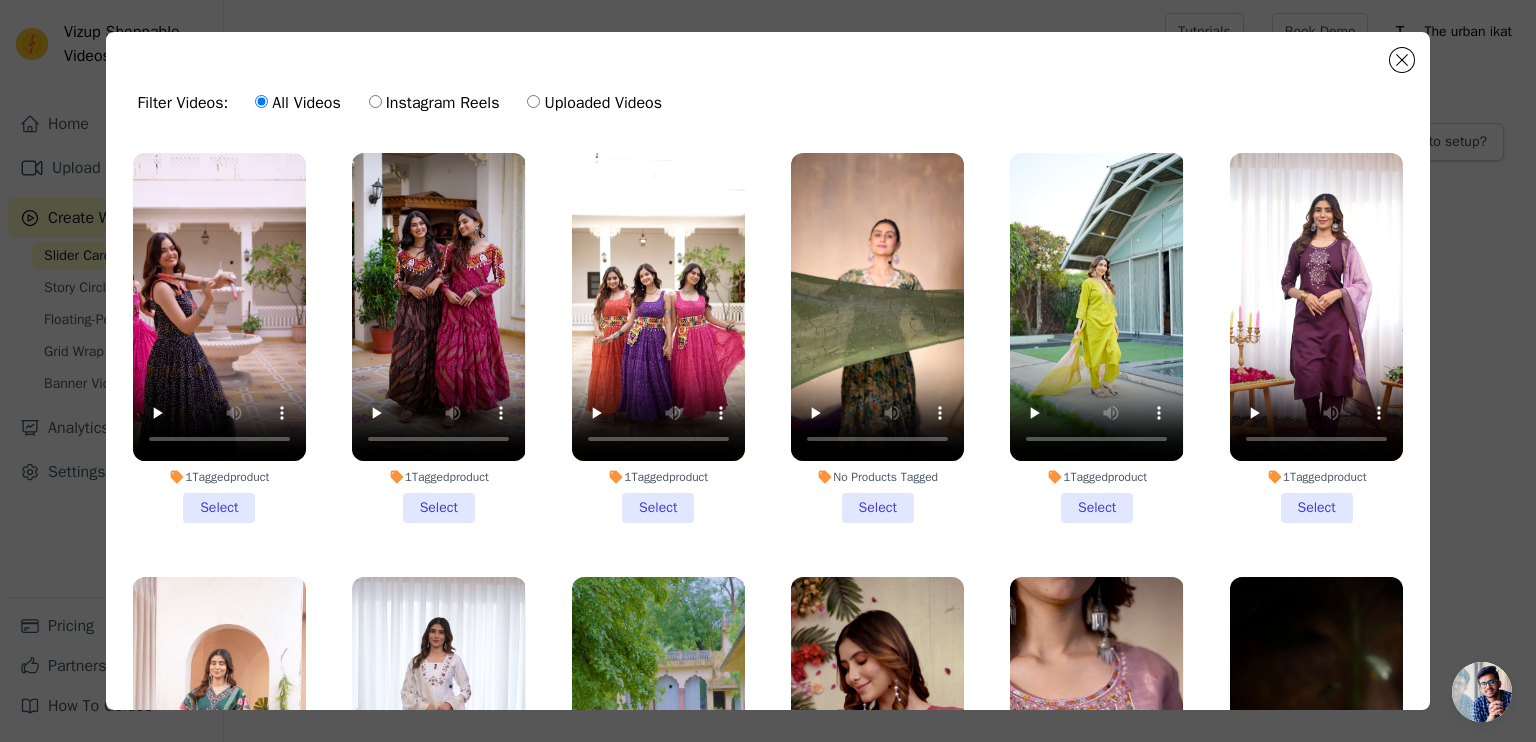 click on "1  Tagged  product     Select" at bounding box center (219, 338) 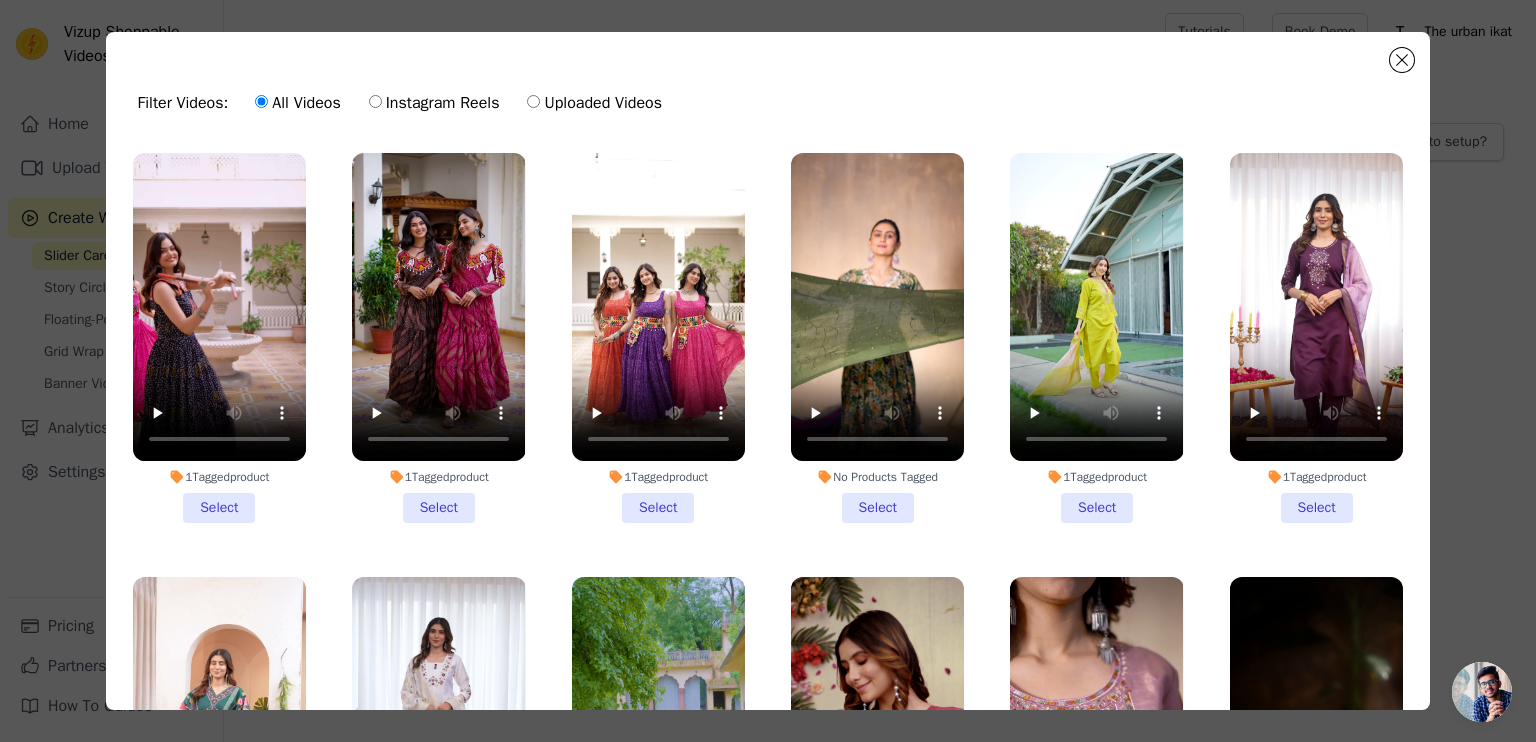 click on "1  Tagged  product     Select" at bounding box center (0, 0) 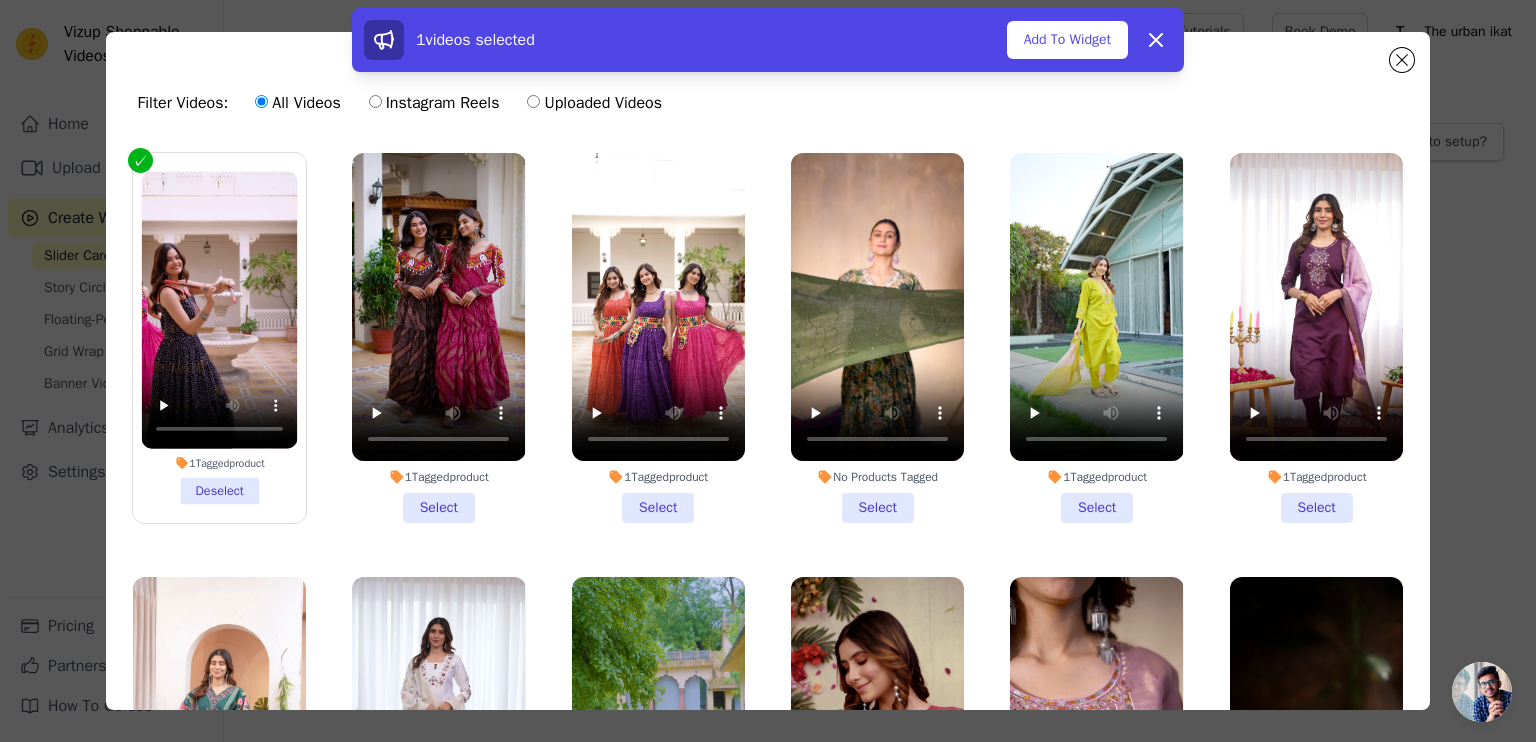 click on "1  Tagged  product     Select" at bounding box center (438, 338) 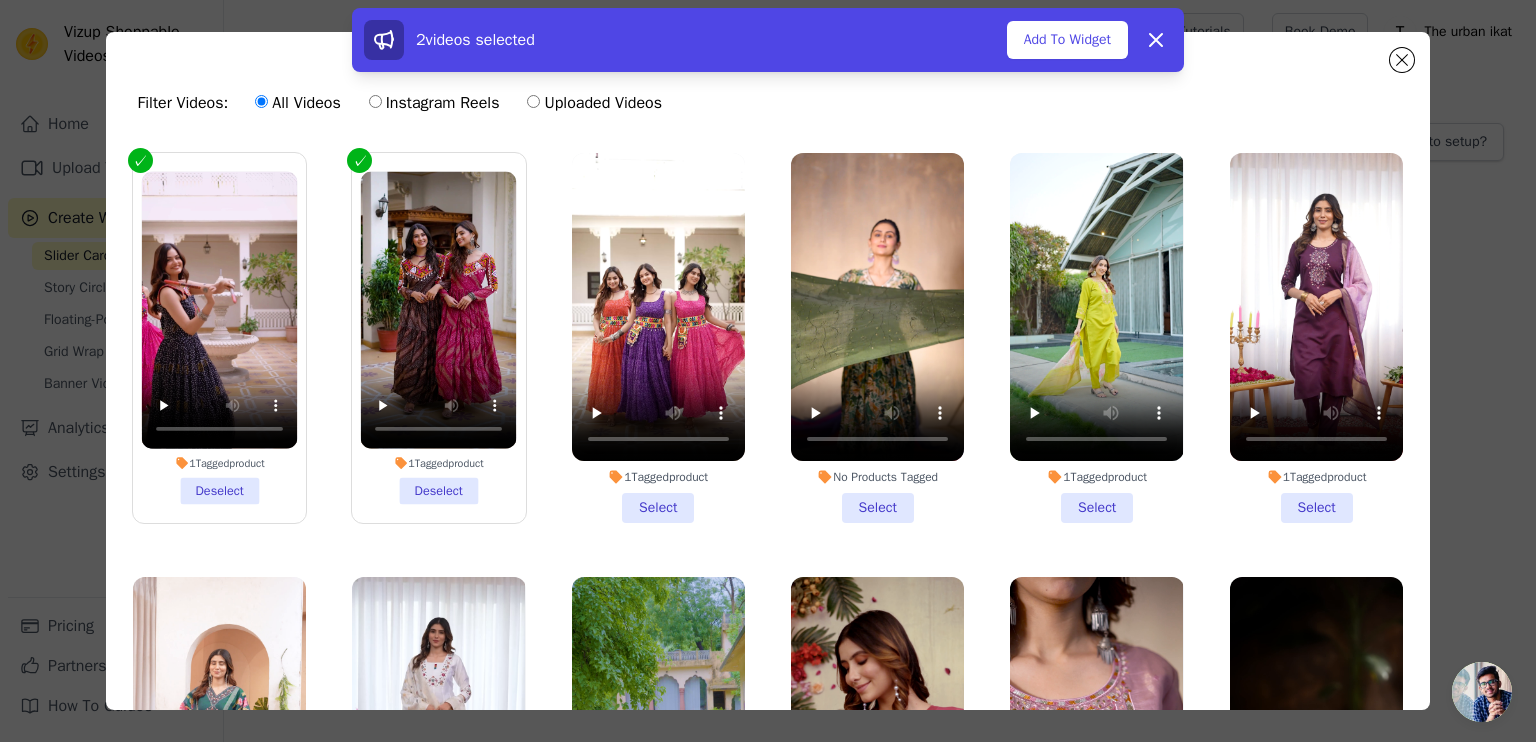 click on "1  Tagged  product     Select" at bounding box center (658, 338) 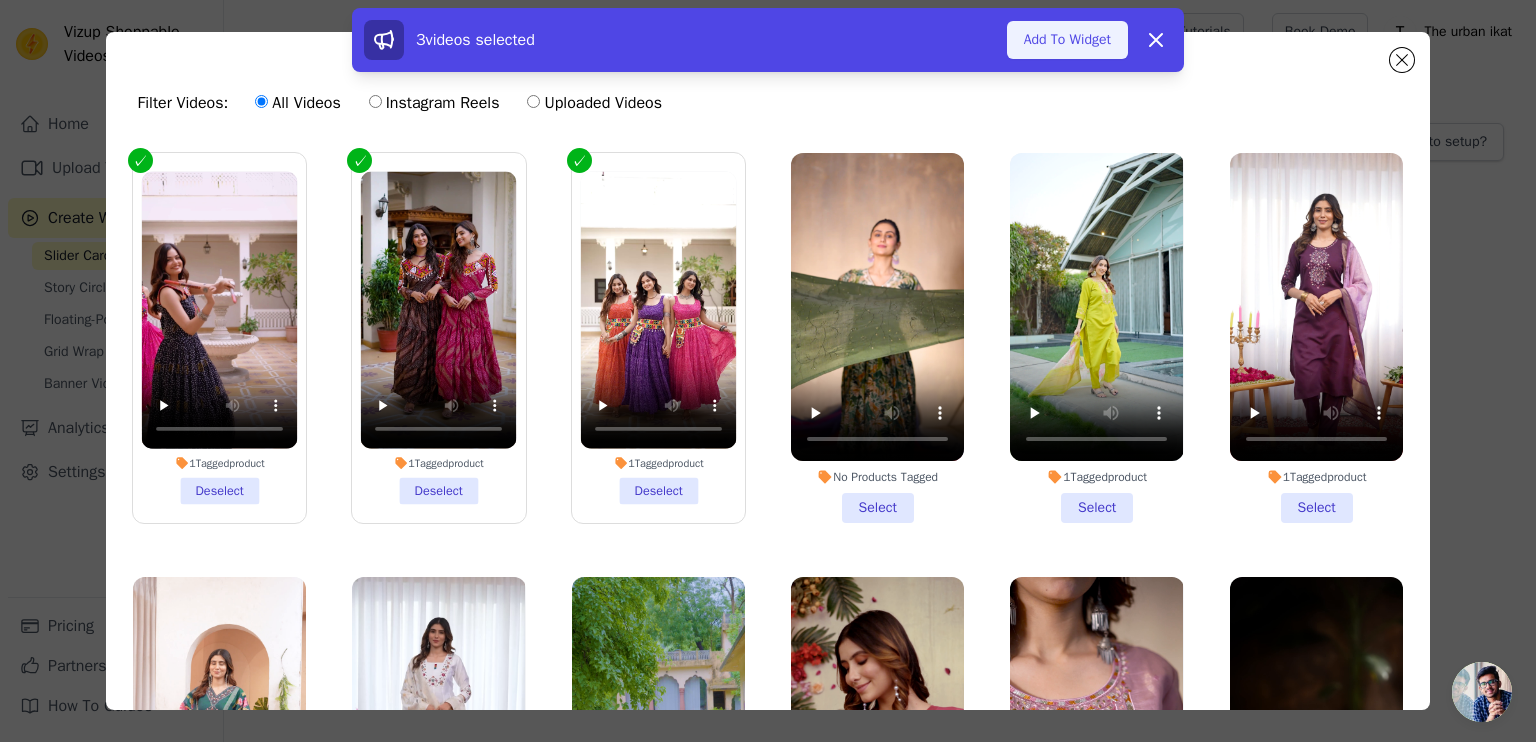 click on "Add To Widget" at bounding box center [1067, 40] 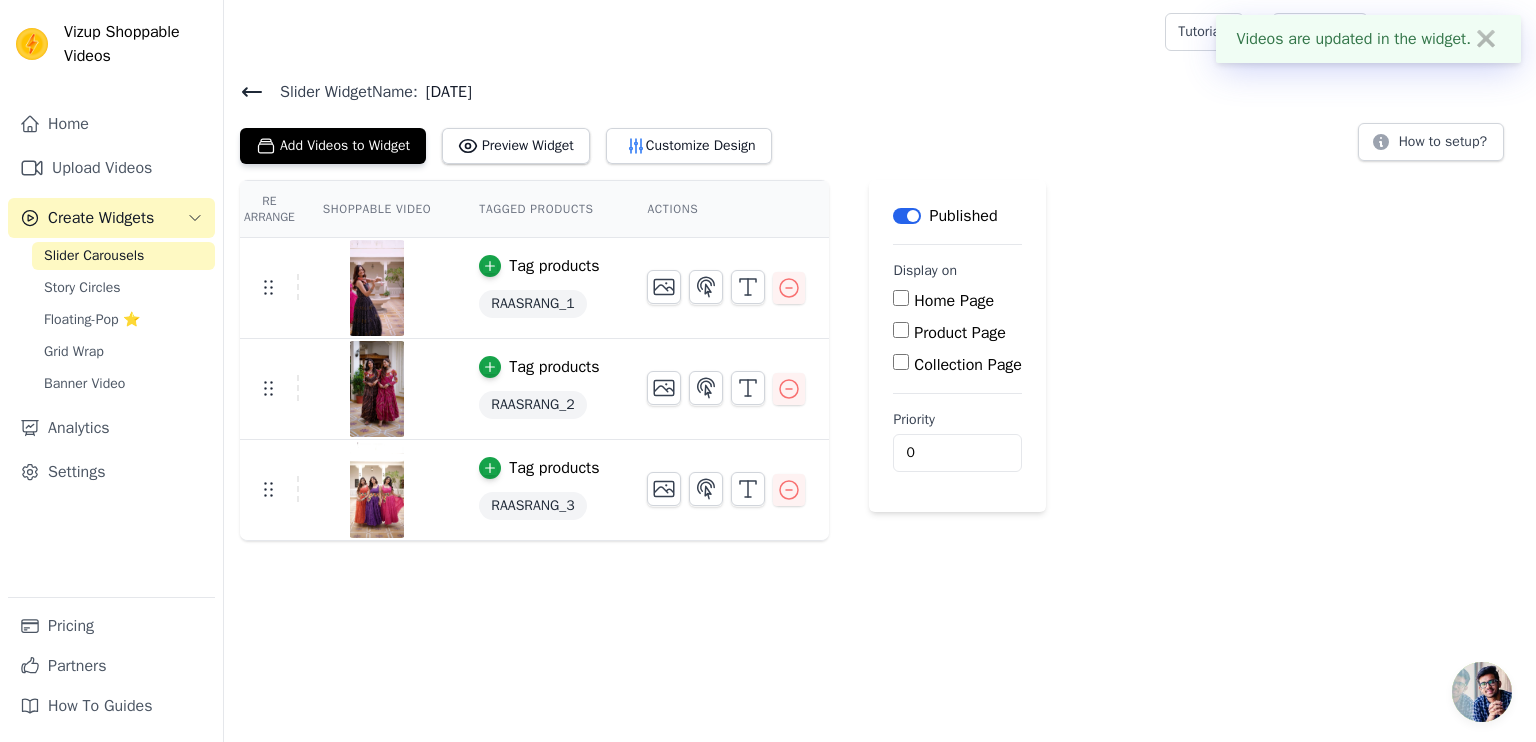 click on "Home Page" at bounding box center (954, 301) 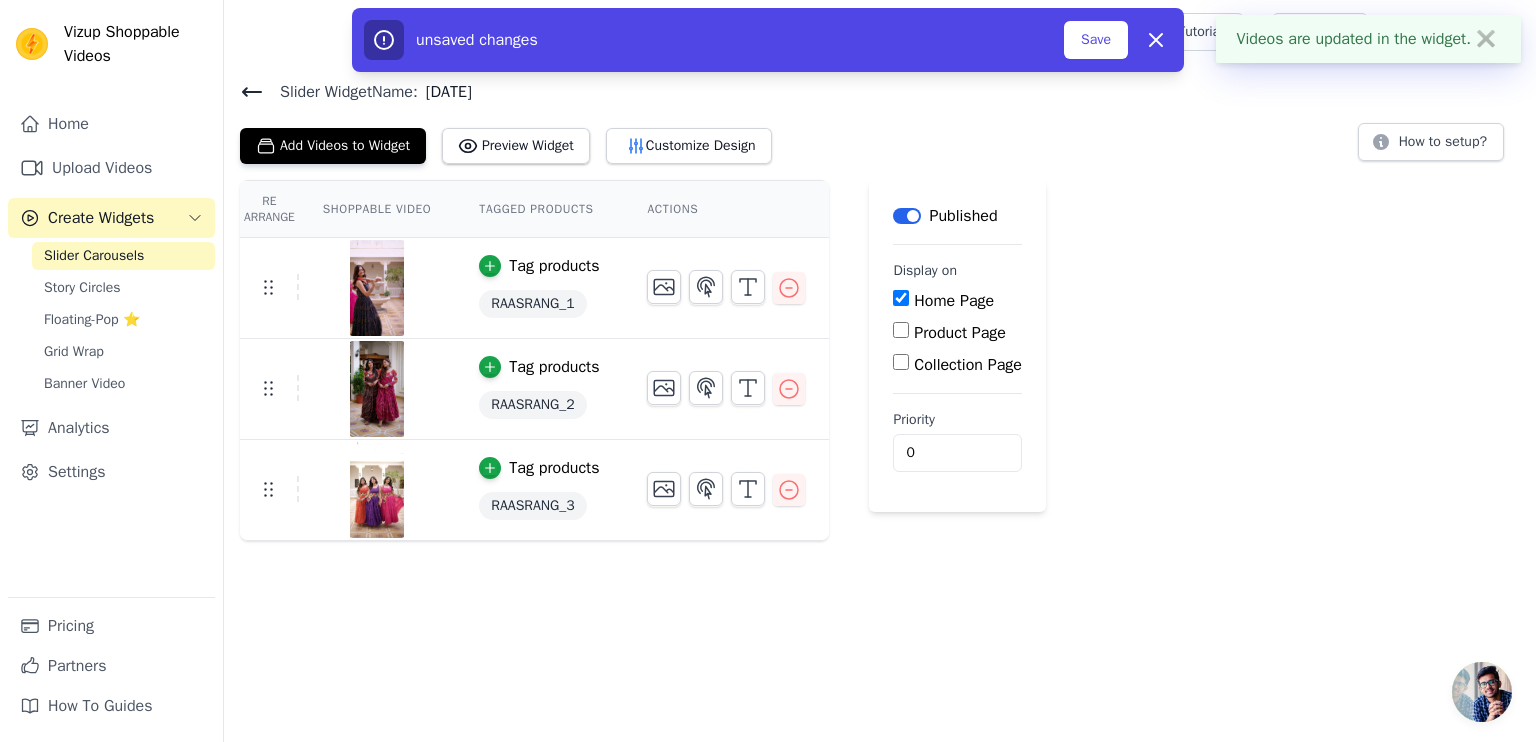 click on "Product Page" at bounding box center (901, 330) 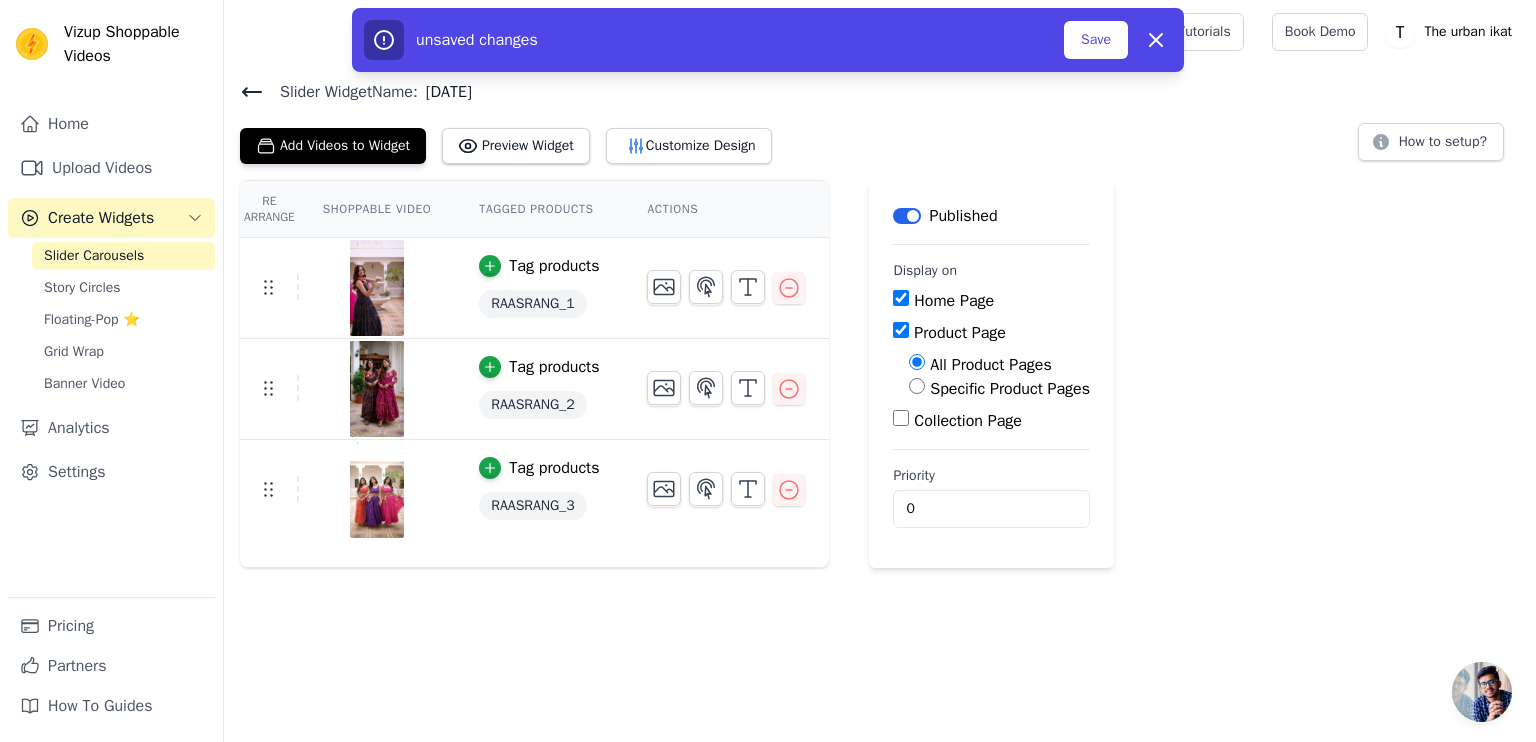 click on "Specific Product Pages" at bounding box center [917, 386] 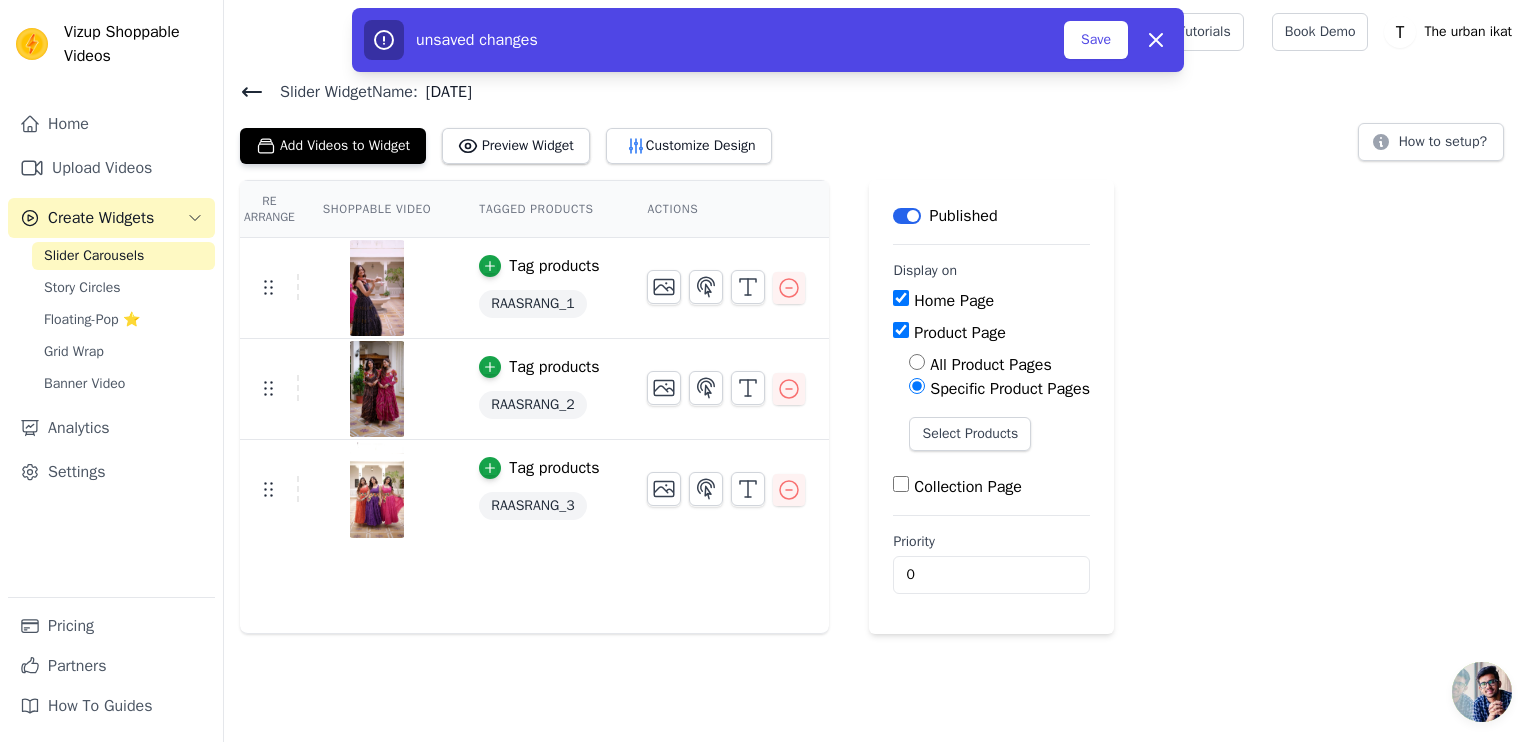 click on "All Product Pages" at bounding box center (990, 365) 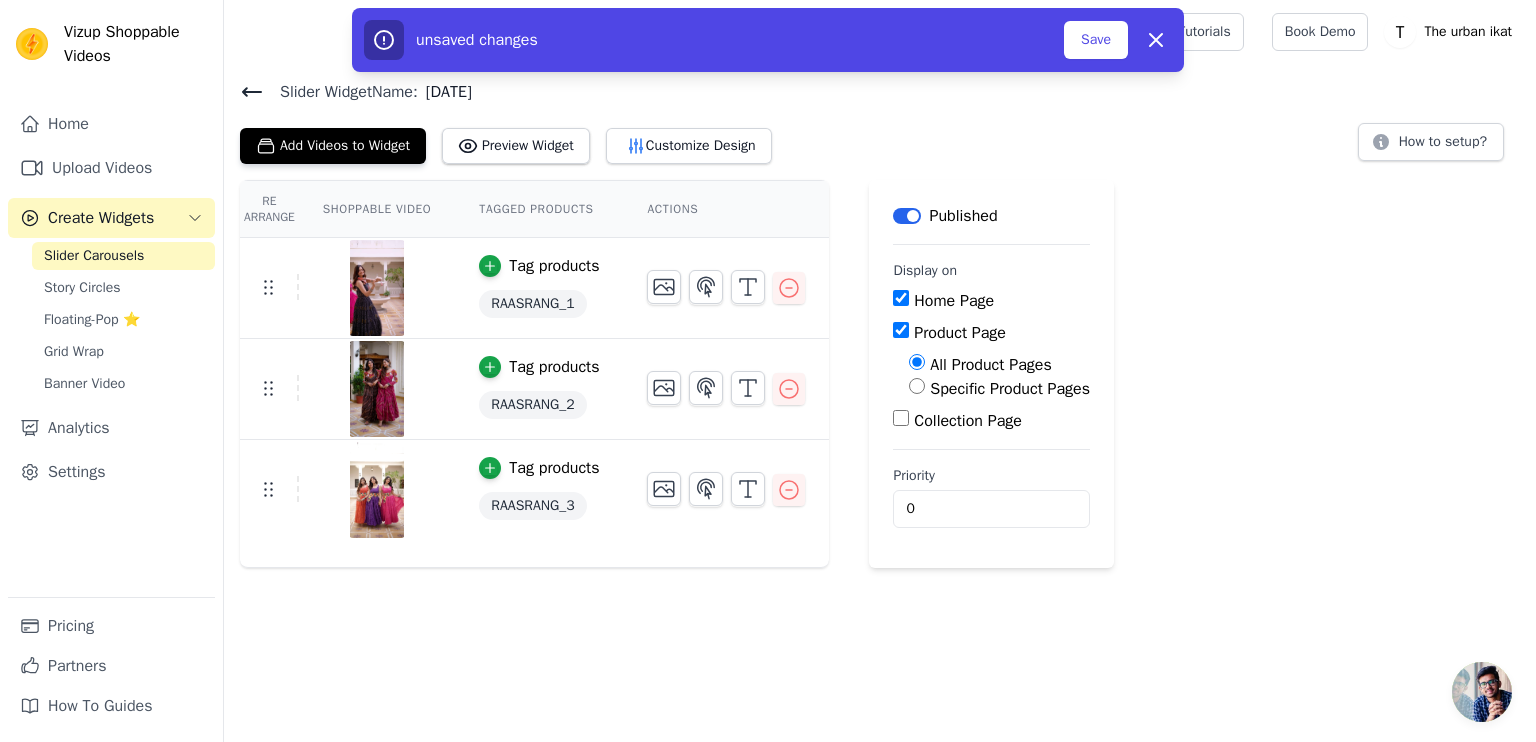 click on "Collection Page" at bounding box center (901, 418) 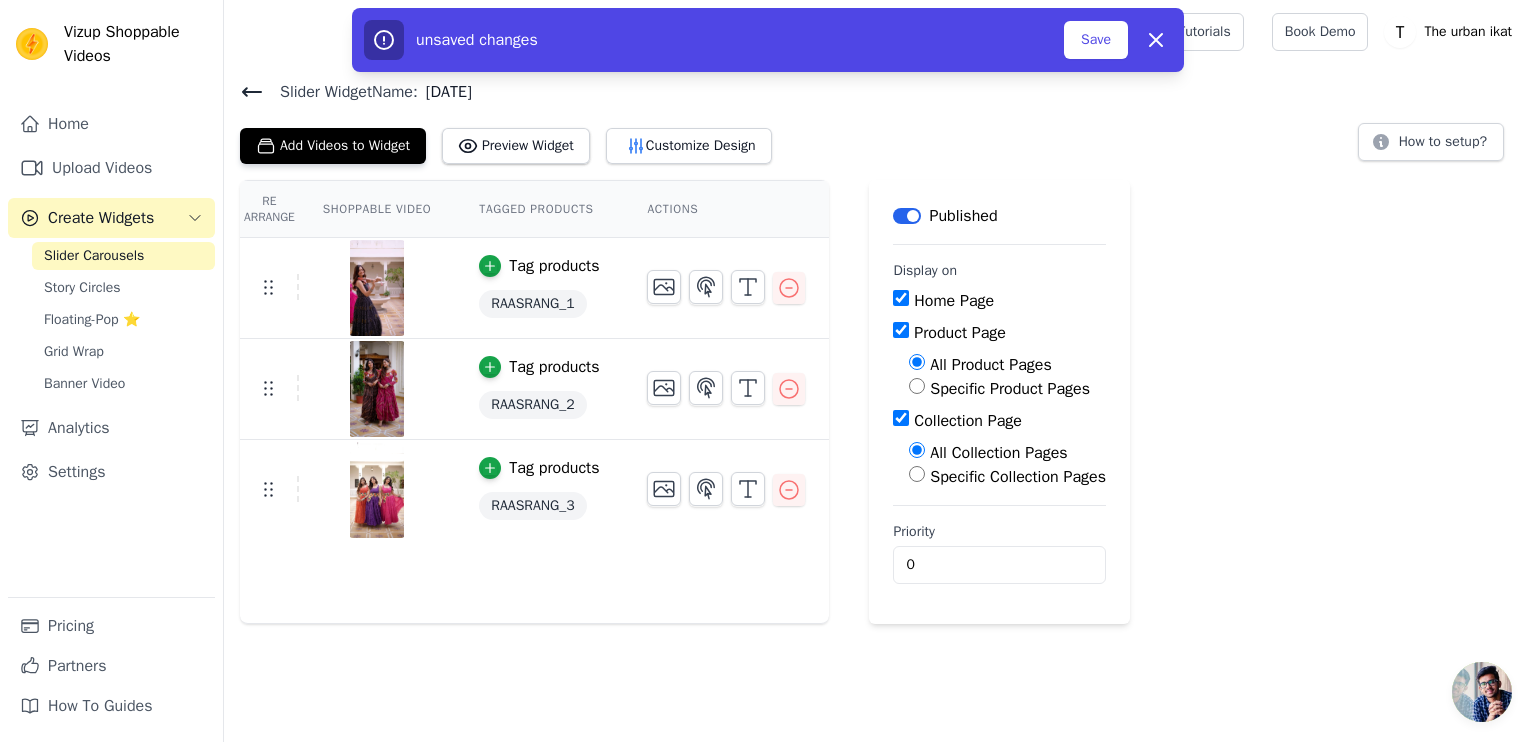 click on "Specific Collection Pages" at bounding box center (1018, 477) 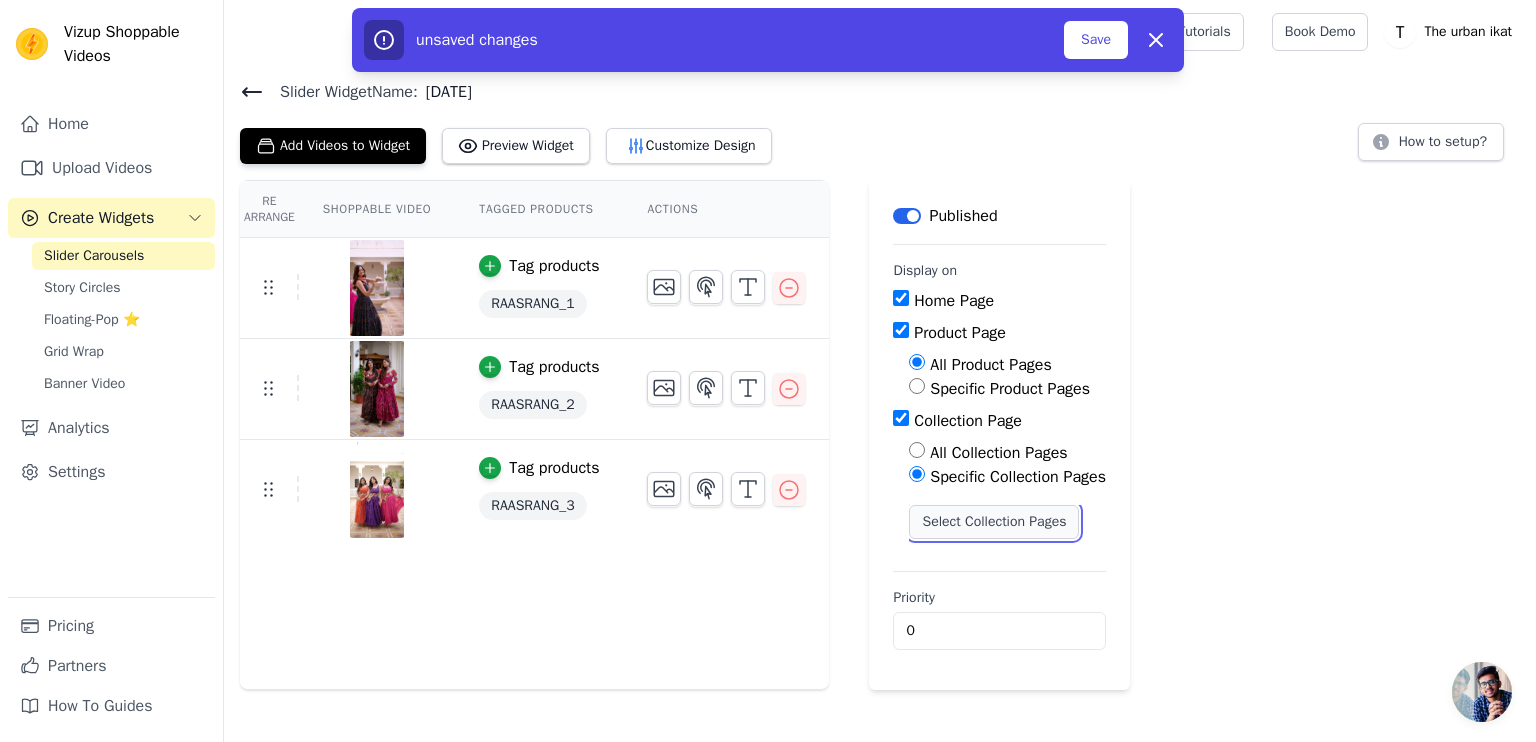 click on "Select Collection Pages" at bounding box center [994, 522] 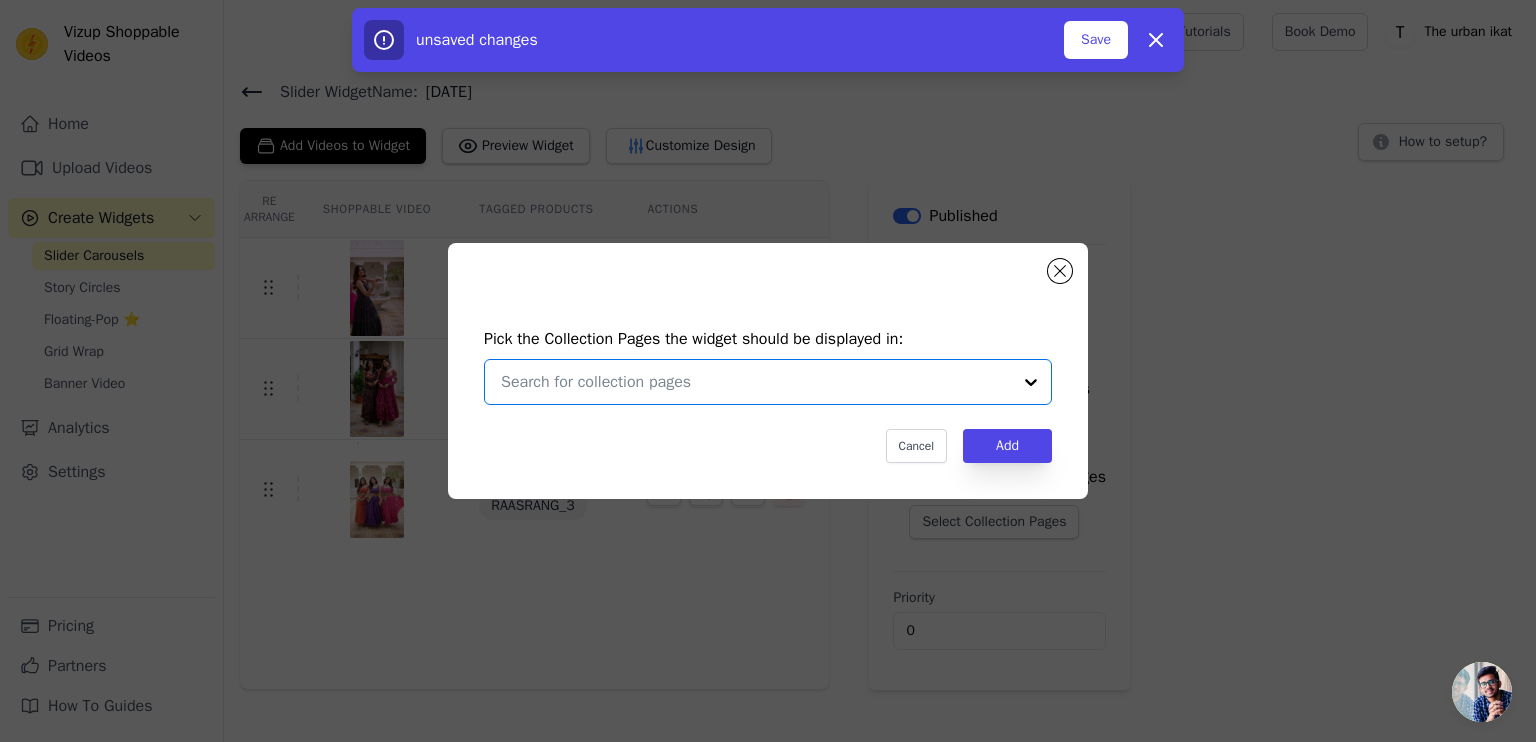 click at bounding box center (756, 382) 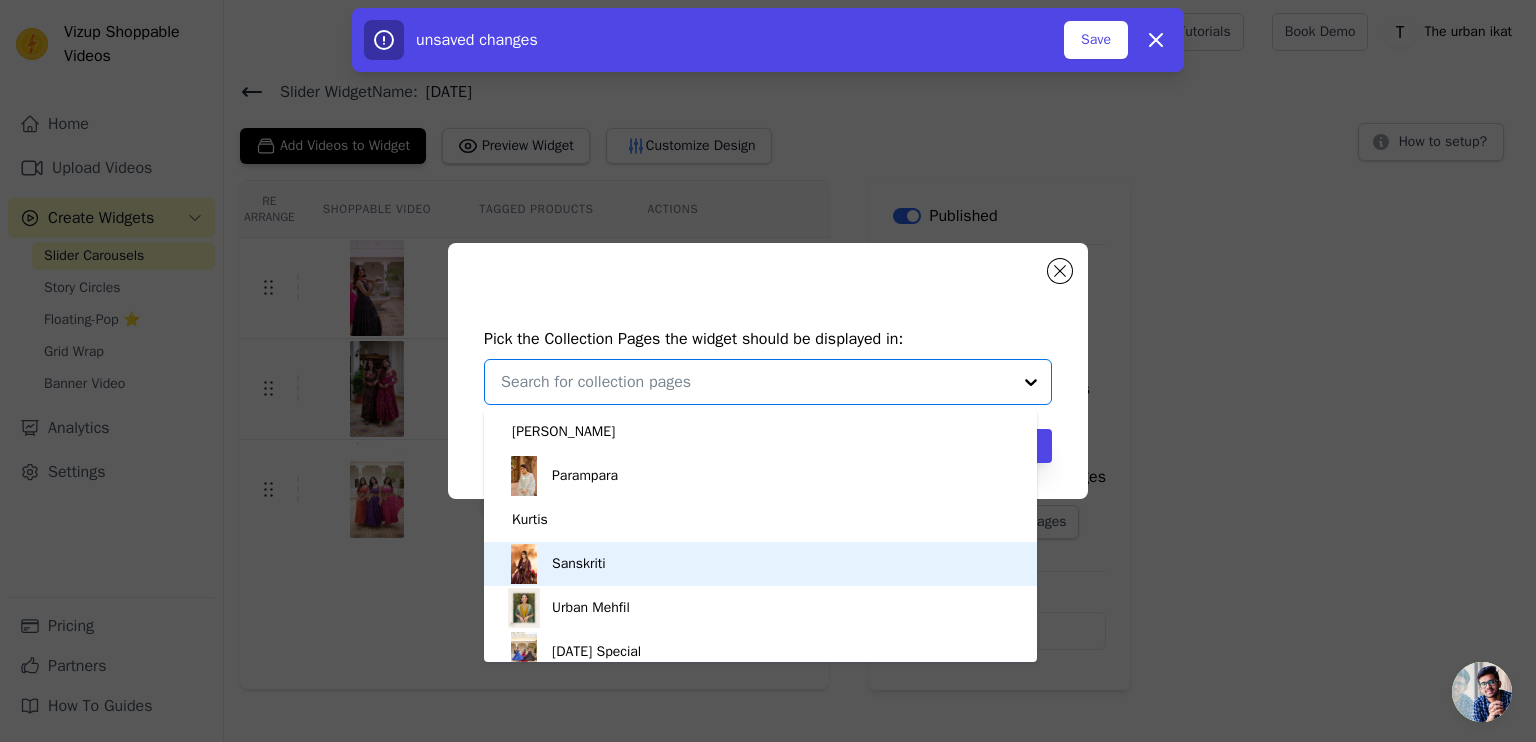 scroll, scrollTop: 15, scrollLeft: 0, axis: vertical 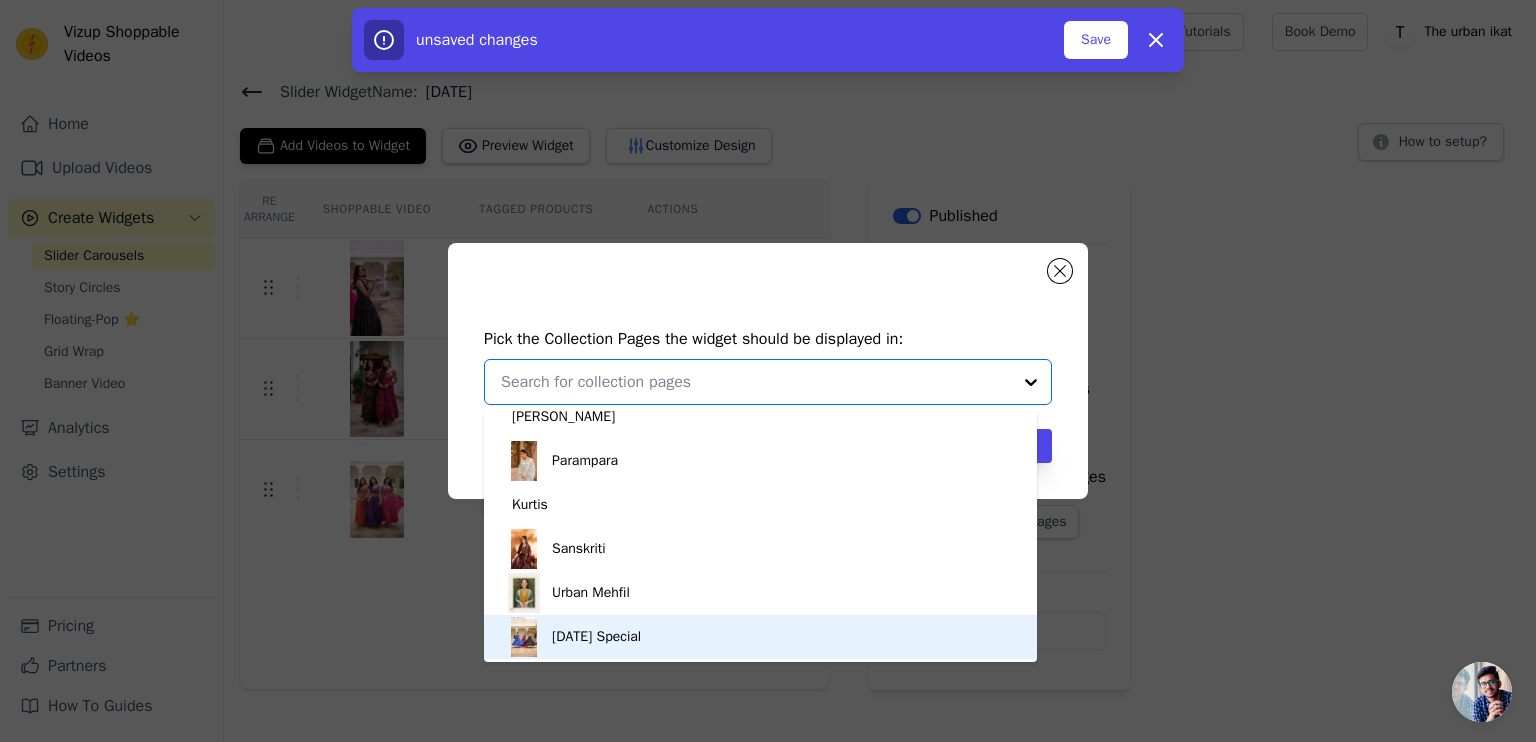 click on "[DATE] Special" at bounding box center (596, 637) 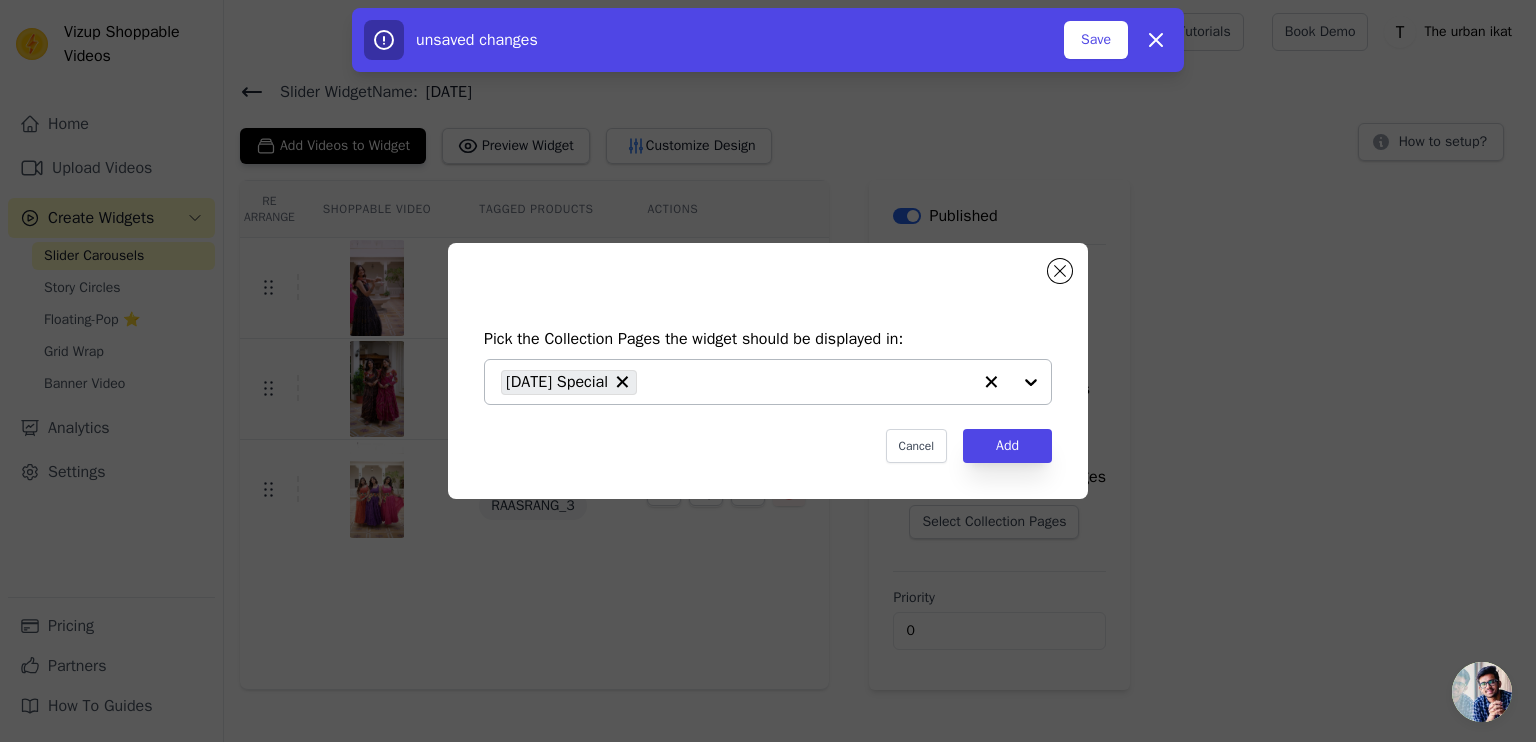 click at bounding box center [1011, 382] 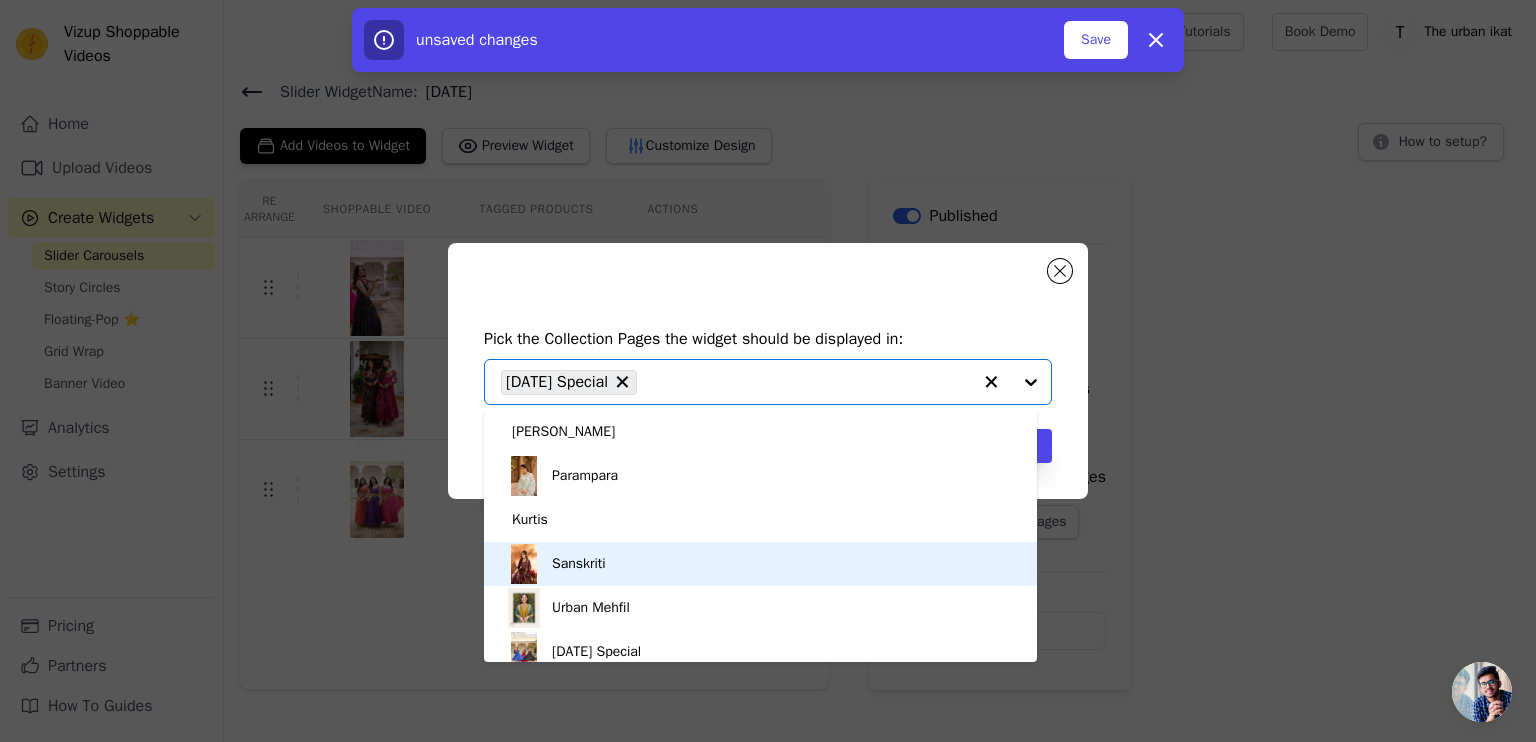 click on "Sanskriti" at bounding box center [760, 564] 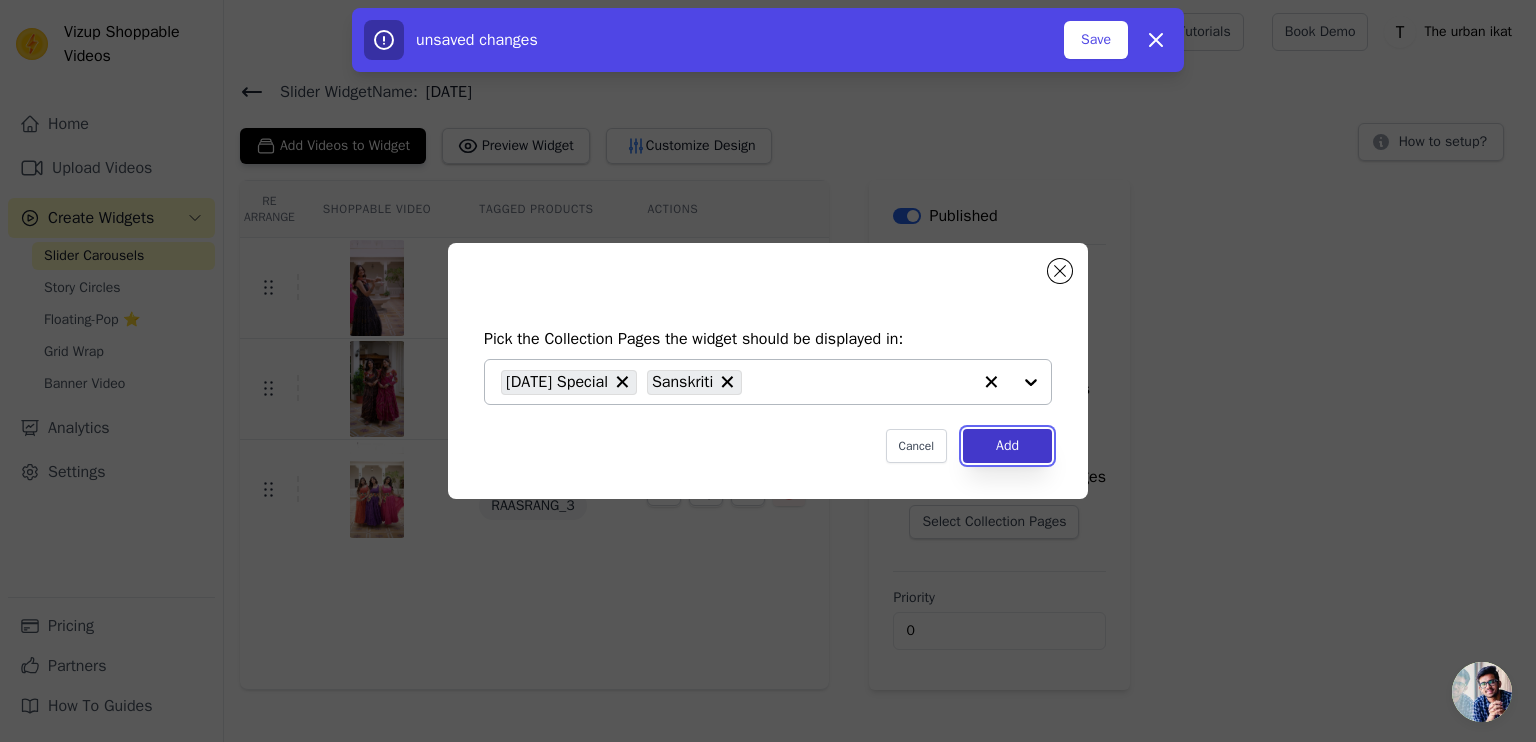 click on "Add" at bounding box center [1007, 446] 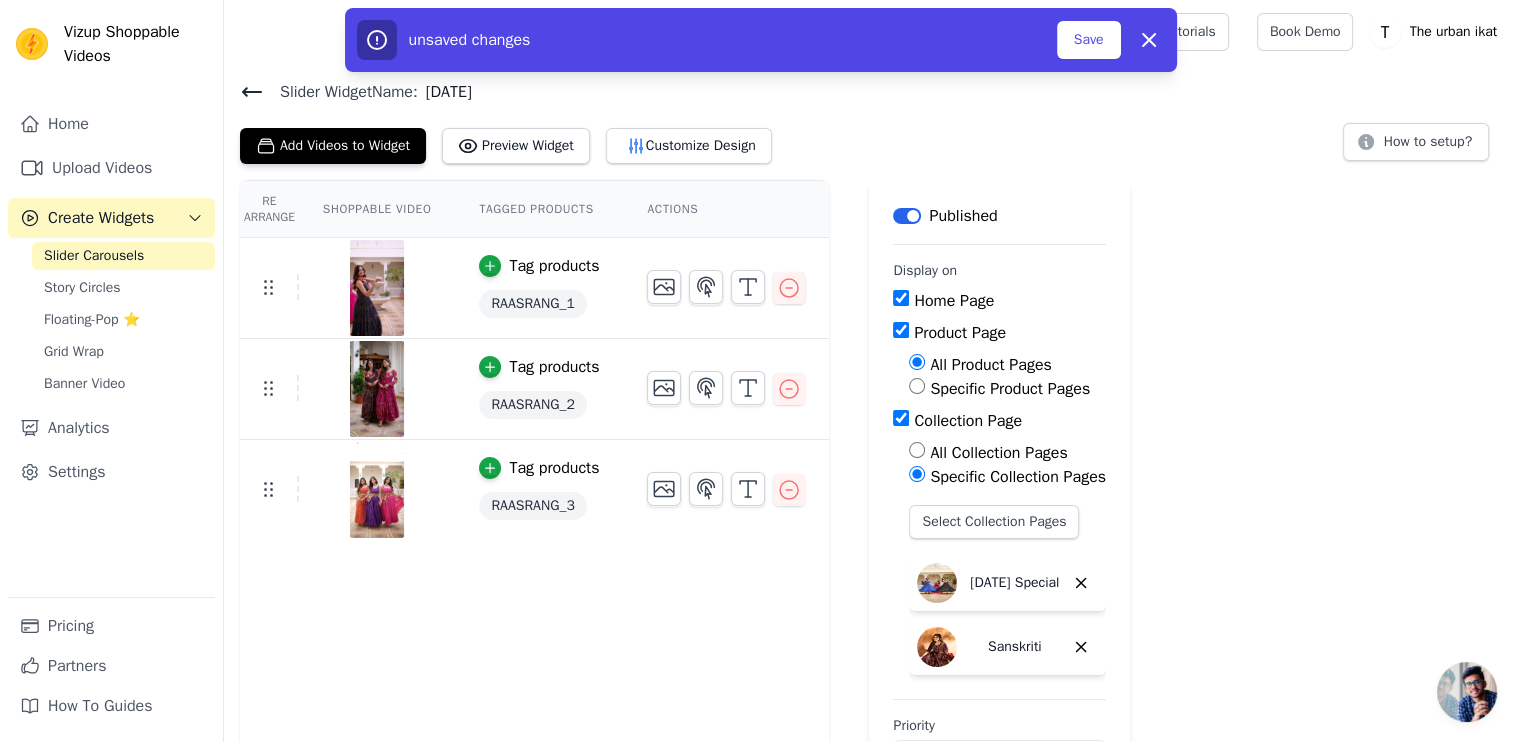 click on "Re Arrange   Shoppable Video   Tagged Products   Actions             Tag products   RAASRANG_1                             Tag products   RAASRANG_2                             Tag products   RAASRANG_3                       Save Videos In This New Order   Save   Dismiss     Label     Published     Display on     Home Page     Product Page     All Product Pages     Specific Product Pages       Collection Page     All Collection Pages     Specific Collection Pages     Select Collection Pages       [DATE] Special       Sanskriti         Priority   0     unsaved changes   Save   Dismiss" at bounding box center (872, 499) 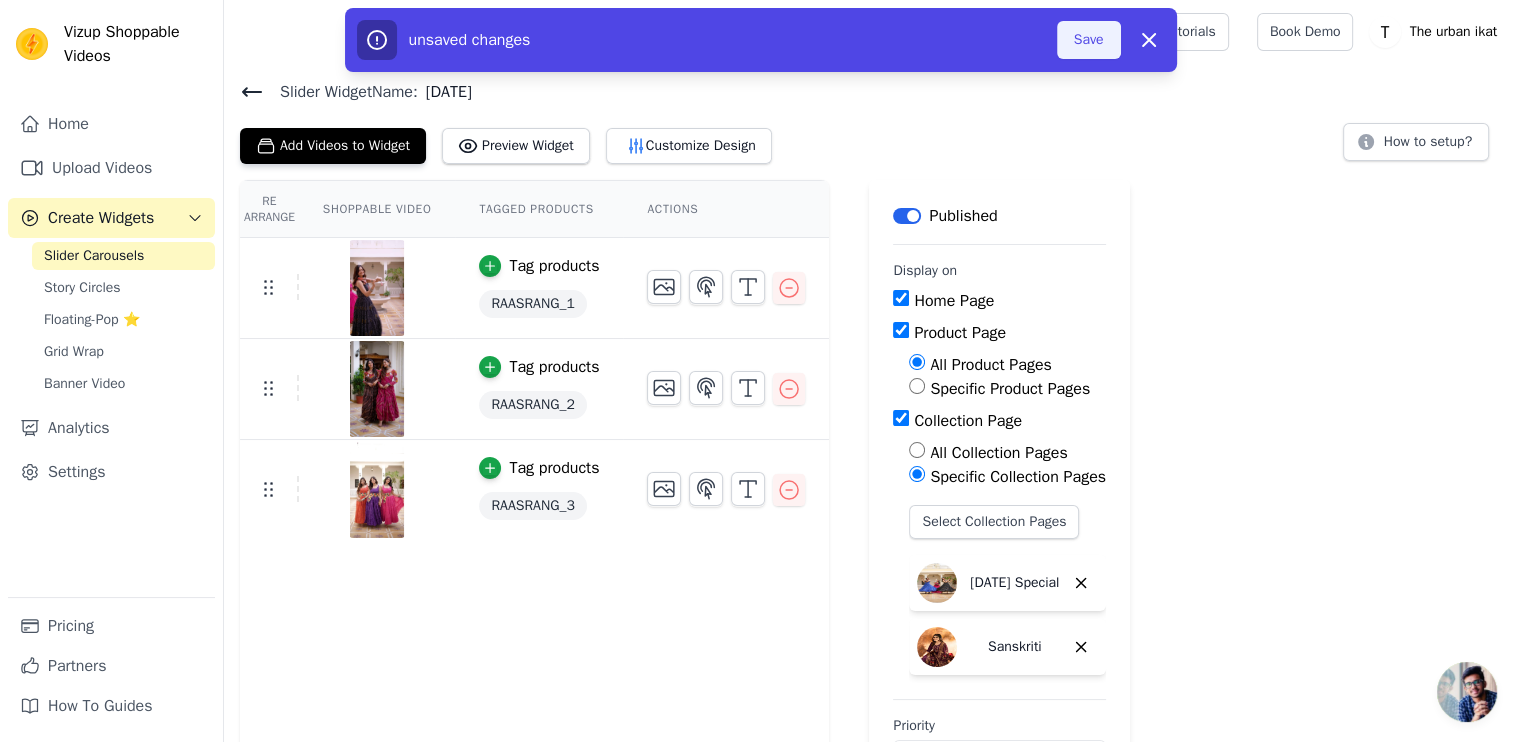 click on "Save" at bounding box center [1089, 40] 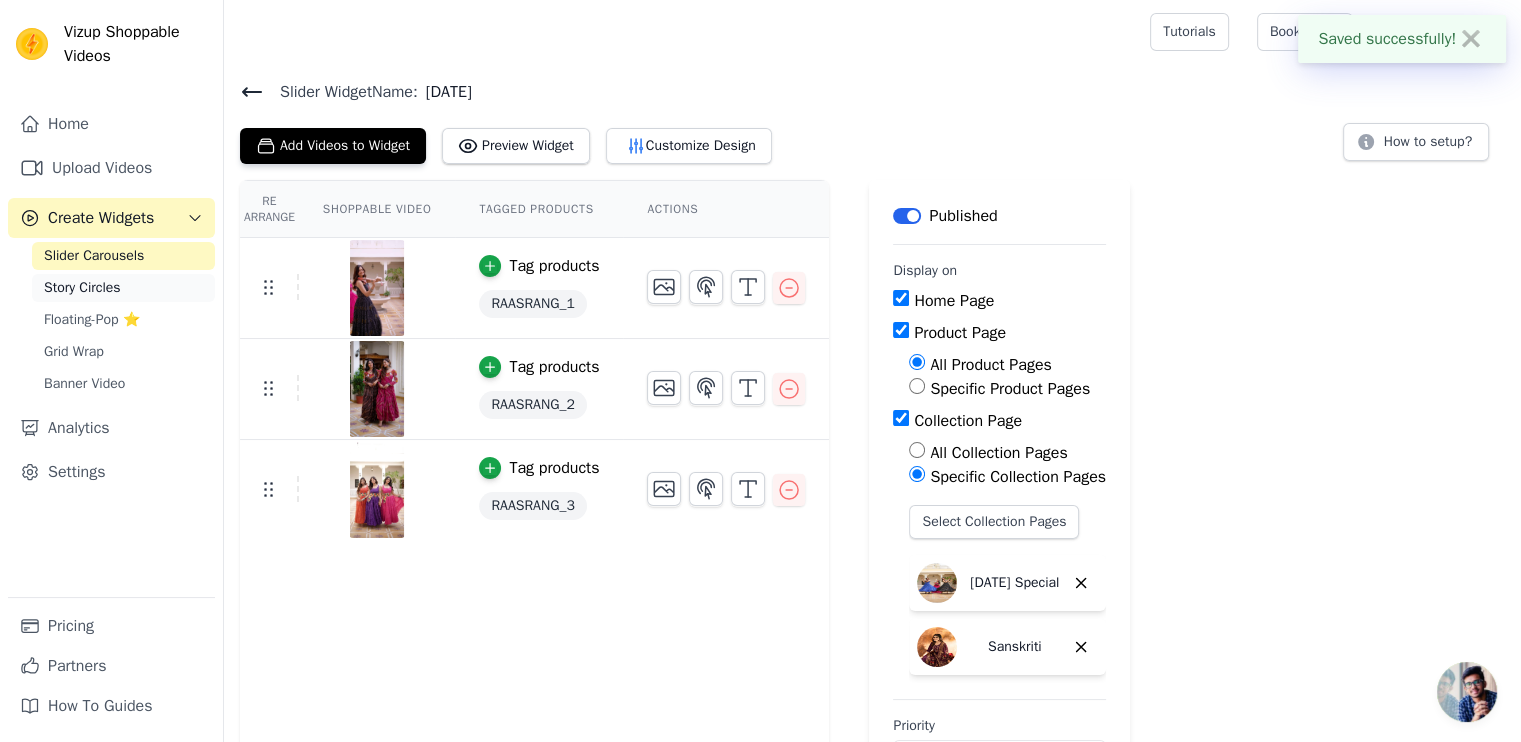click on "Story Circles" at bounding box center (123, 288) 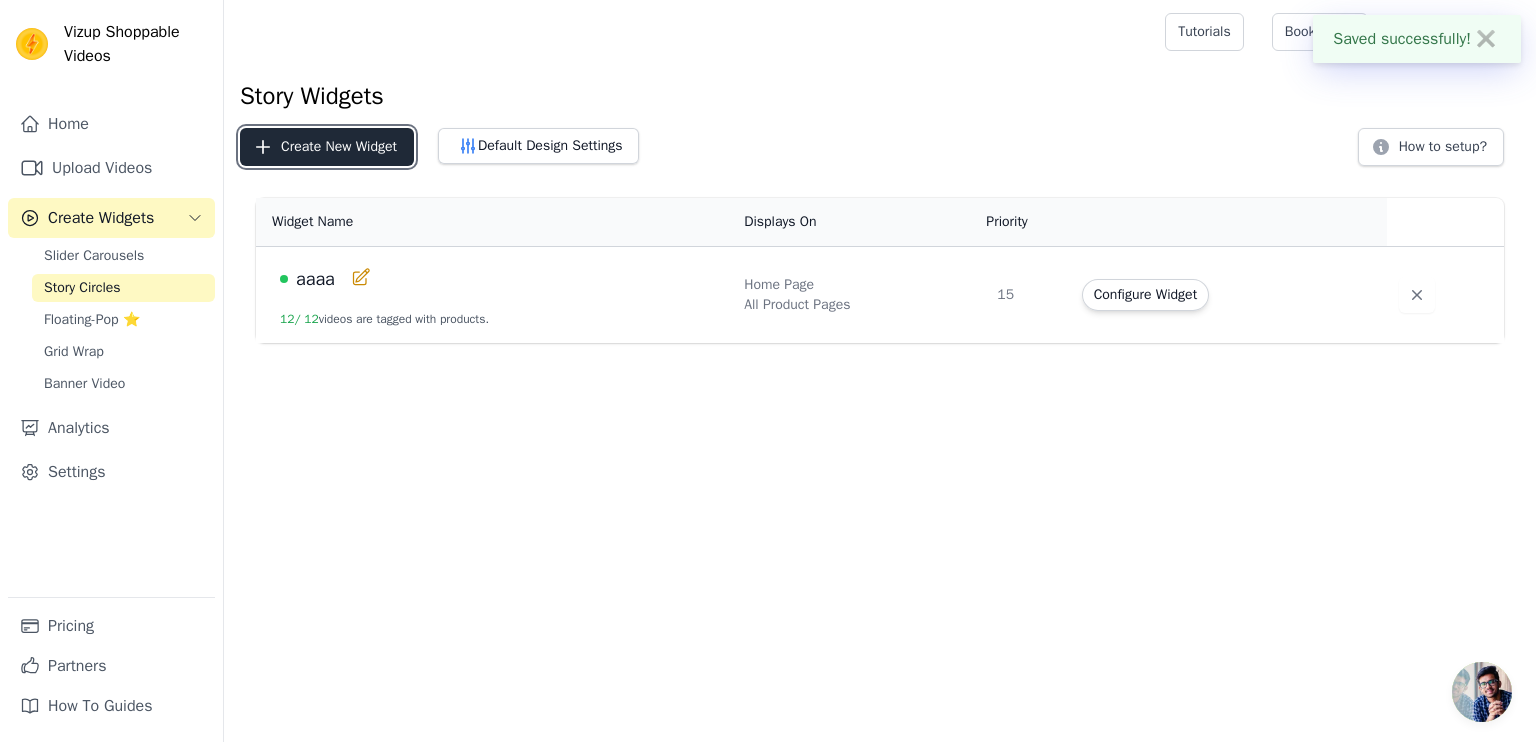 click on "Create New Widget" at bounding box center (327, 147) 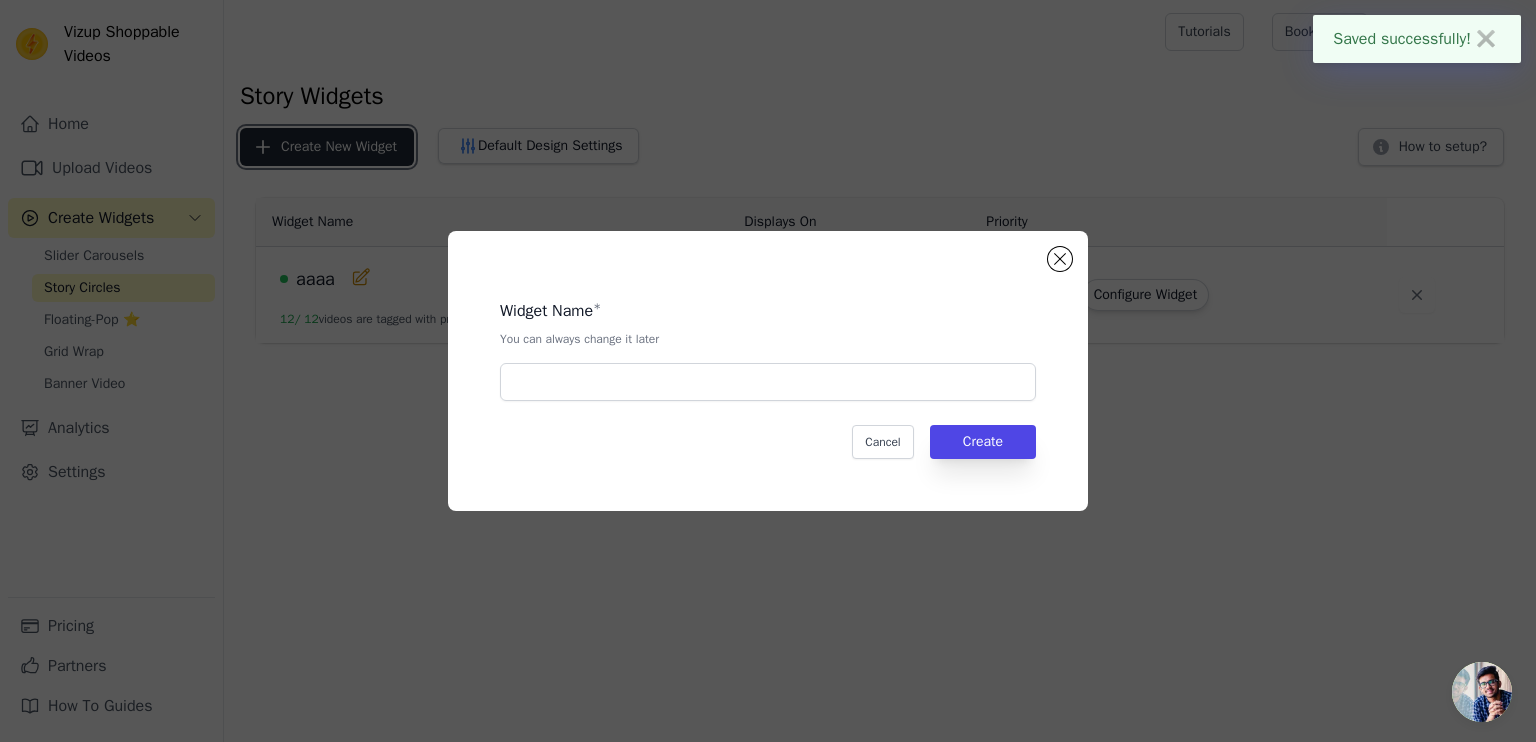 type 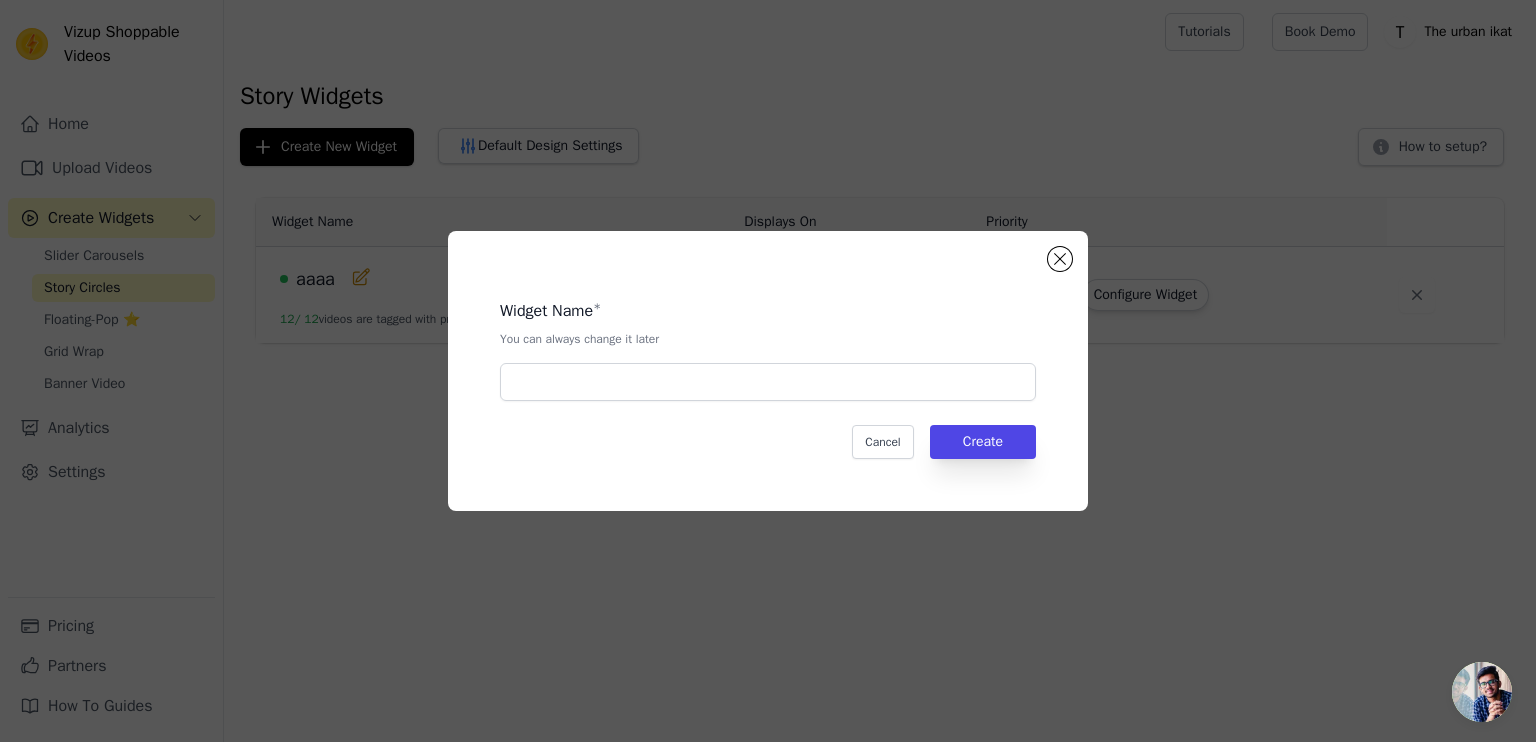 drag, startPoint x: 542, startPoint y: 361, endPoint x: 528, endPoint y: 391, distance: 33.105892 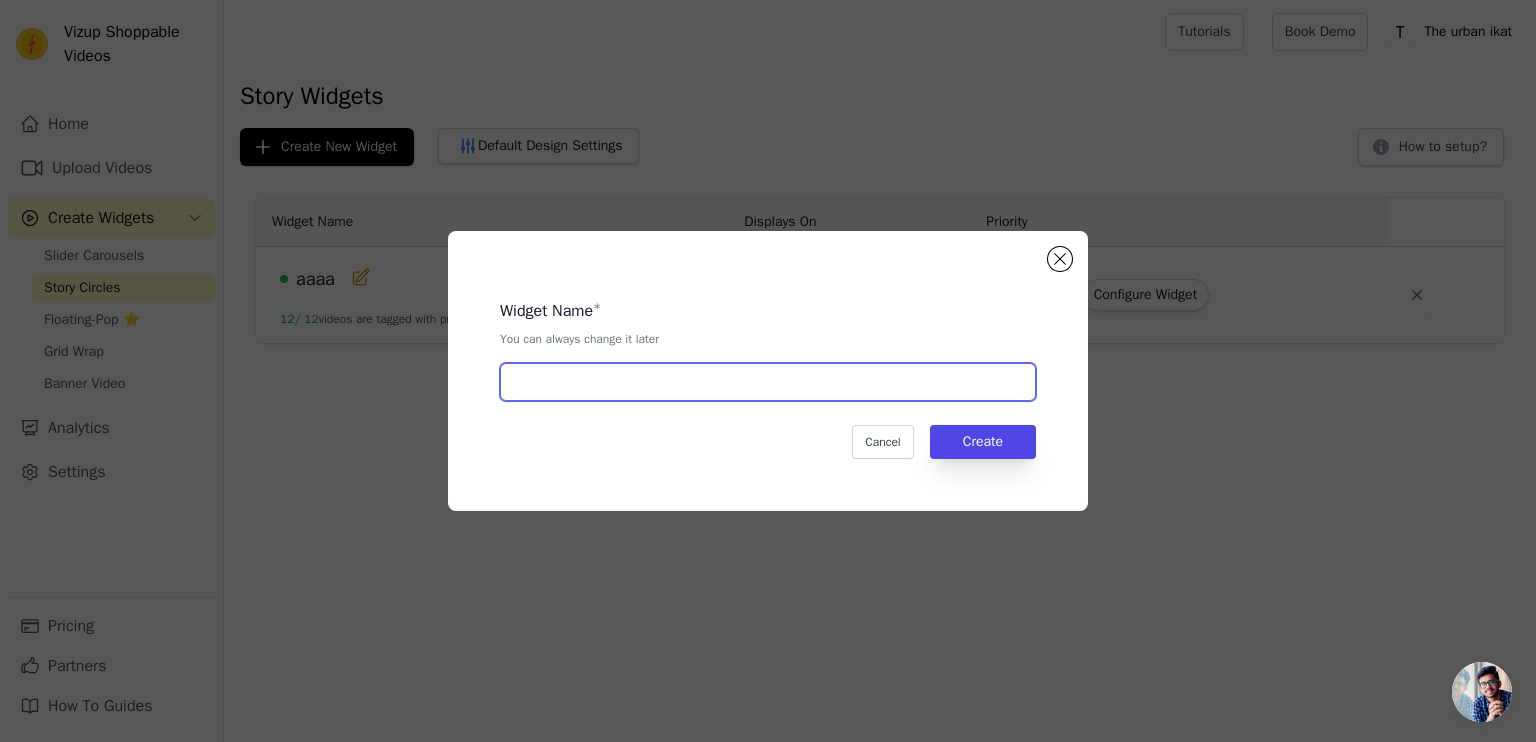 click at bounding box center (768, 382) 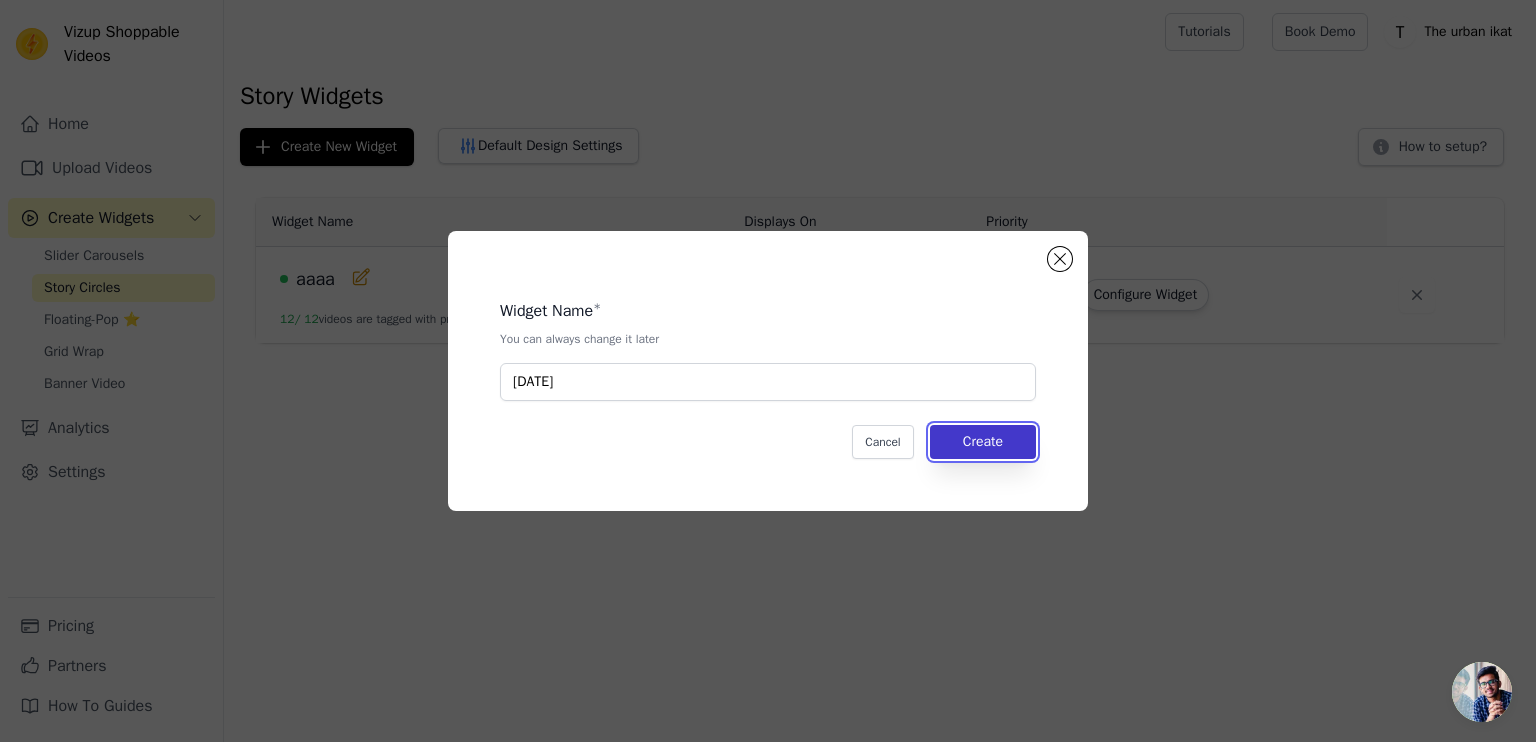 click on "Create" at bounding box center (983, 442) 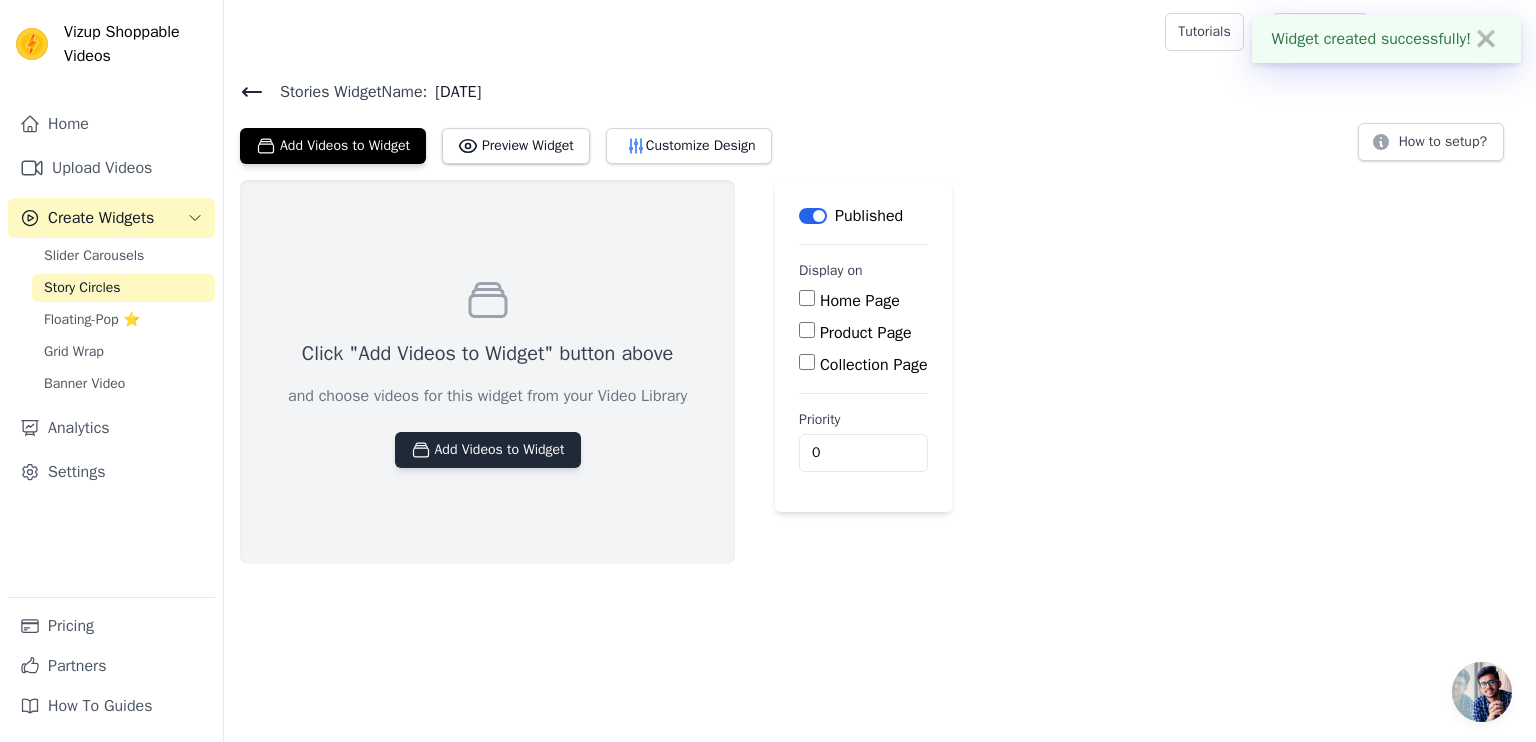 click on "Add Videos to Widget" at bounding box center (488, 450) 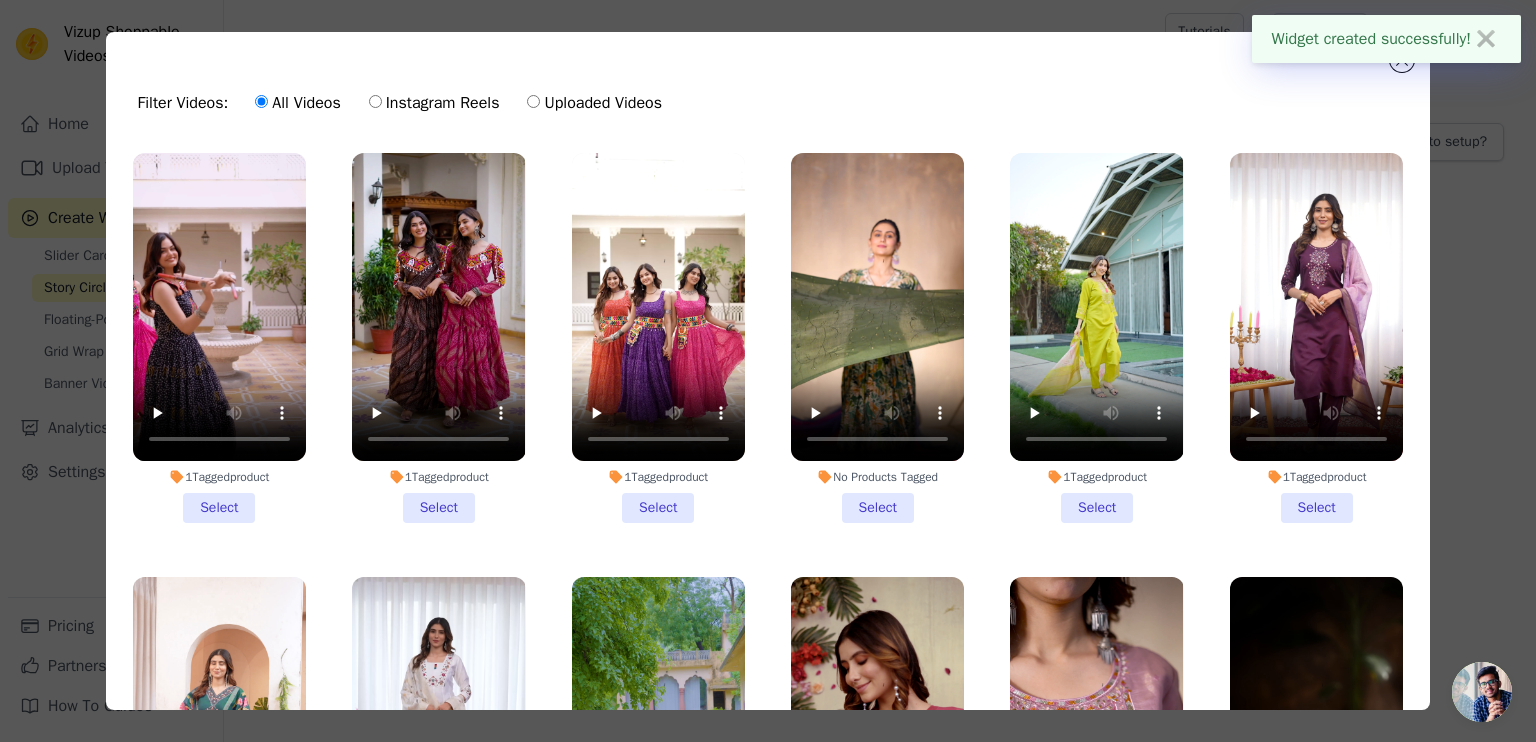 click on "1  Tagged  product     Select" at bounding box center (219, 338) 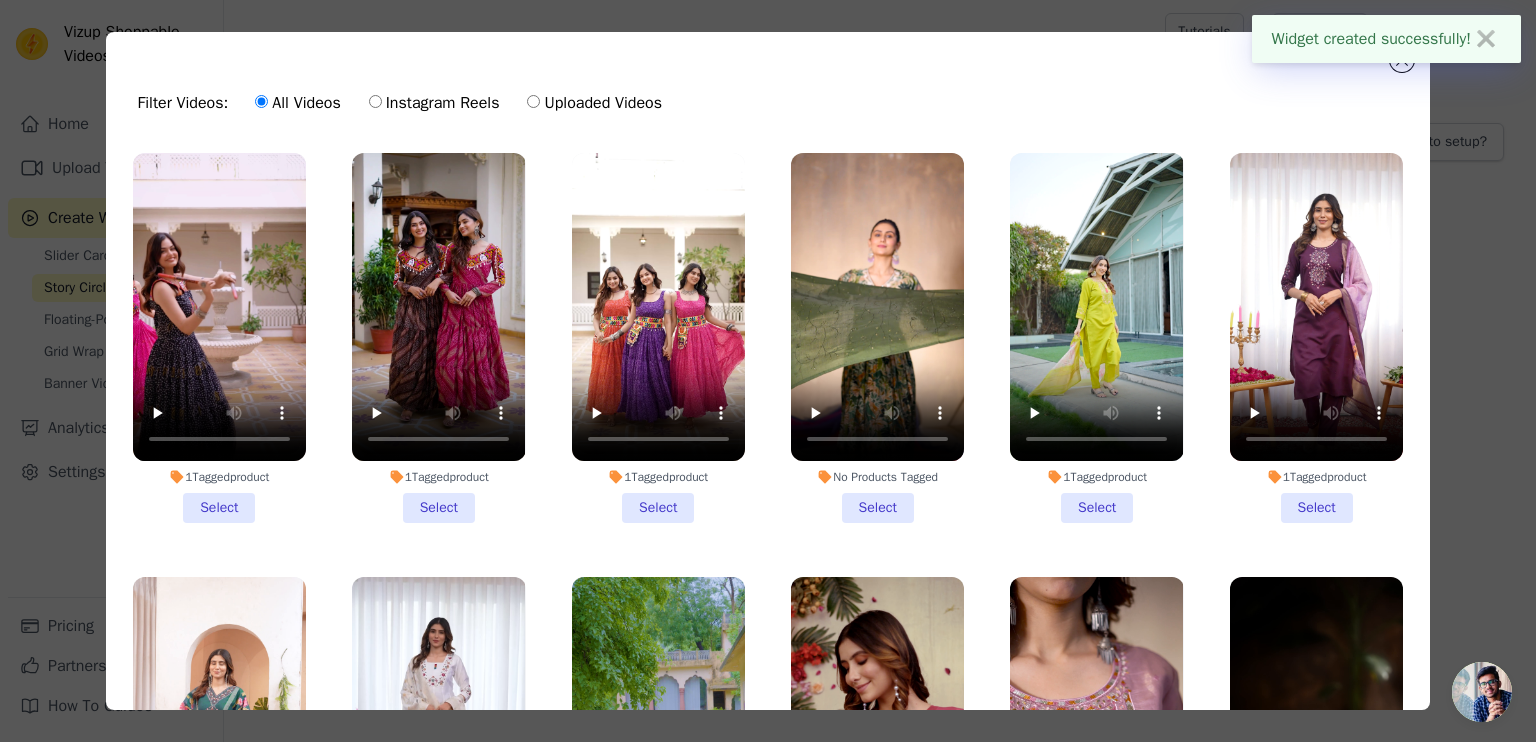 click on "1  Tagged  product     Select" at bounding box center [0, 0] 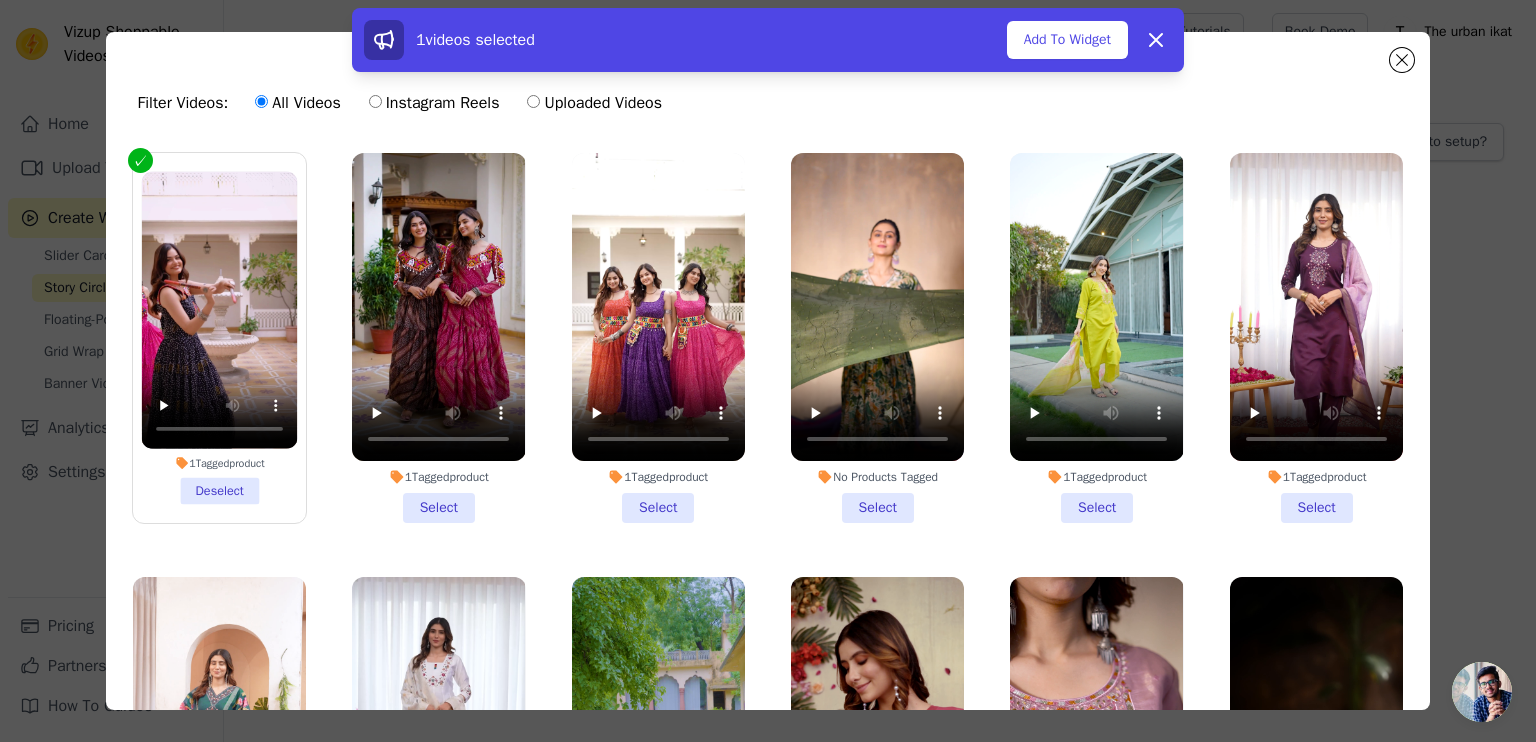 click on "1  Tagged  product     Select" at bounding box center (438, 338) 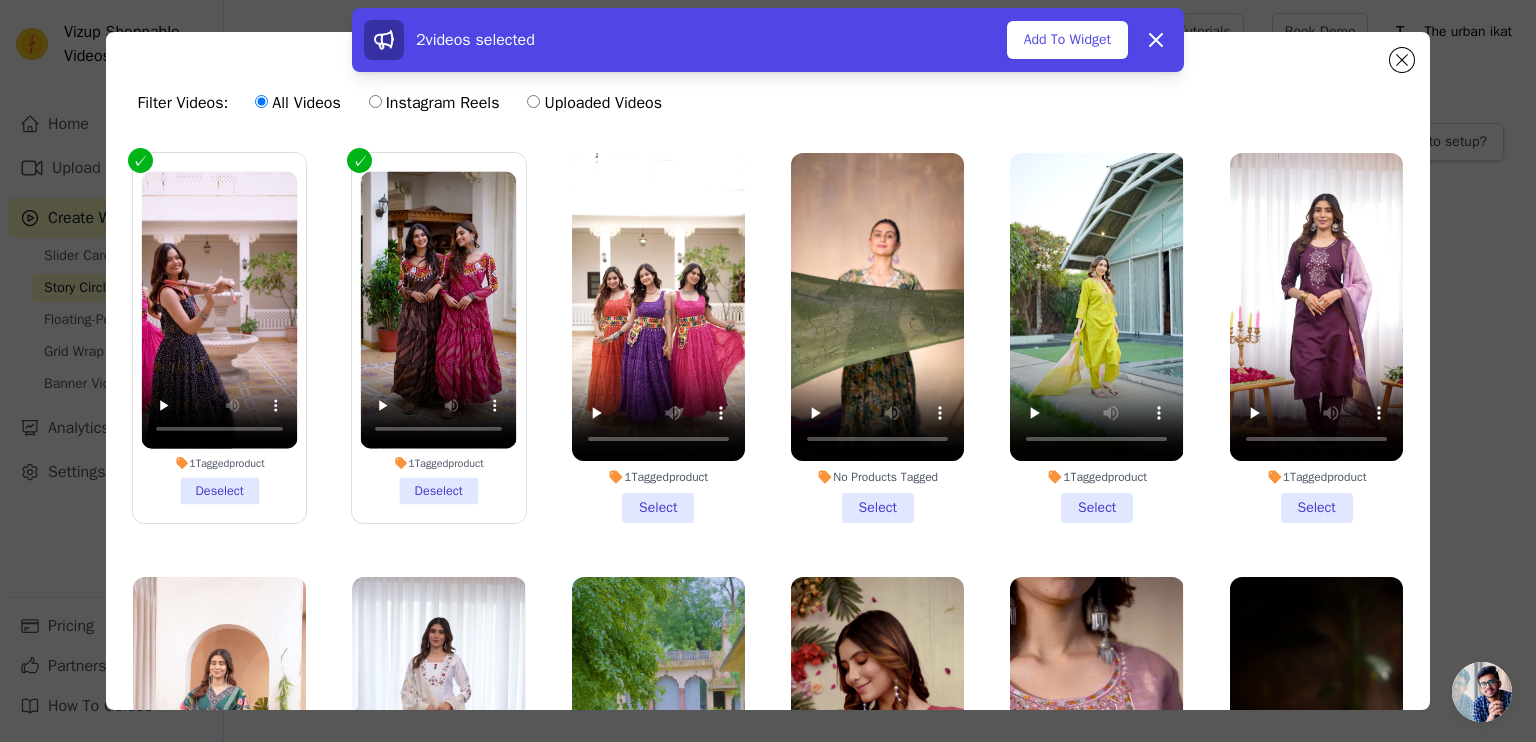 click on "1  Tagged  product     Select" at bounding box center (658, 338) 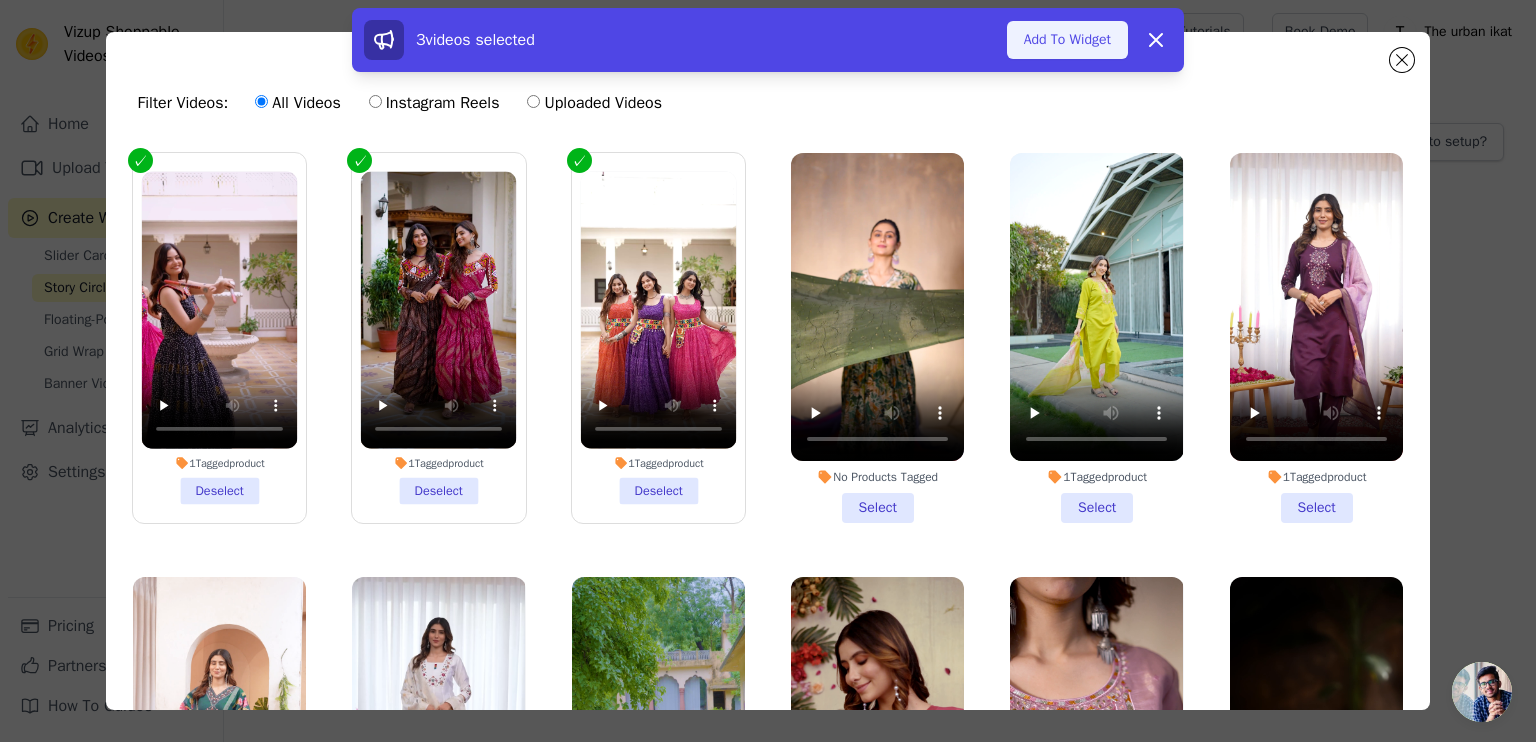 click on "Add To Widget" at bounding box center [1067, 40] 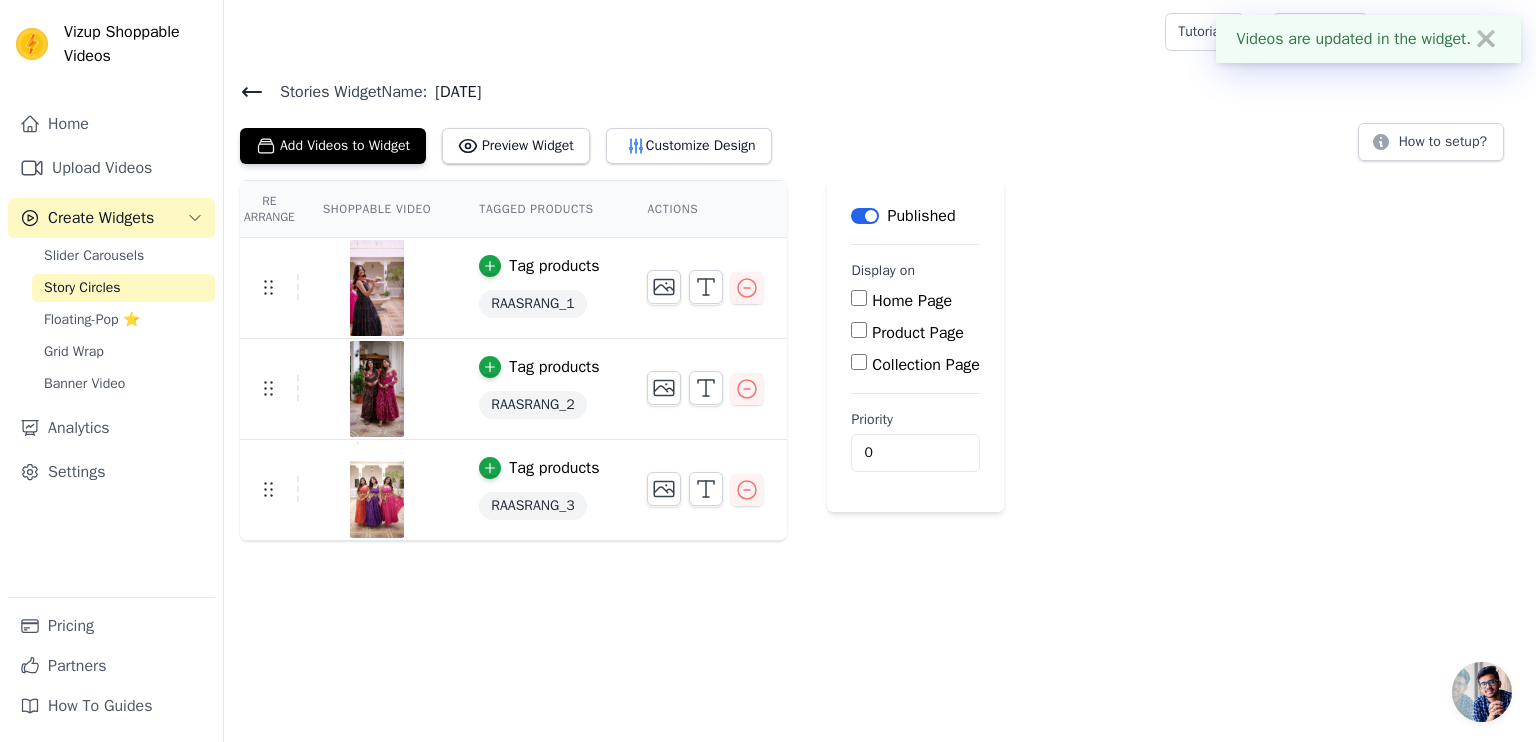 click on "Home Page" at bounding box center (912, 301) 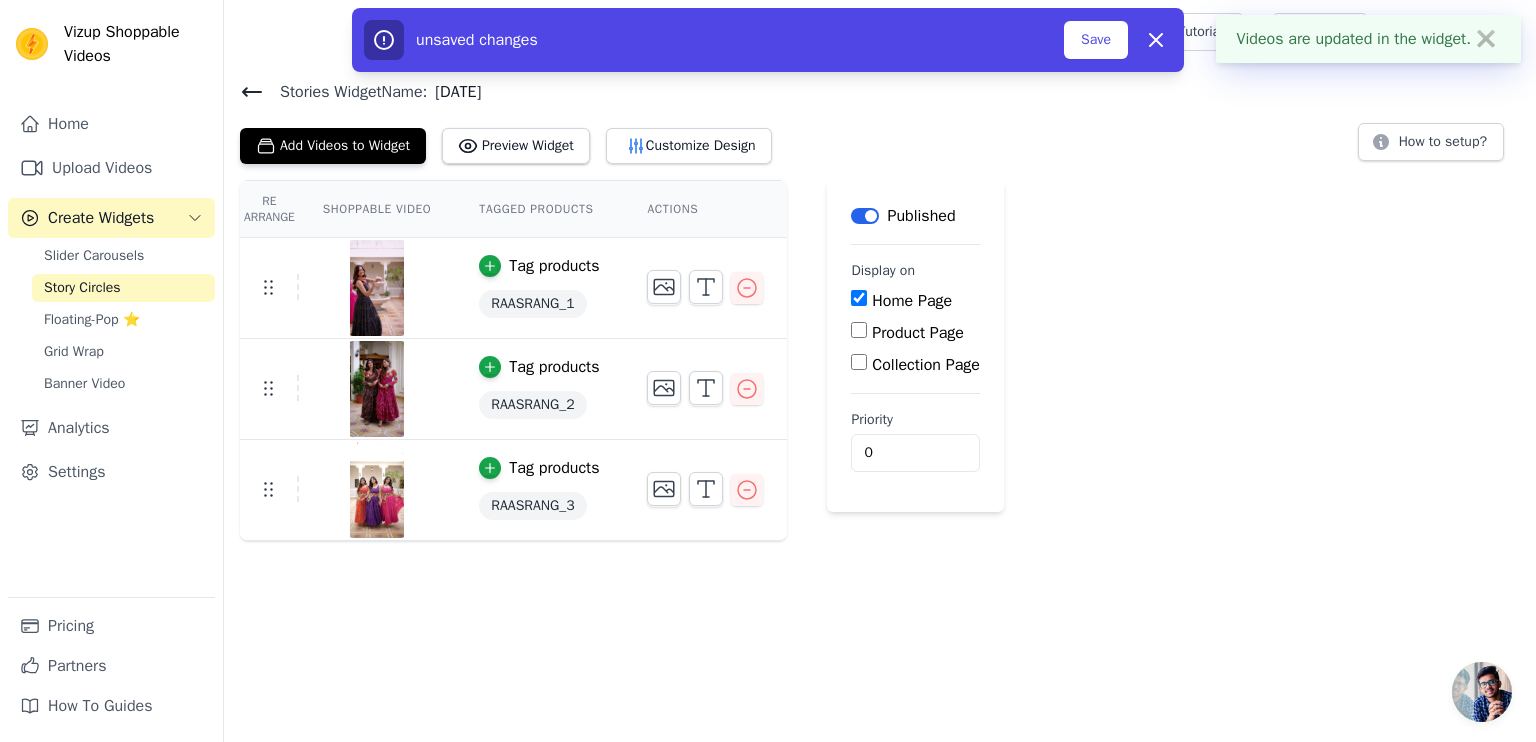 click on "Home Page     Product Page       Collection Page" at bounding box center [915, 333] 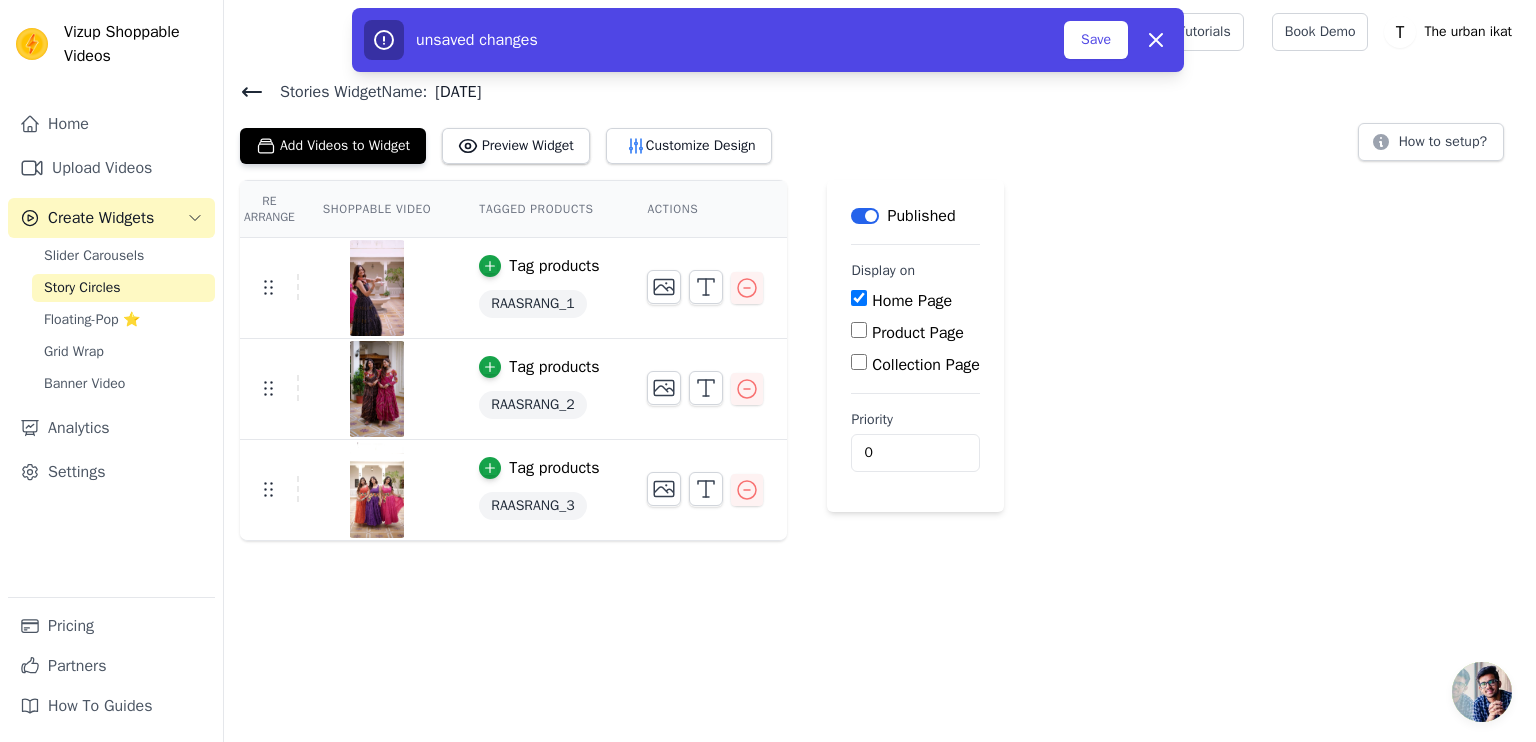 click on "Product Page" at bounding box center [915, 333] 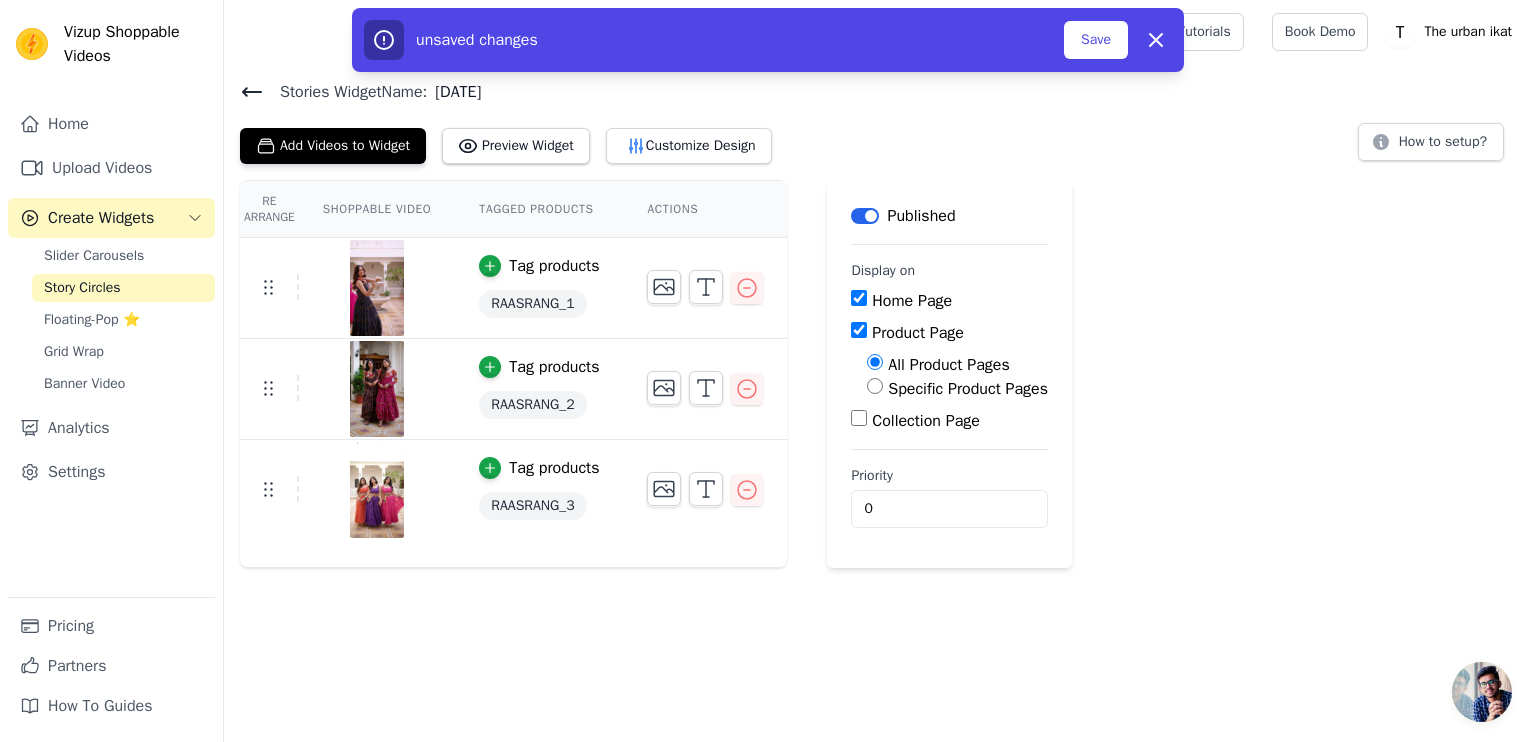 click on "Specific Product Pages" at bounding box center (968, 389) 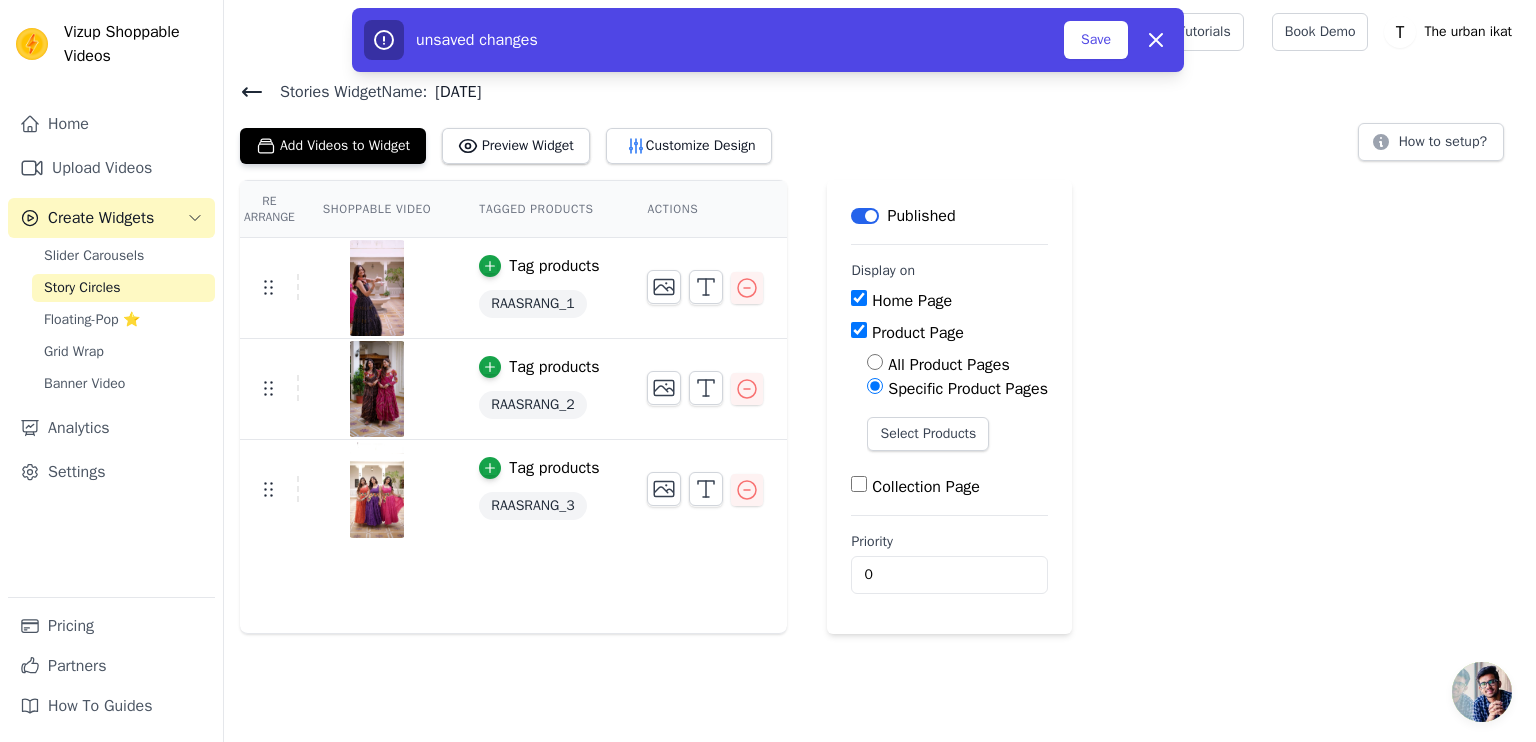 click on "All Product Pages" at bounding box center [948, 365] 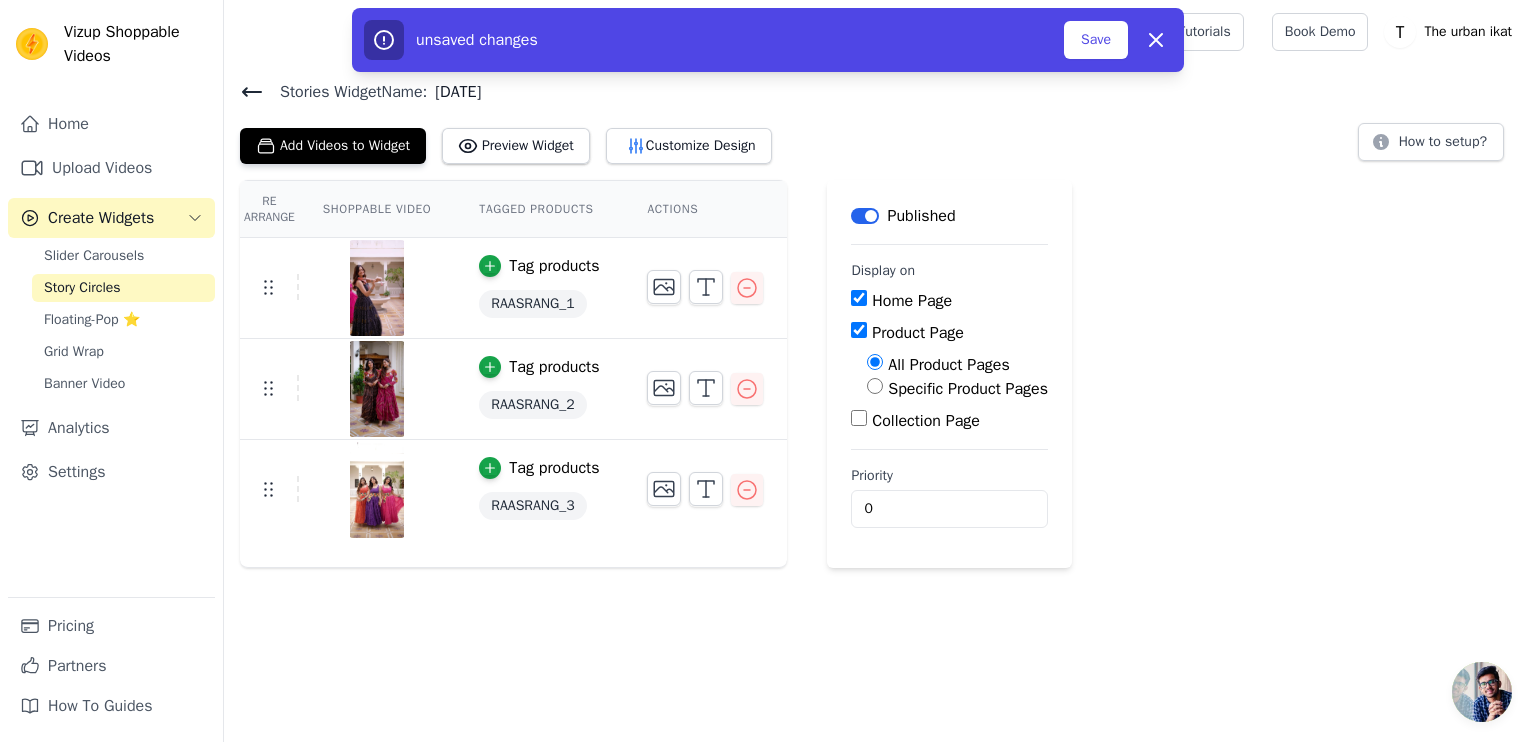 click on "Collection Page" at bounding box center [859, 418] 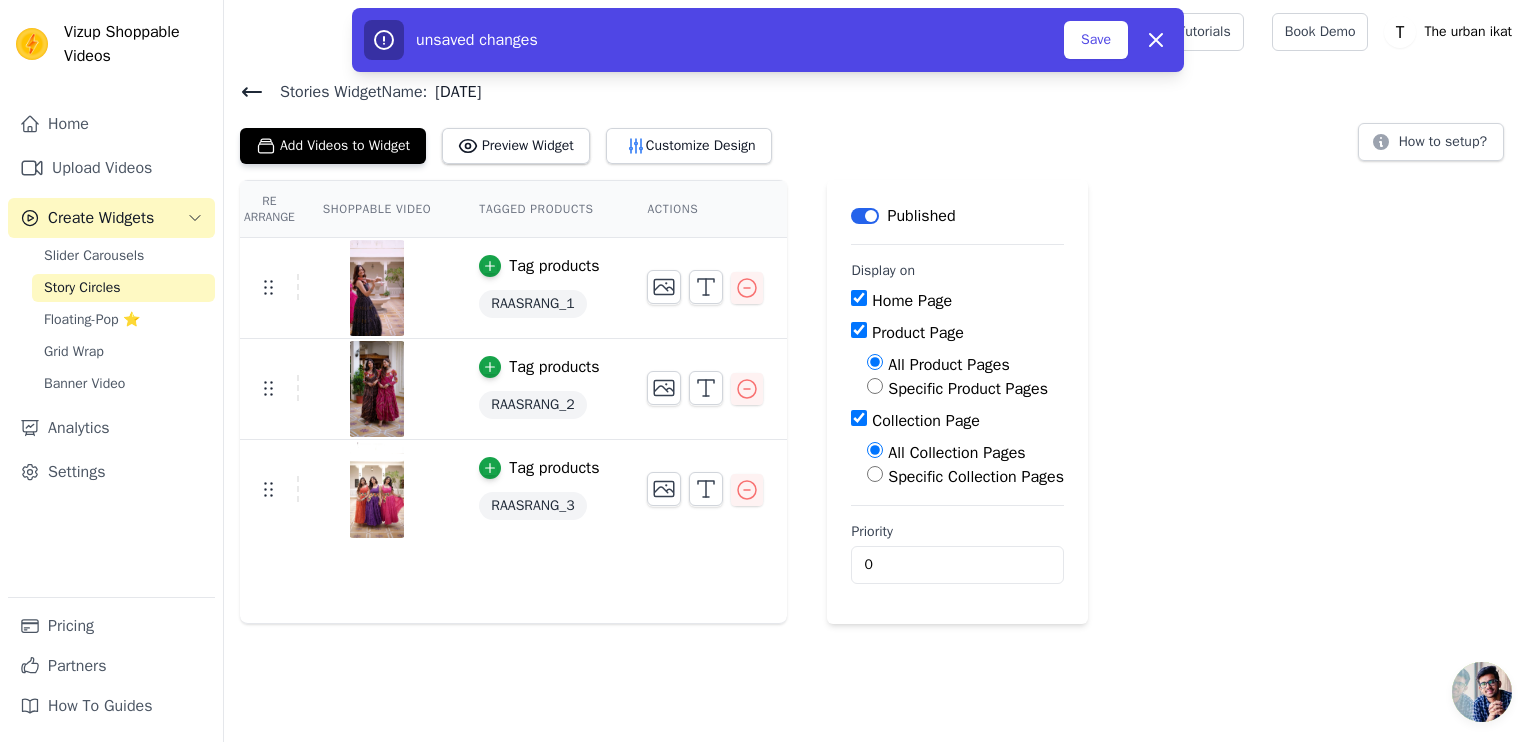click on "Specific Collection Pages" at bounding box center [965, 477] 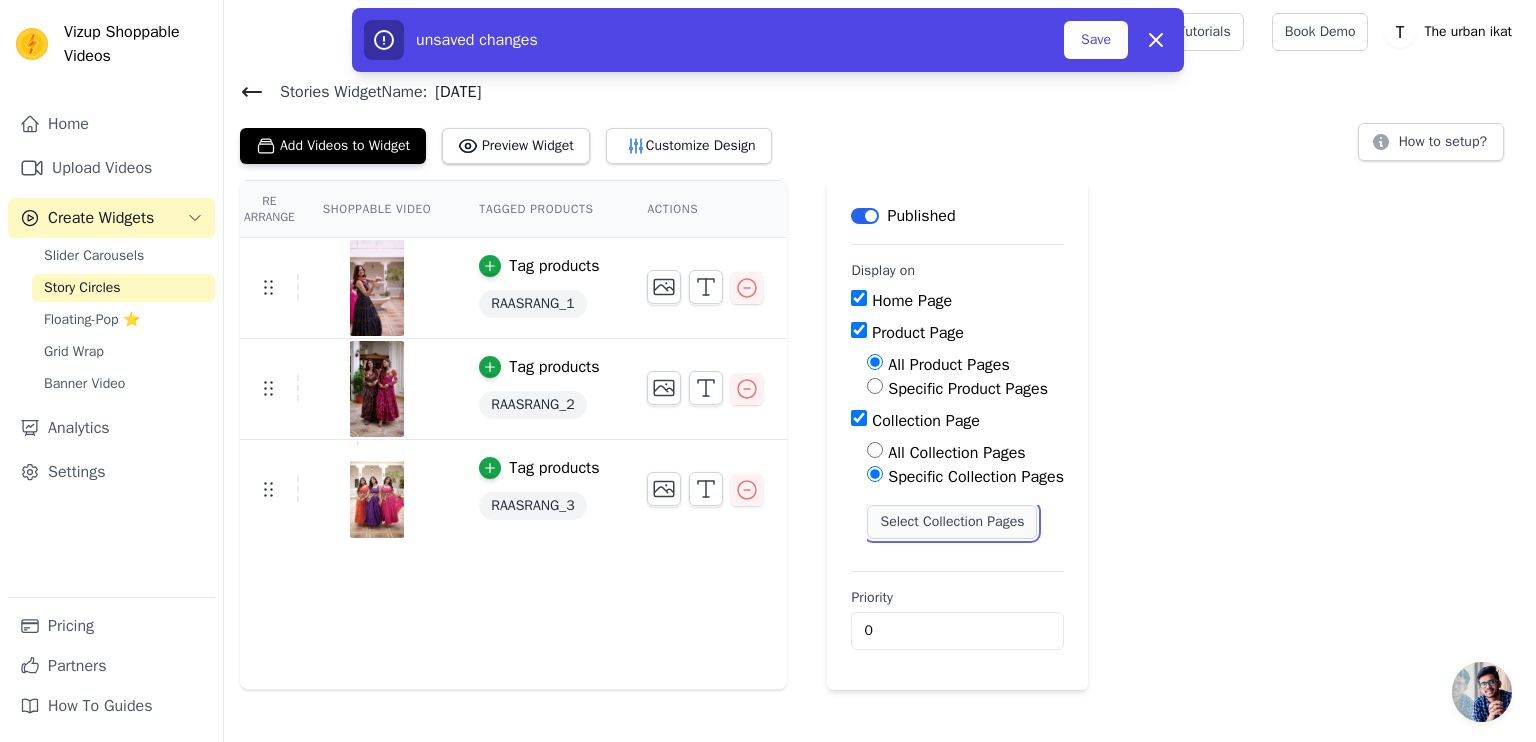 click on "Select Collection Pages" at bounding box center (952, 522) 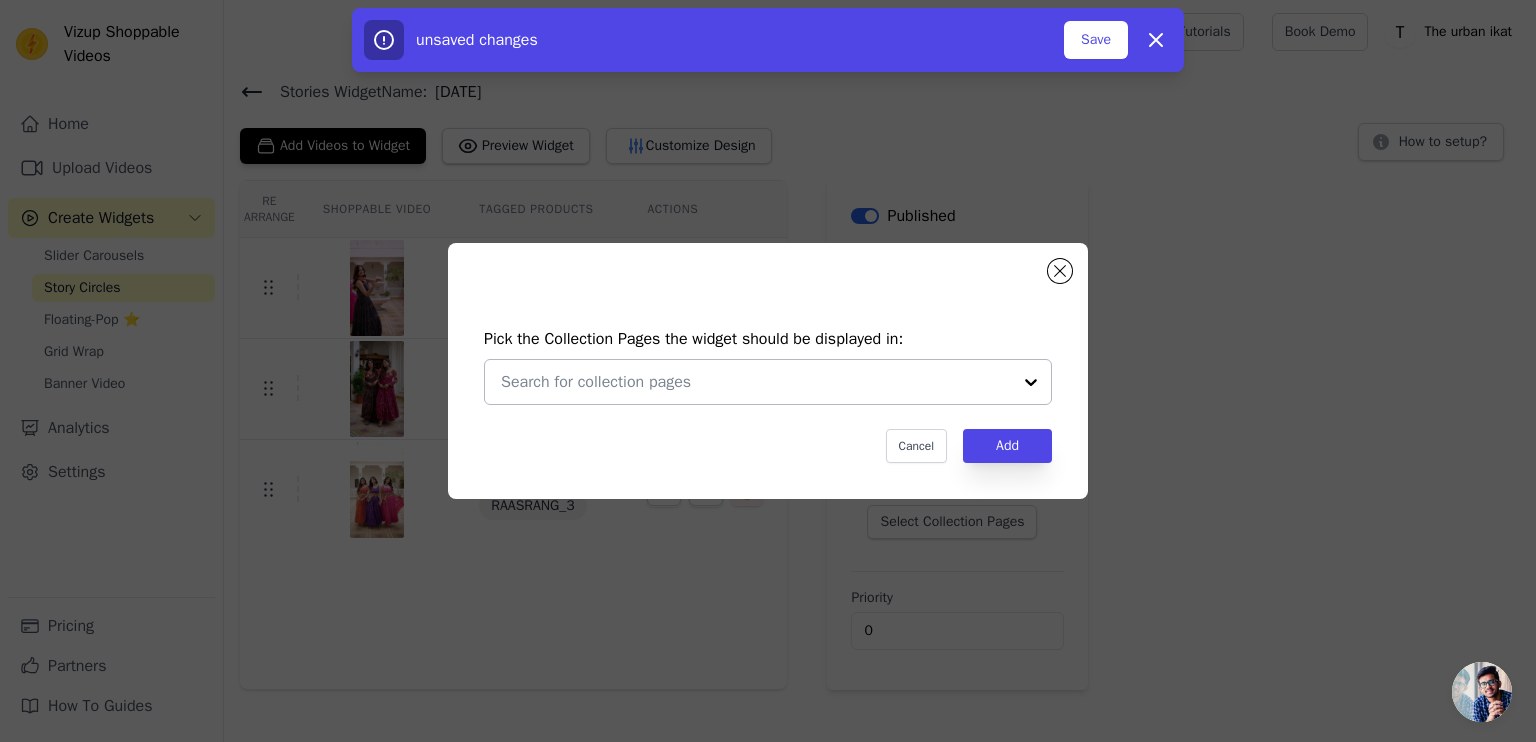 click at bounding box center (756, 382) 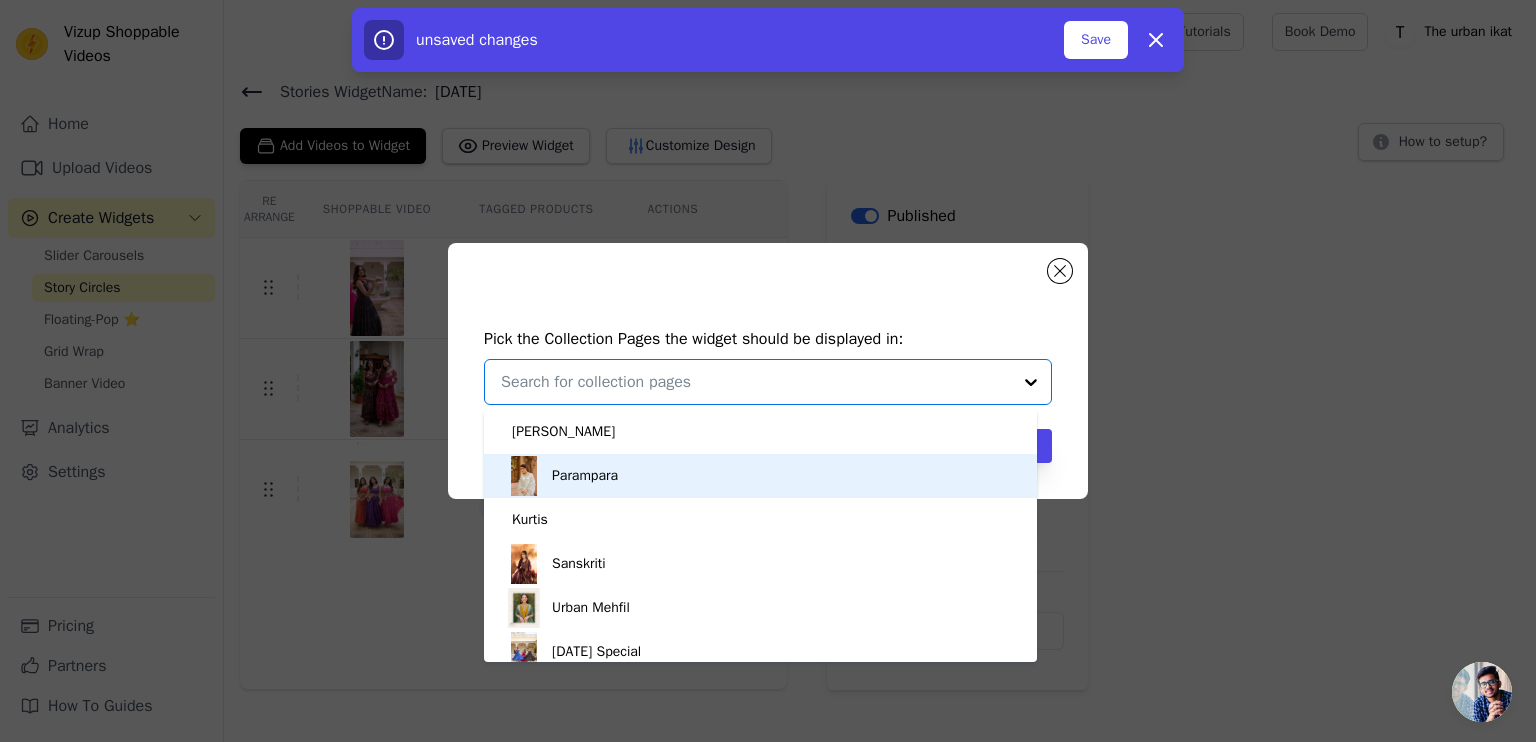 click on "Parampara" at bounding box center [760, 476] 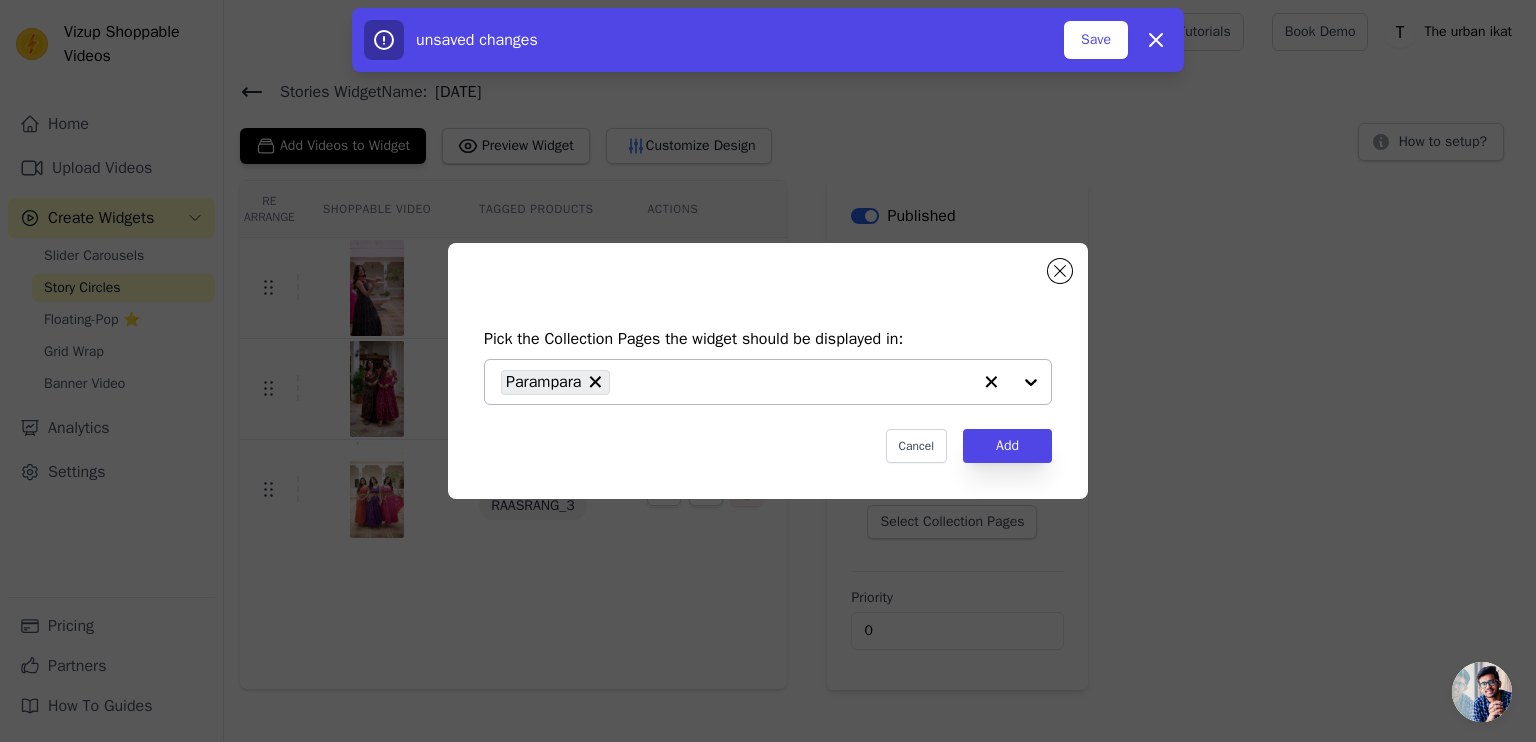 click at bounding box center (1011, 382) 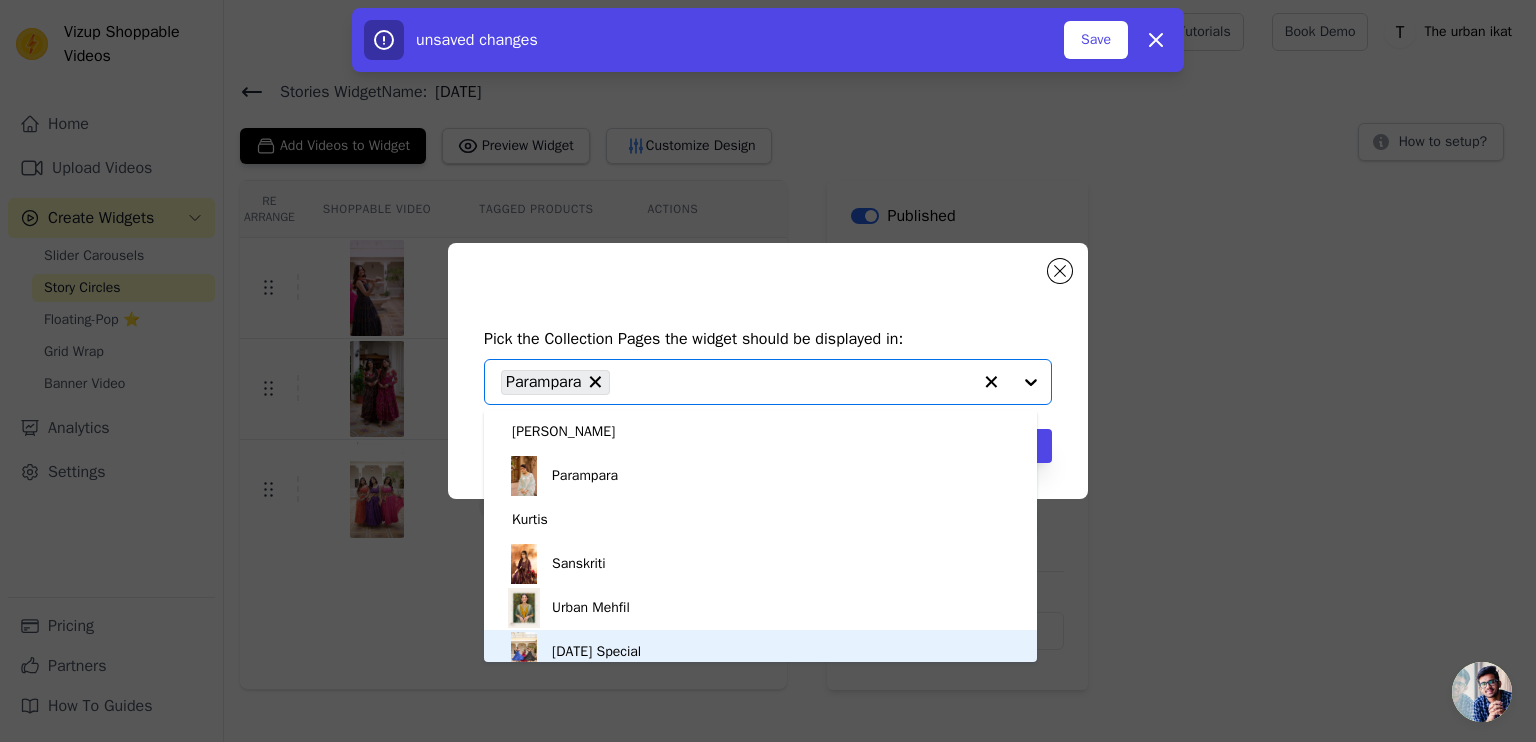 scroll, scrollTop: 12, scrollLeft: 0, axis: vertical 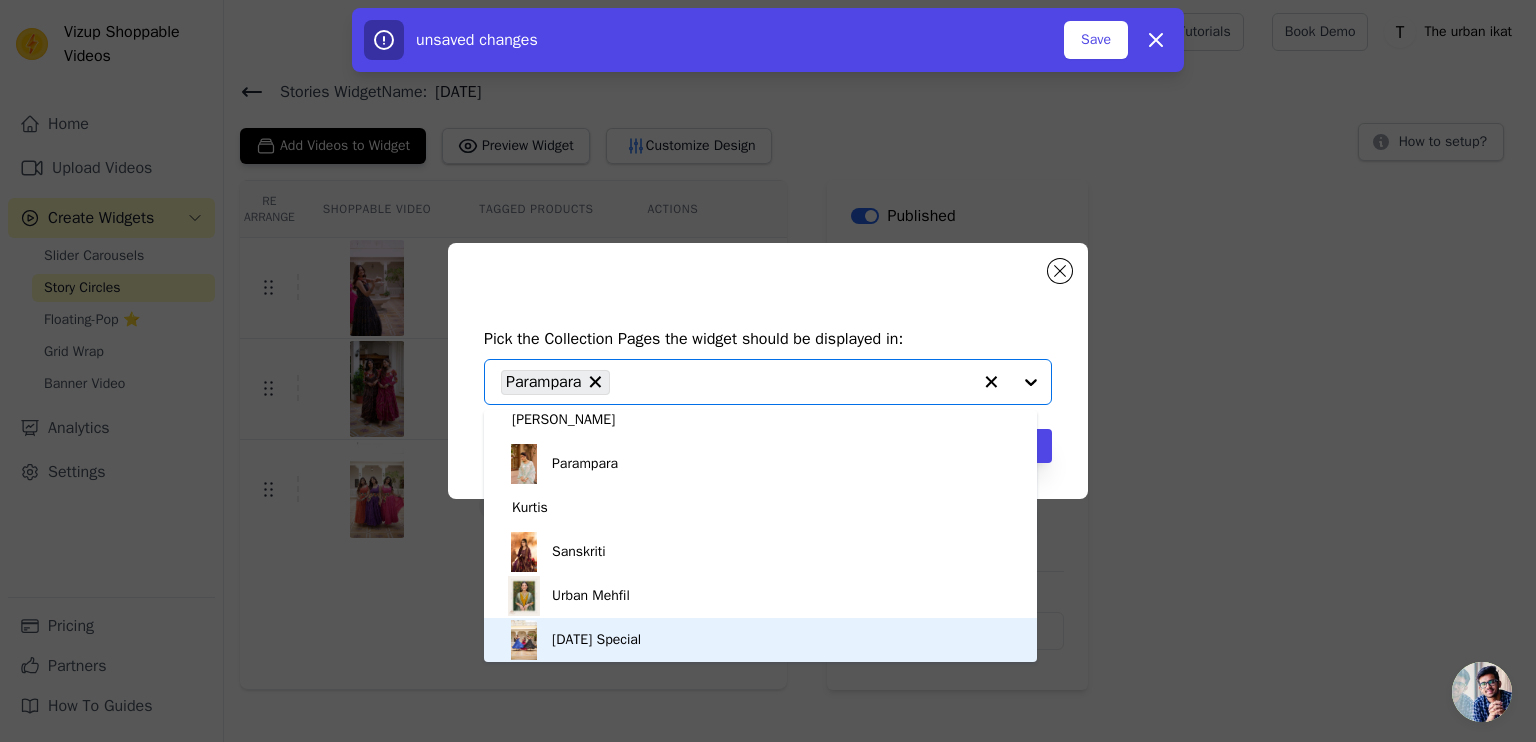 click on "[DATE] Special" at bounding box center [760, 640] 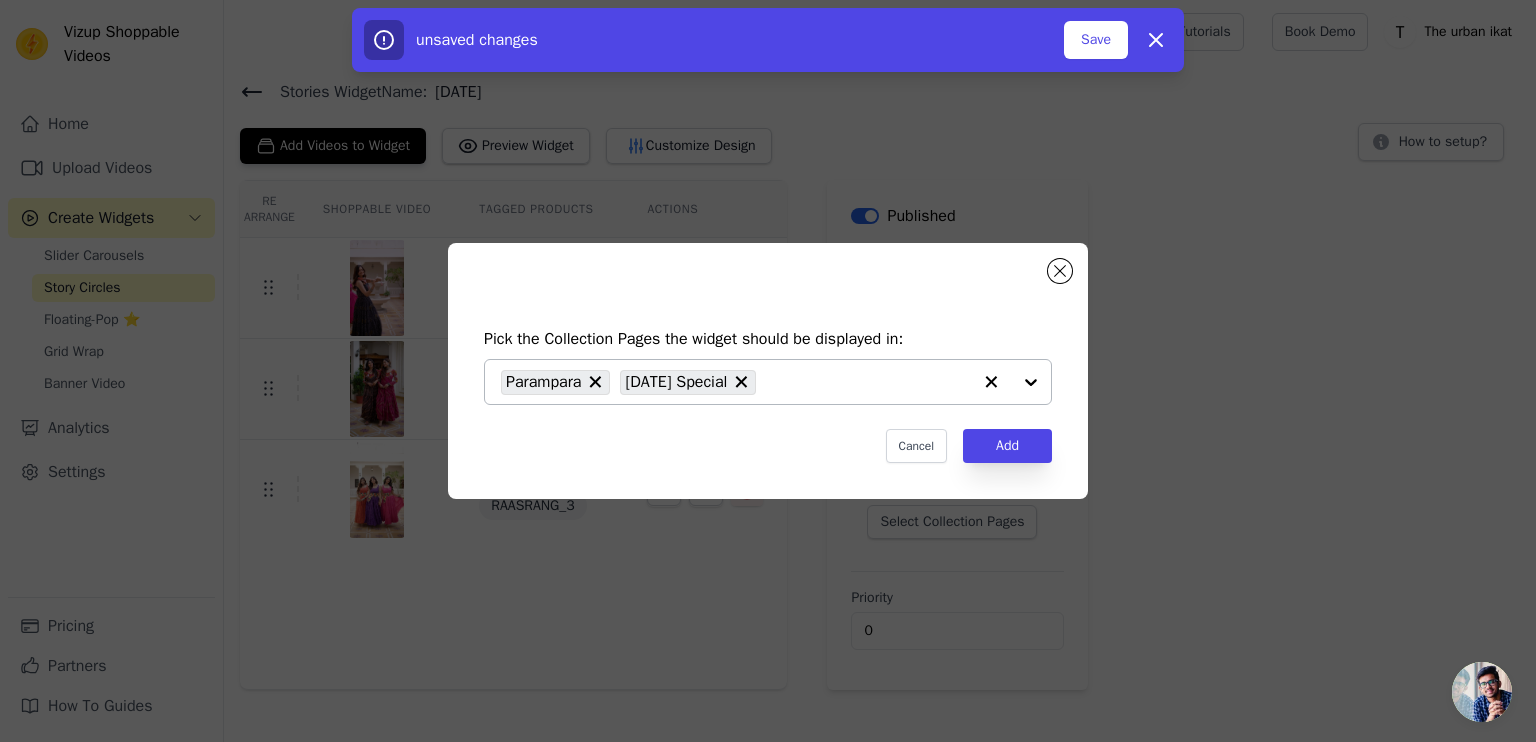 click at bounding box center [1011, 382] 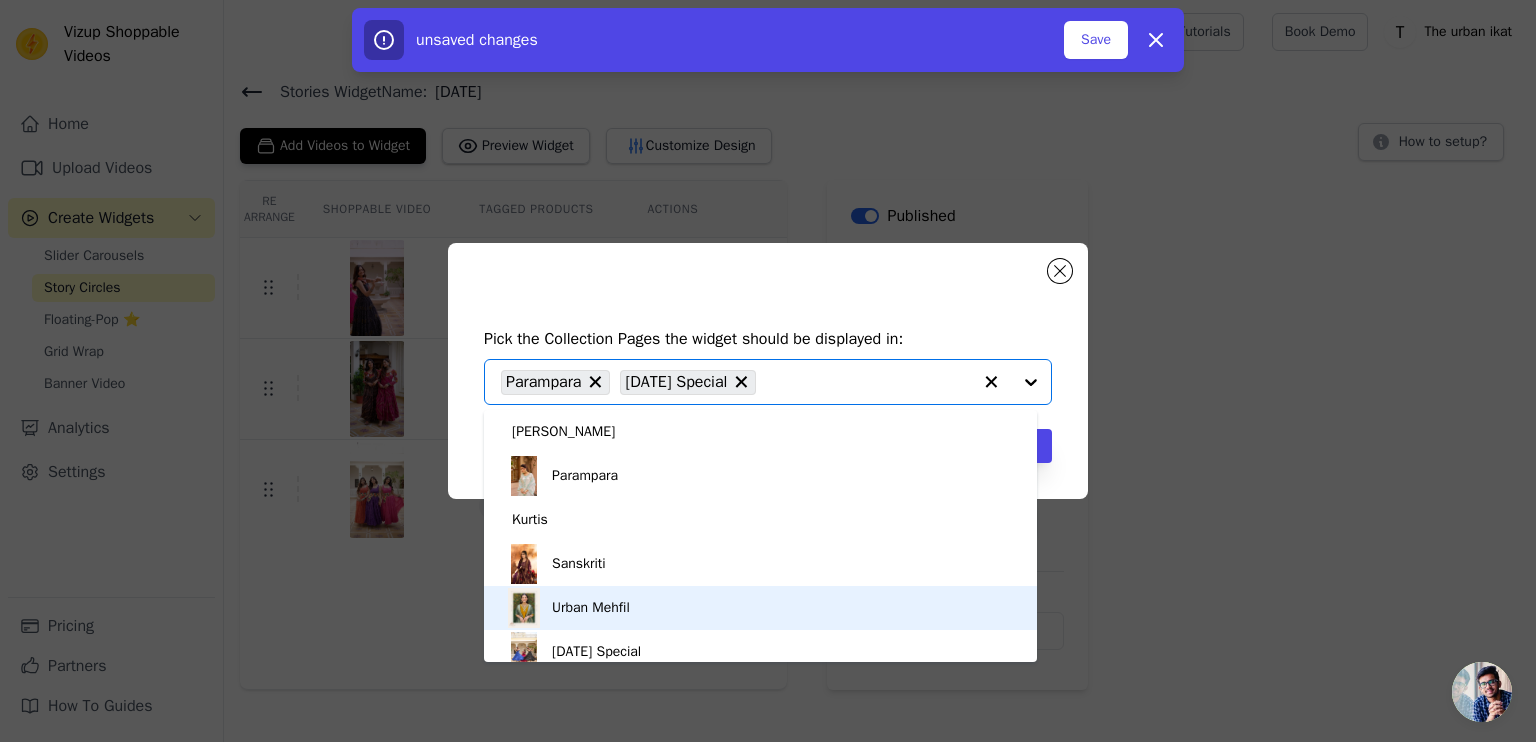 click on "Urban Mehfil" at bounding box center [760, 608] 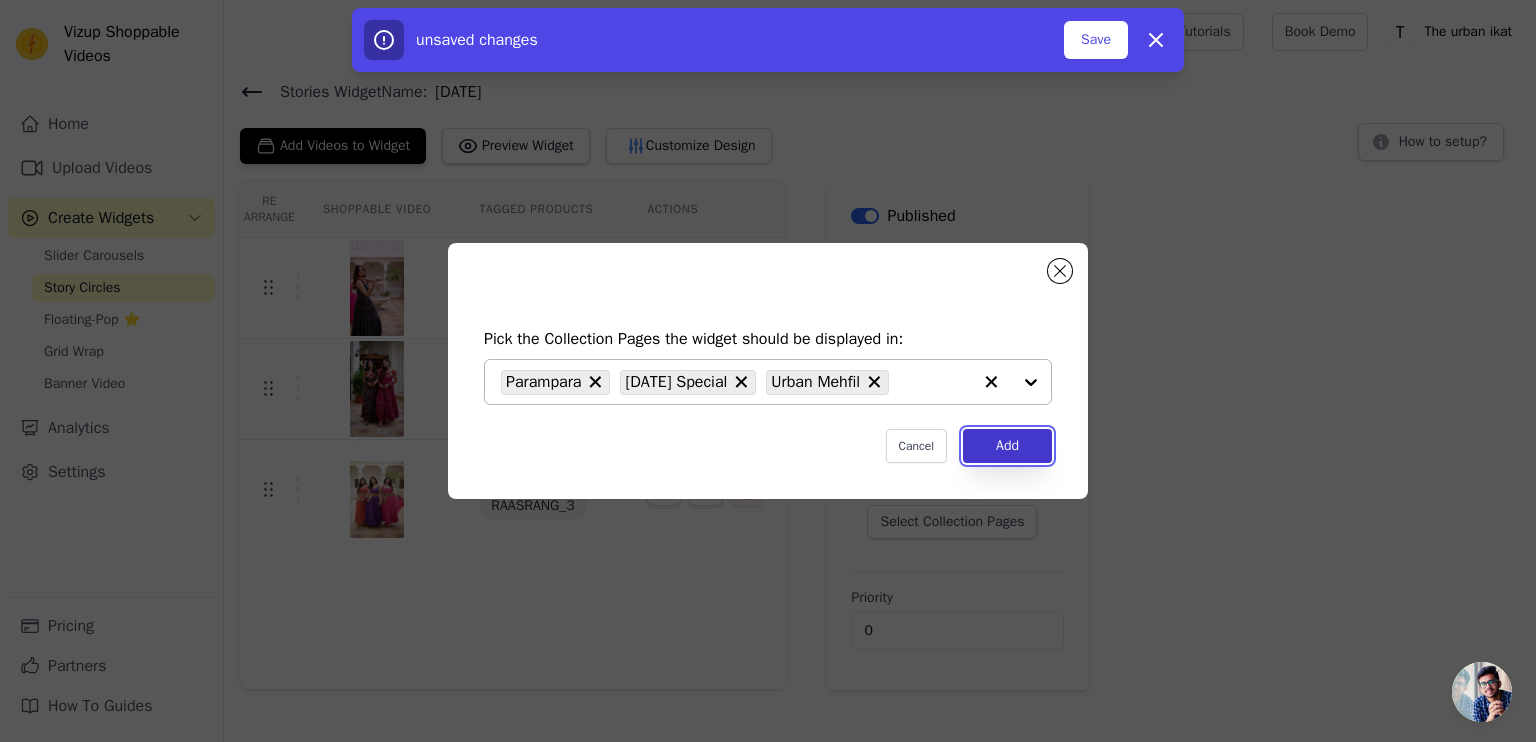 click on "Add" at bounding box center (1007, 446) 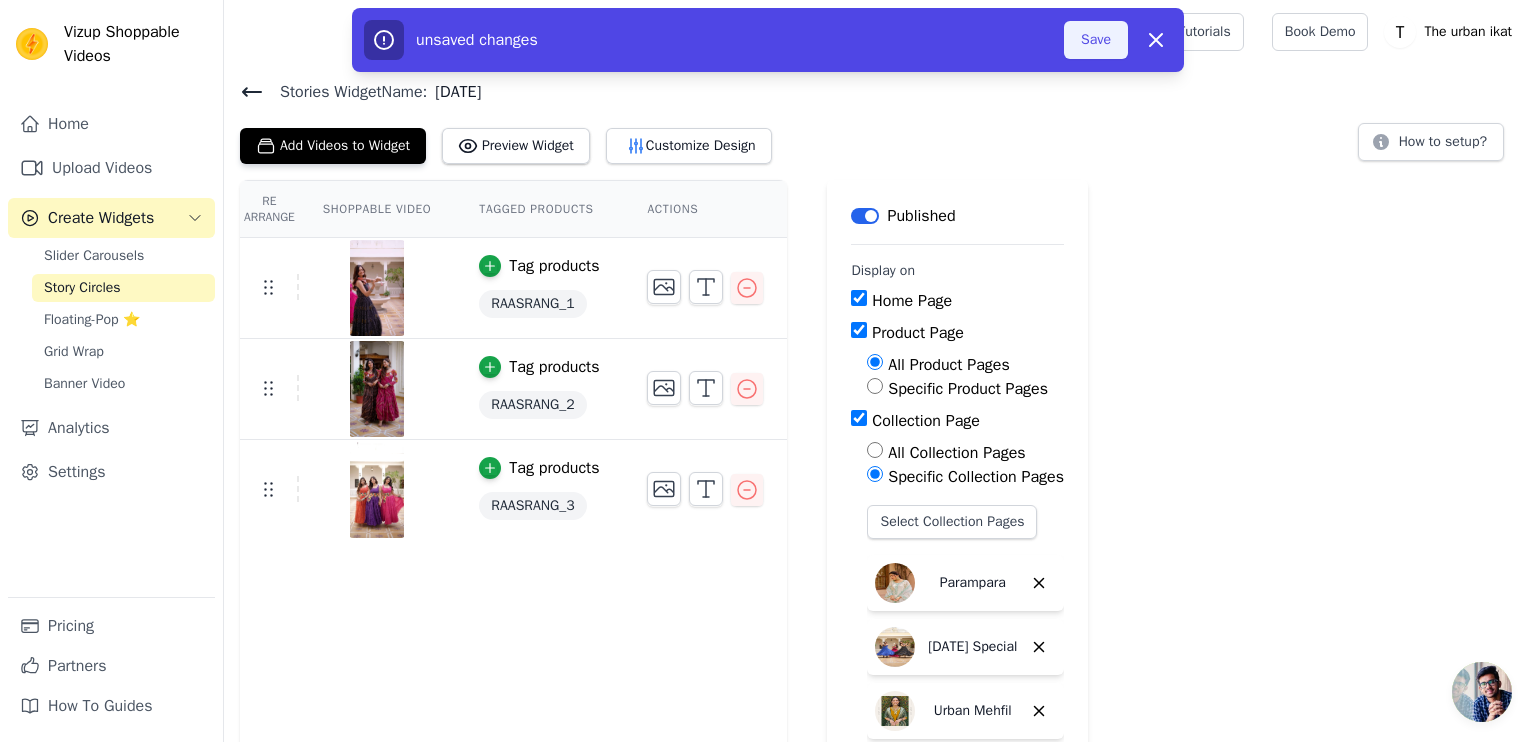click on "Save" at bounding box center [1096, 40] 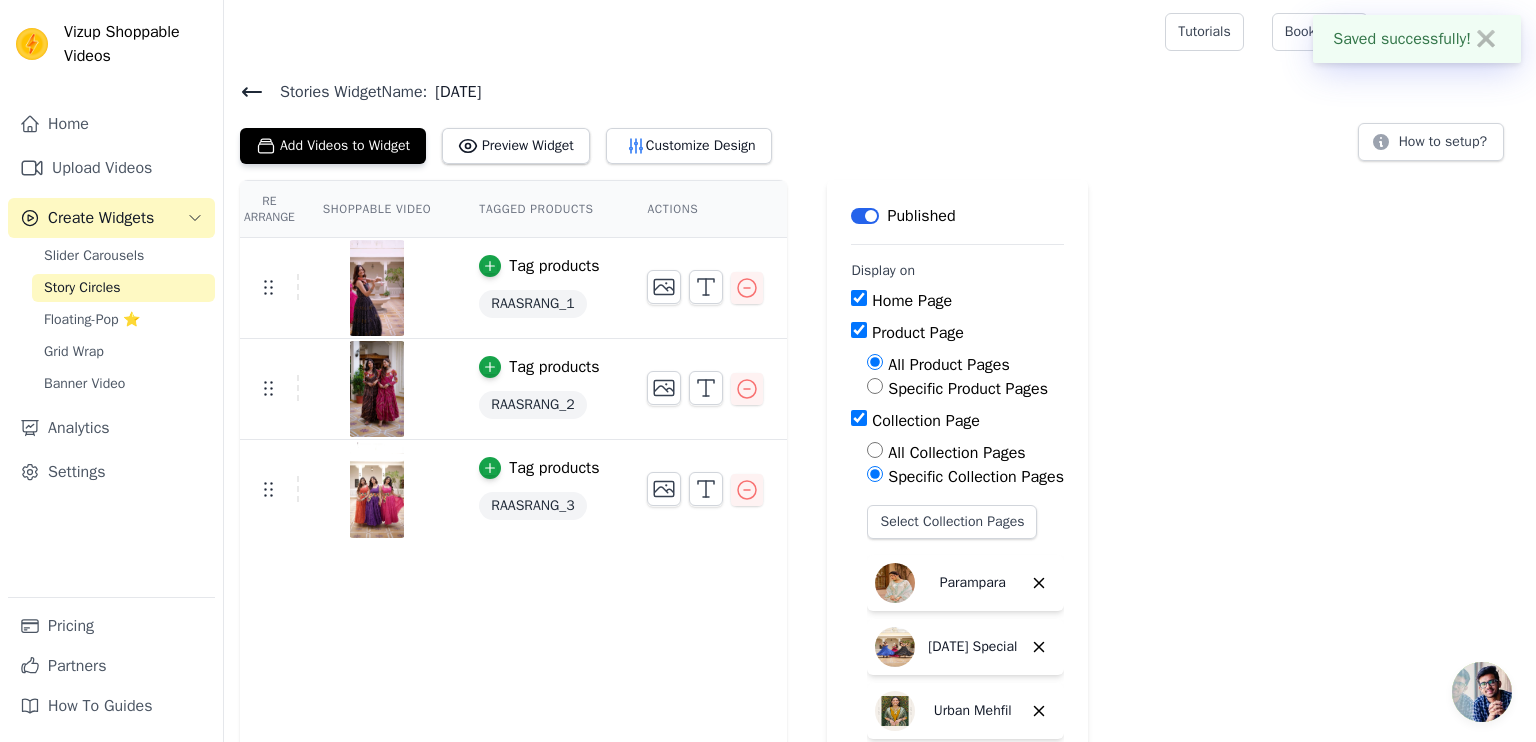 click on "Re Arrange   Shoppable Video   Tagged Products   Actions             Tag products   RAASRANG_1                         Tag products   RAASRANG_2                         Tag products   RAASRANG_3                   Save Videos In This New Order   Save   Dismiss     Label     Published     Display on     Home Page     Product Page     All Product Pages     Specific Product Pages       Collection Page     All Collection Pages     Specific Collection Pages     Select Collection Pages       Parampara       [DATE] Special       Urban Mehfil         Priority   0" at bounding box center (880, 531) 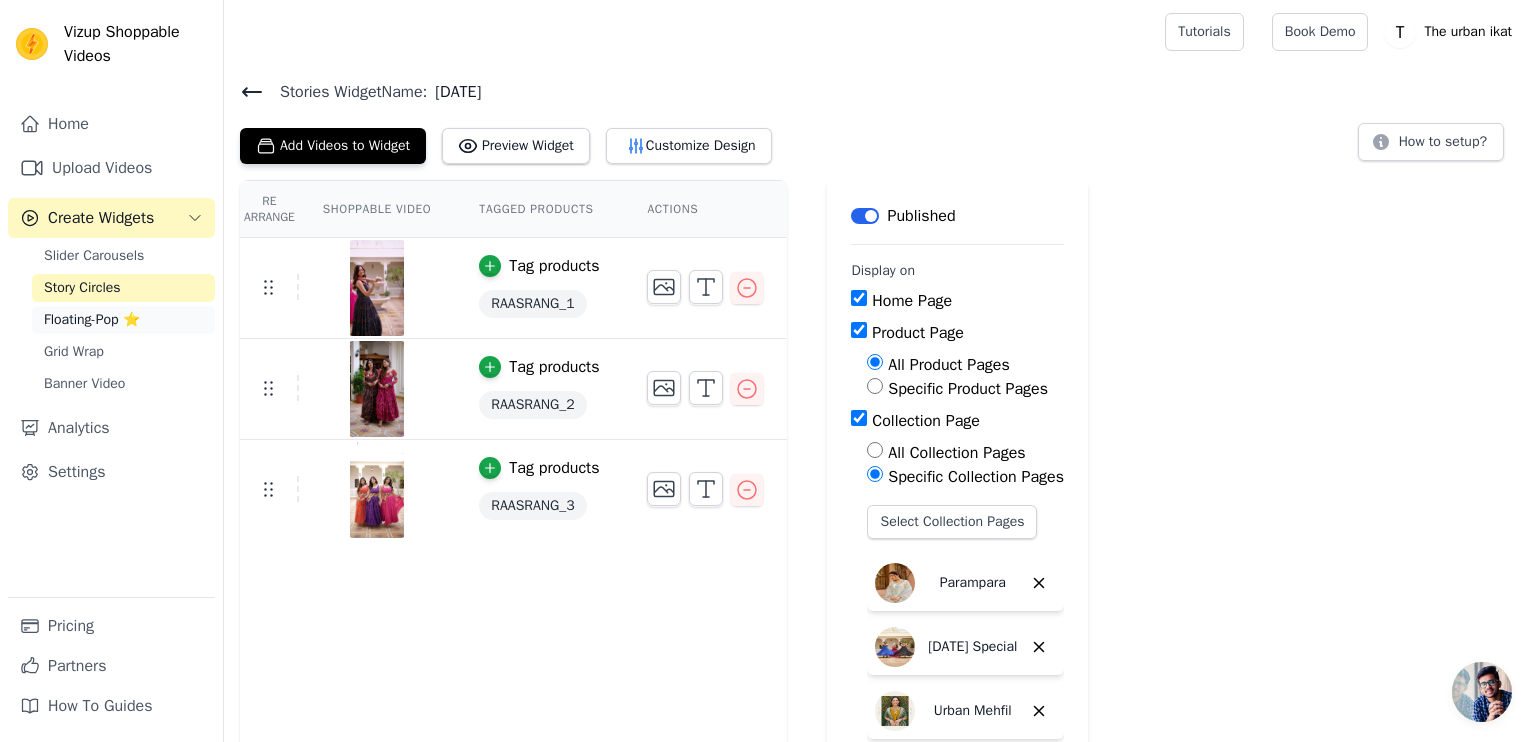 click on "Floating-Pop ⭐" at bounding box center (92, 320) 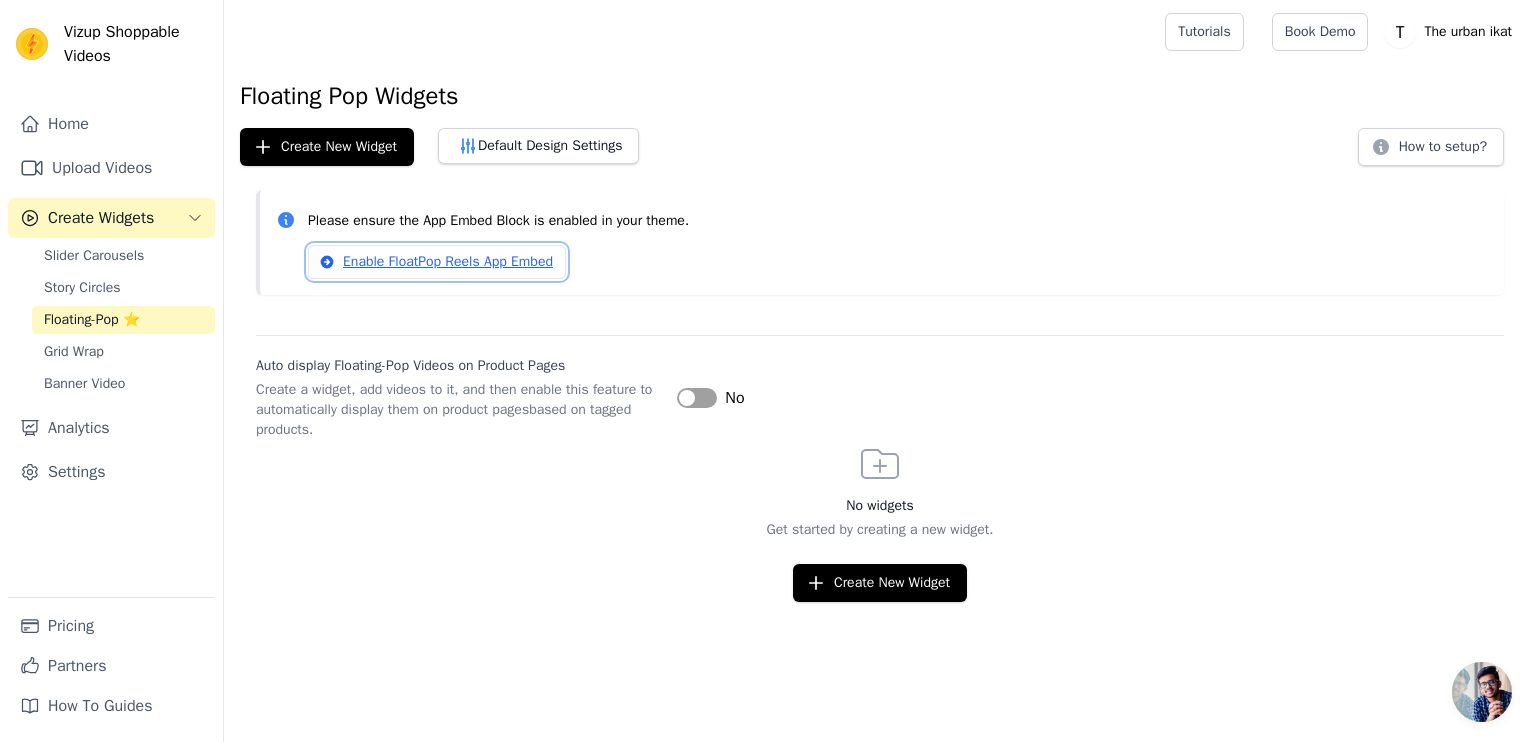 click on "Enable FloatPop Reels App Embed" at bounding box center [437, 262] 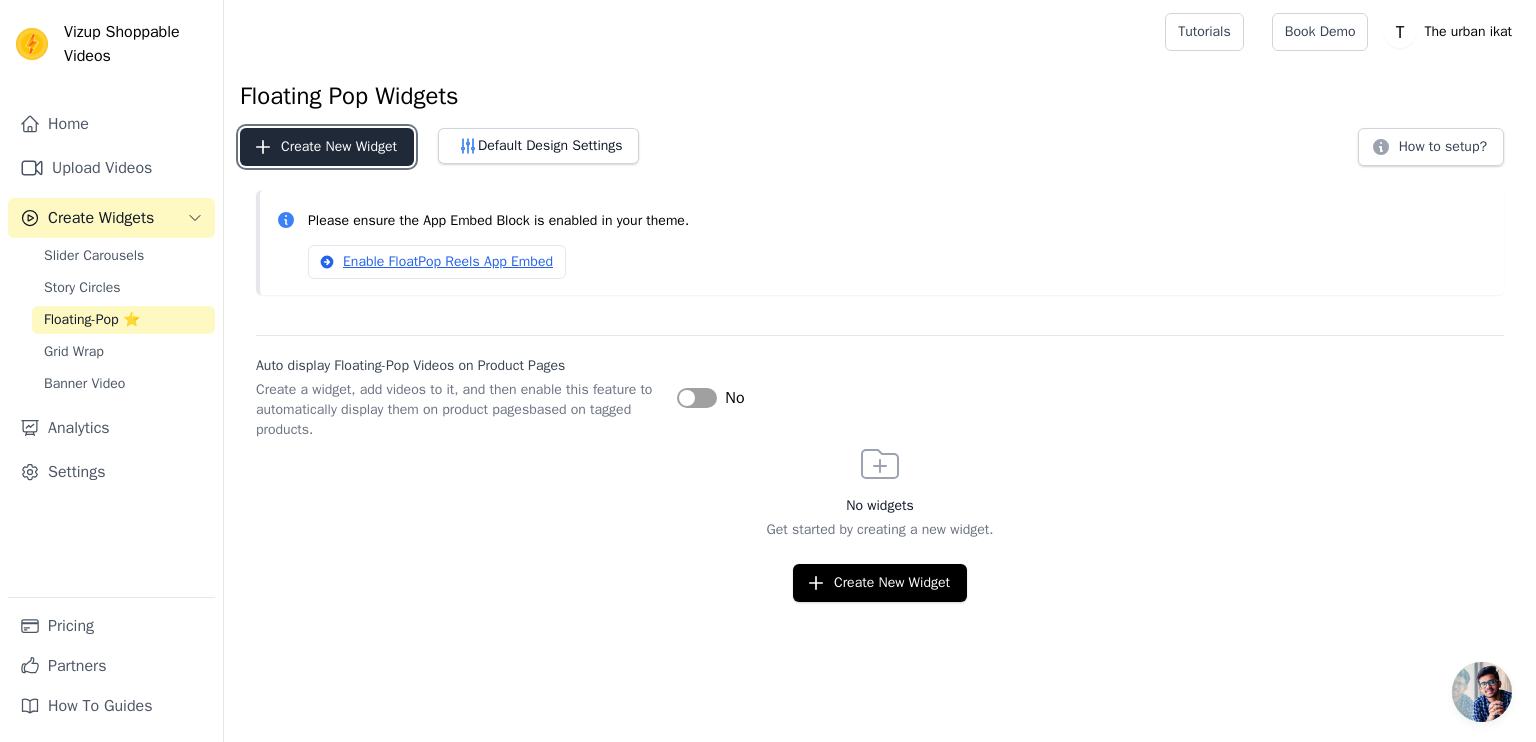 click on "Create New Widget" at bounding box center [327, 147] 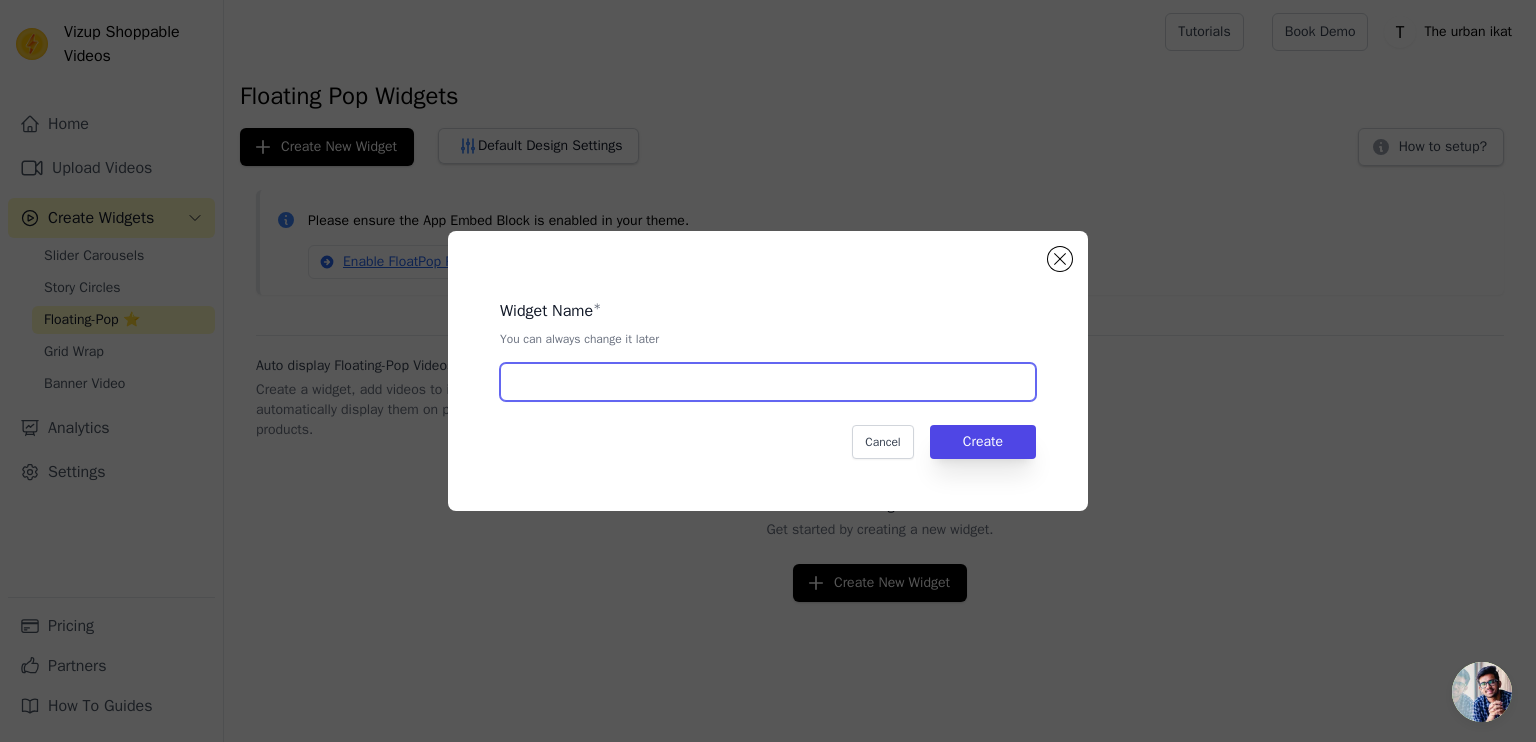 click at bounding box center [768, 382] 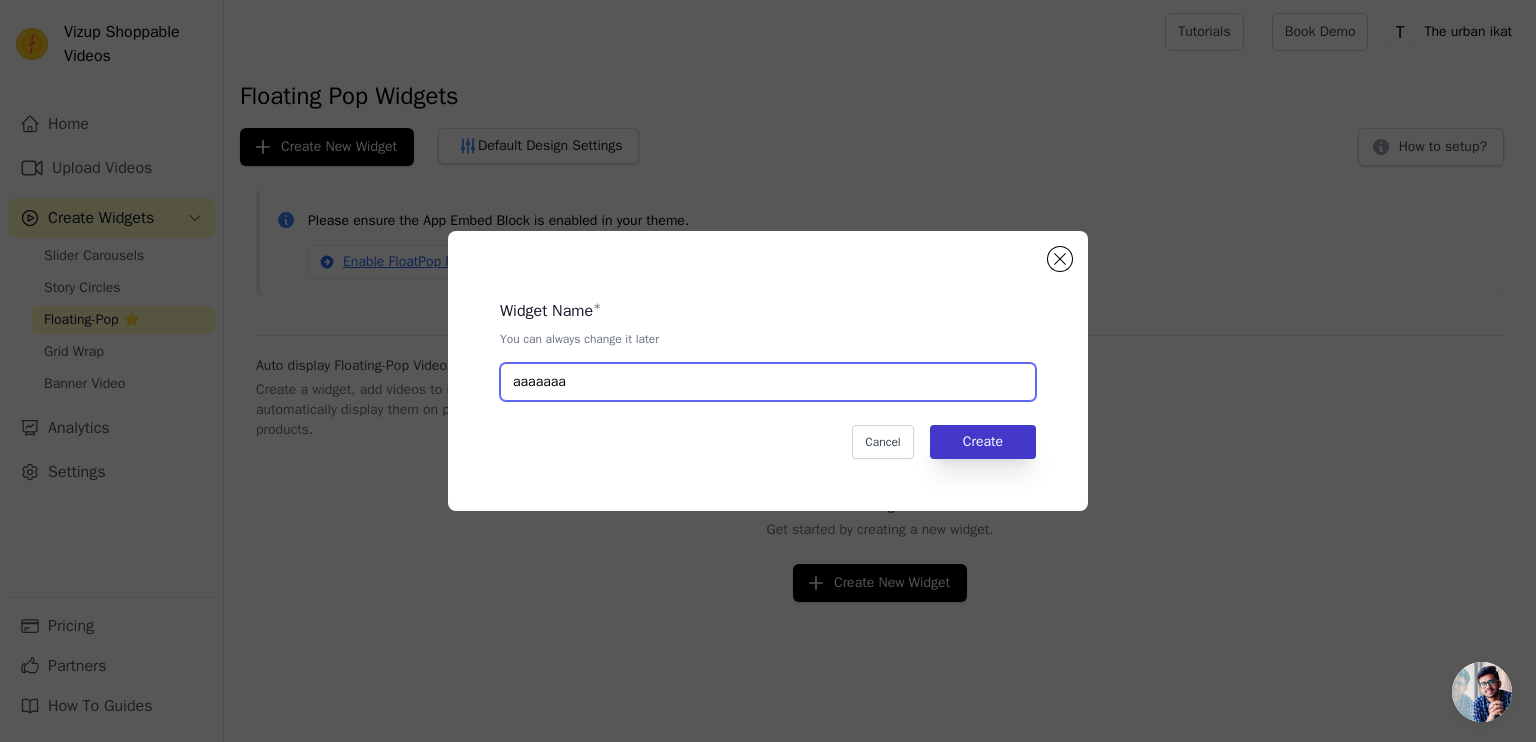 type on "aaaaaaa" 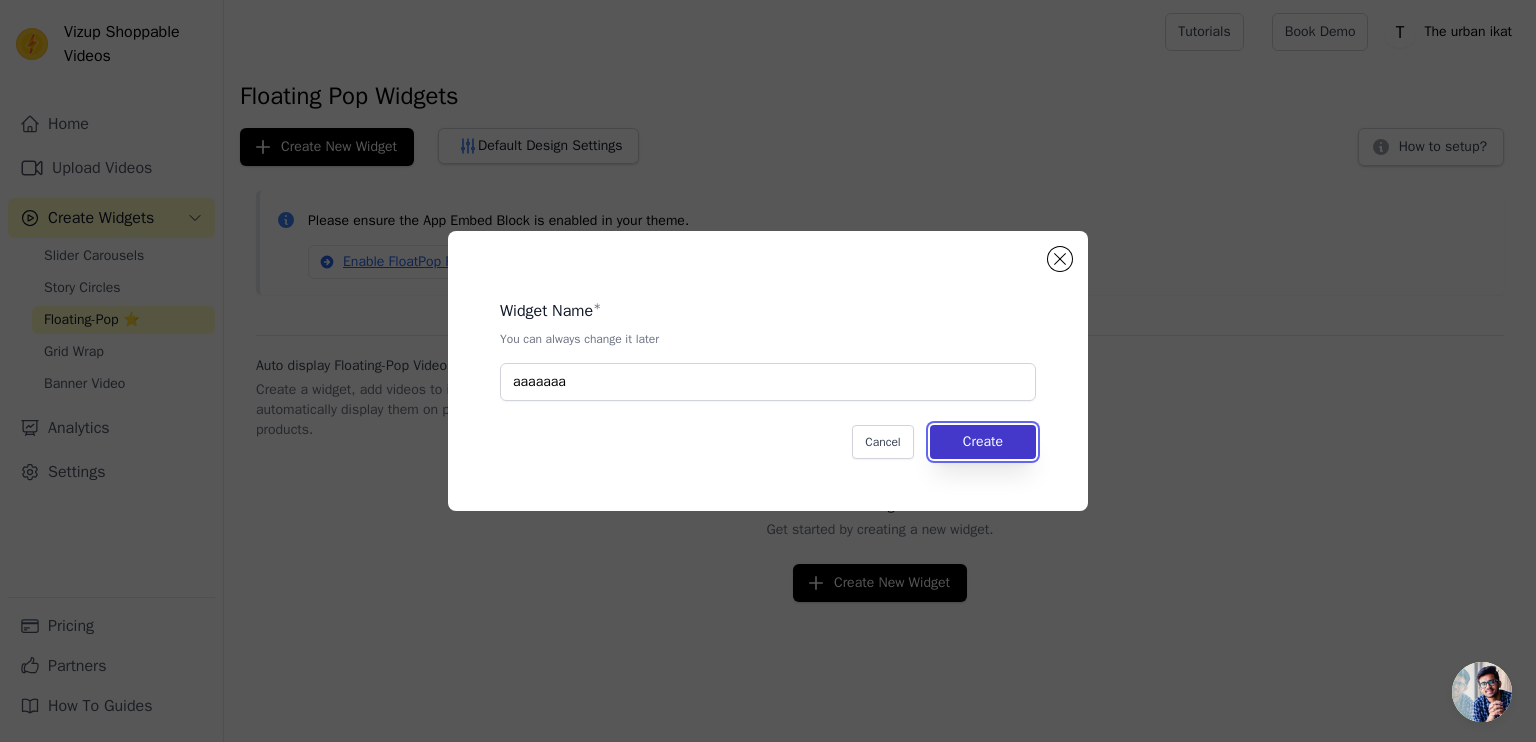 click on "Create" at bounding box center [983, 442] 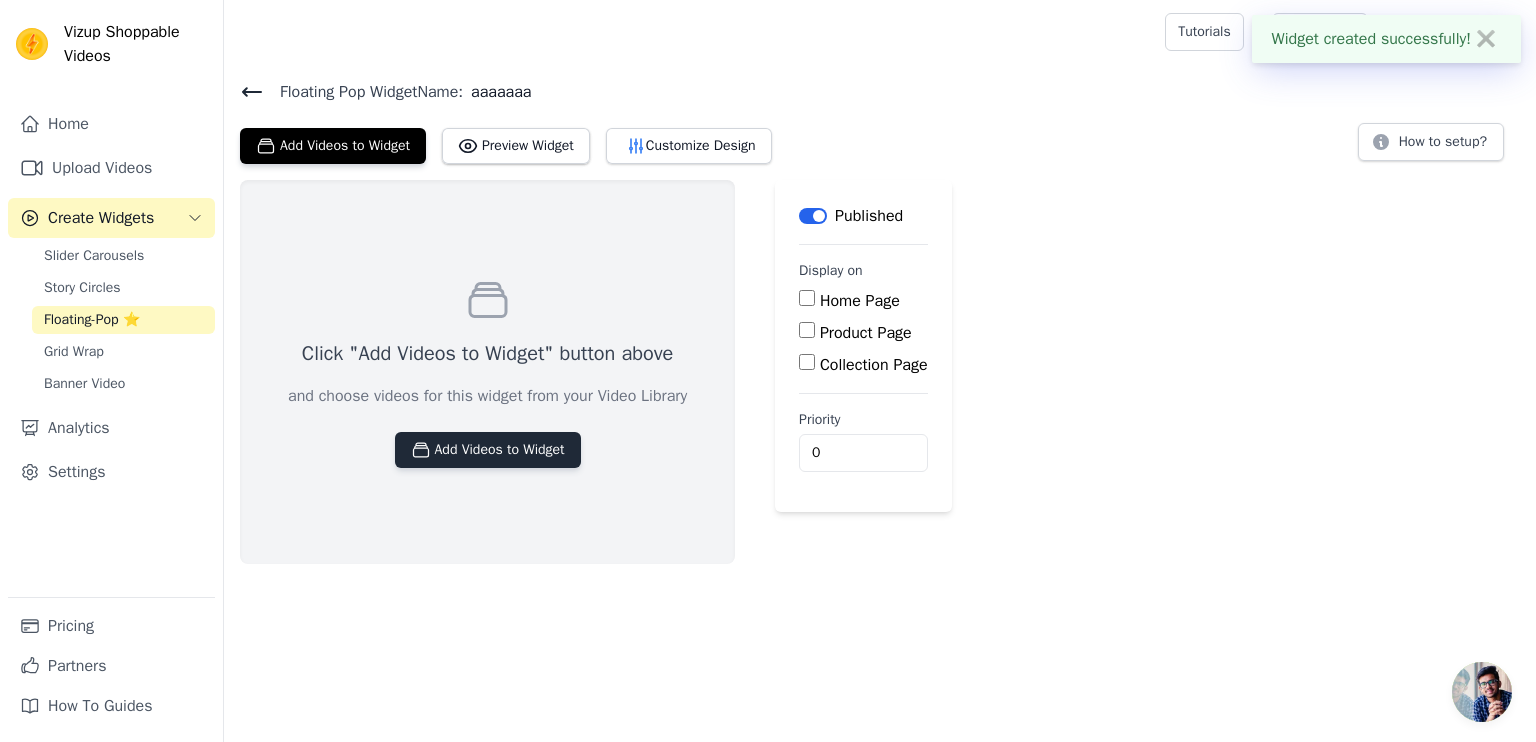 click on "Add Videos to Widget" at bounding box center (488, 450) 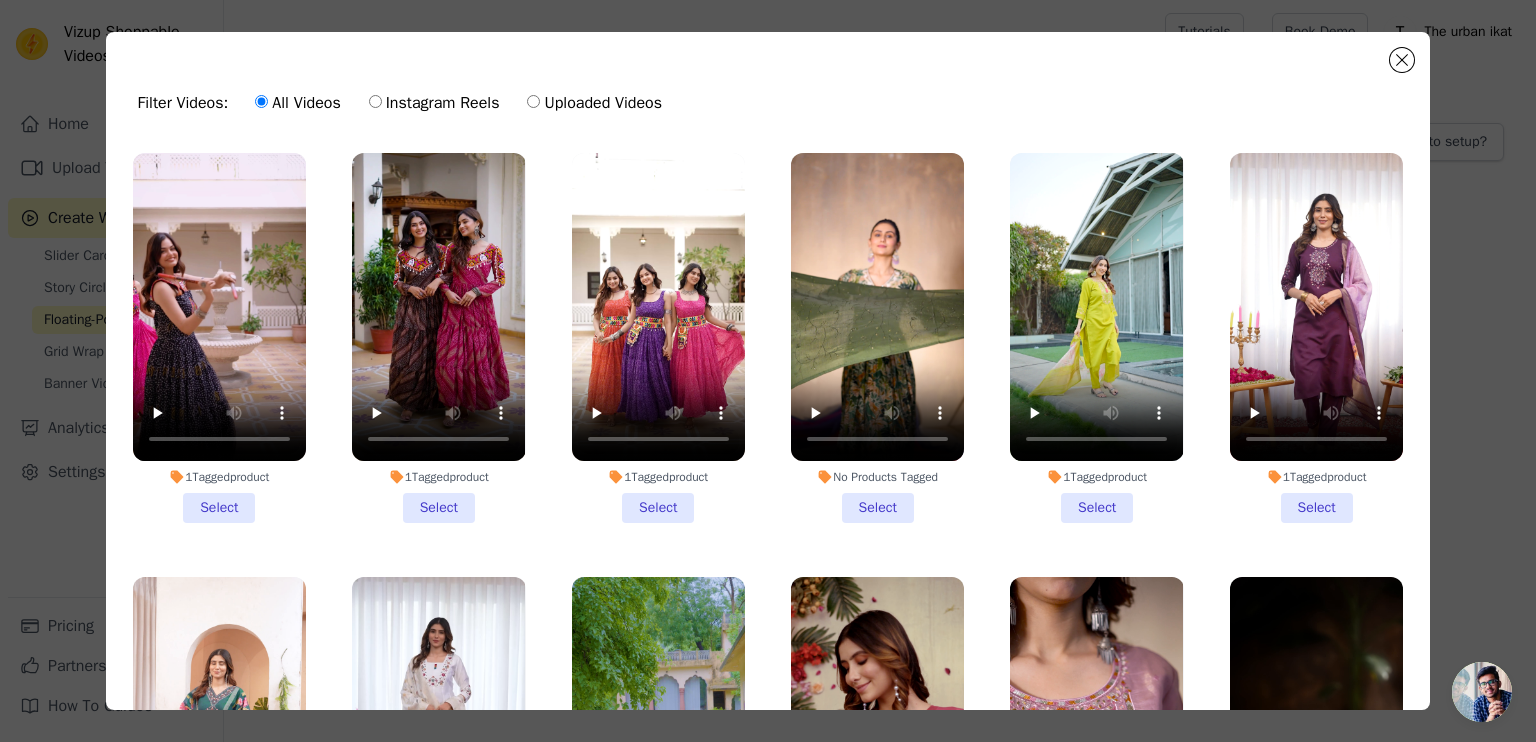 click on "1  Tagged  product     Select" at bounding box center [219, 338] 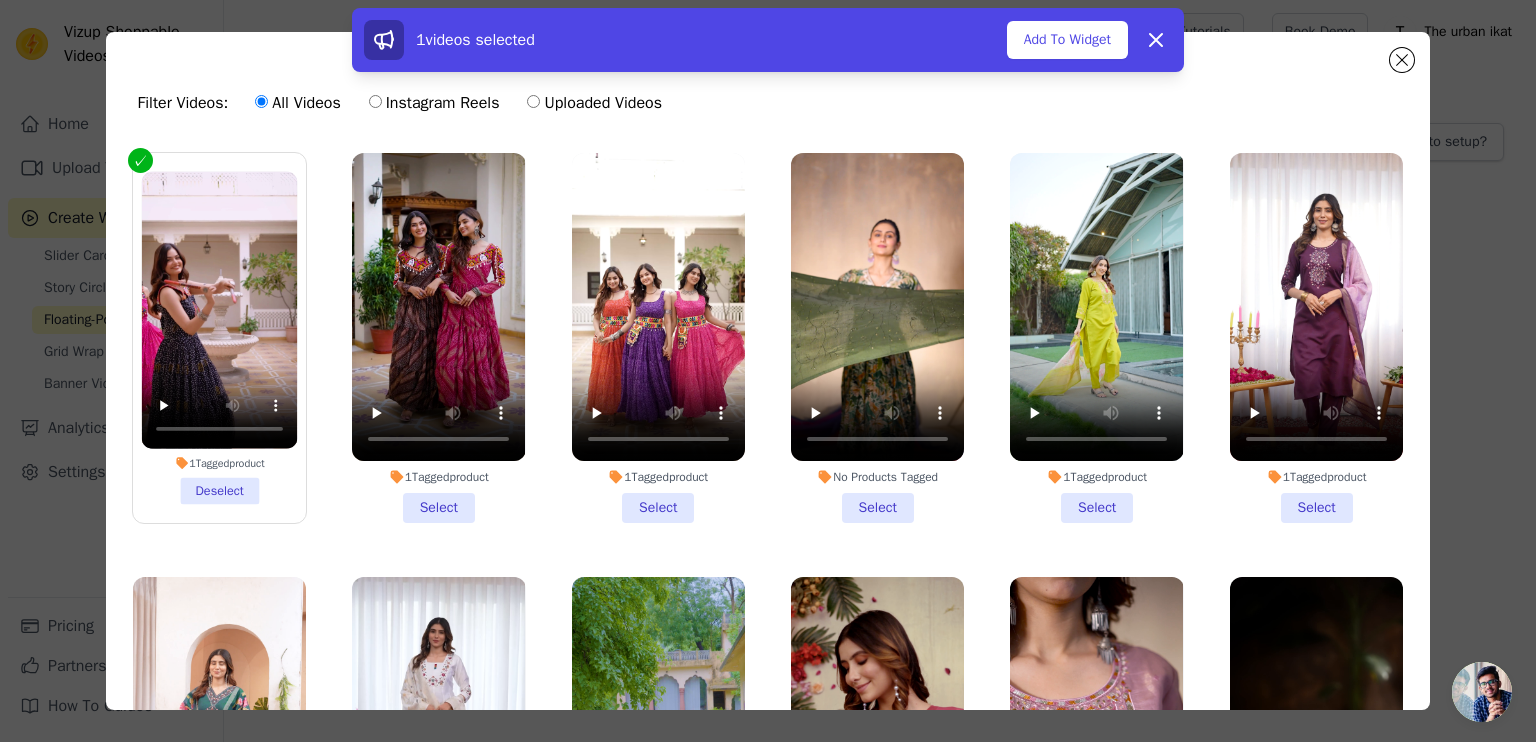 click on "1  Tagged  product     Select" at bounding box center [658, 338] 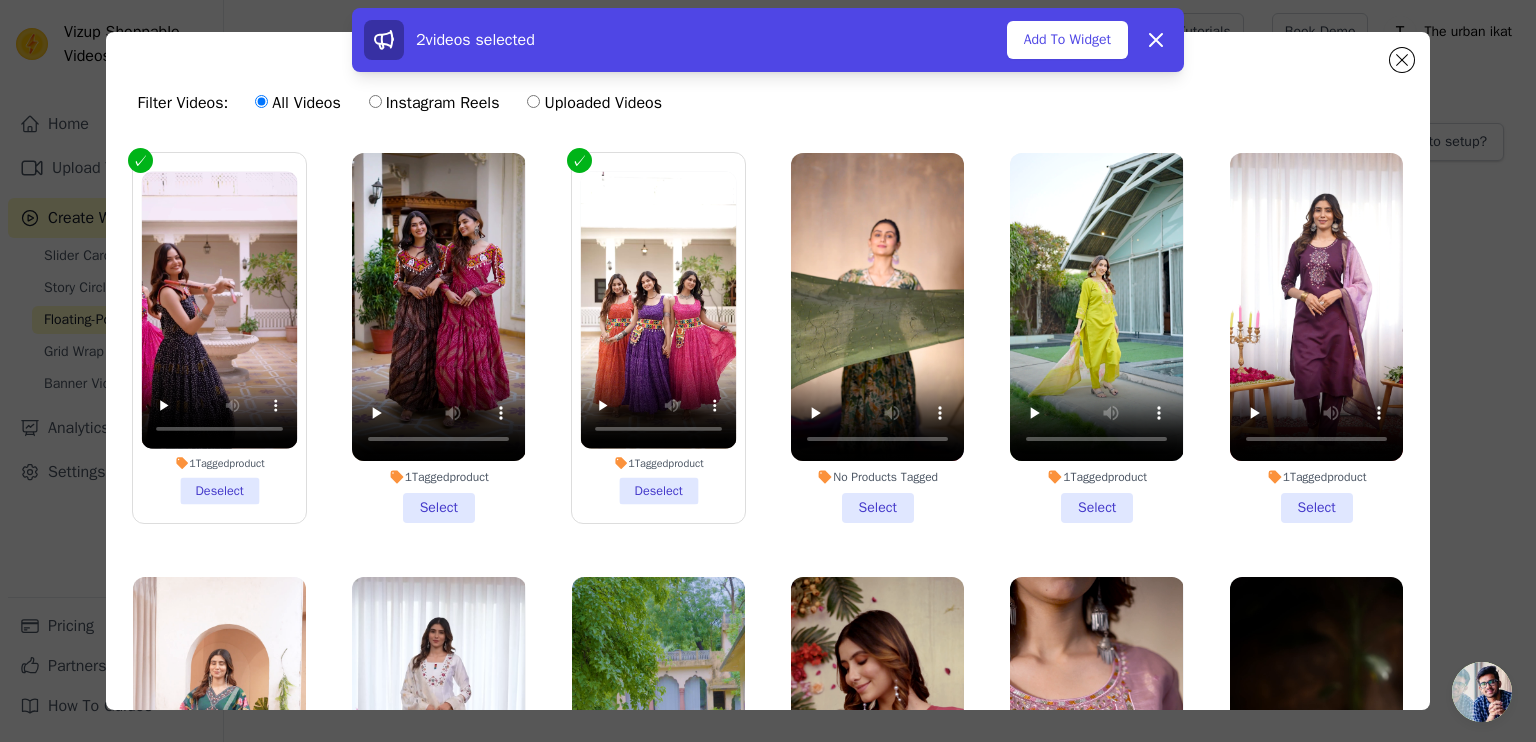 click on "No Products Tagged     Select" at bounding box center (877, 338) 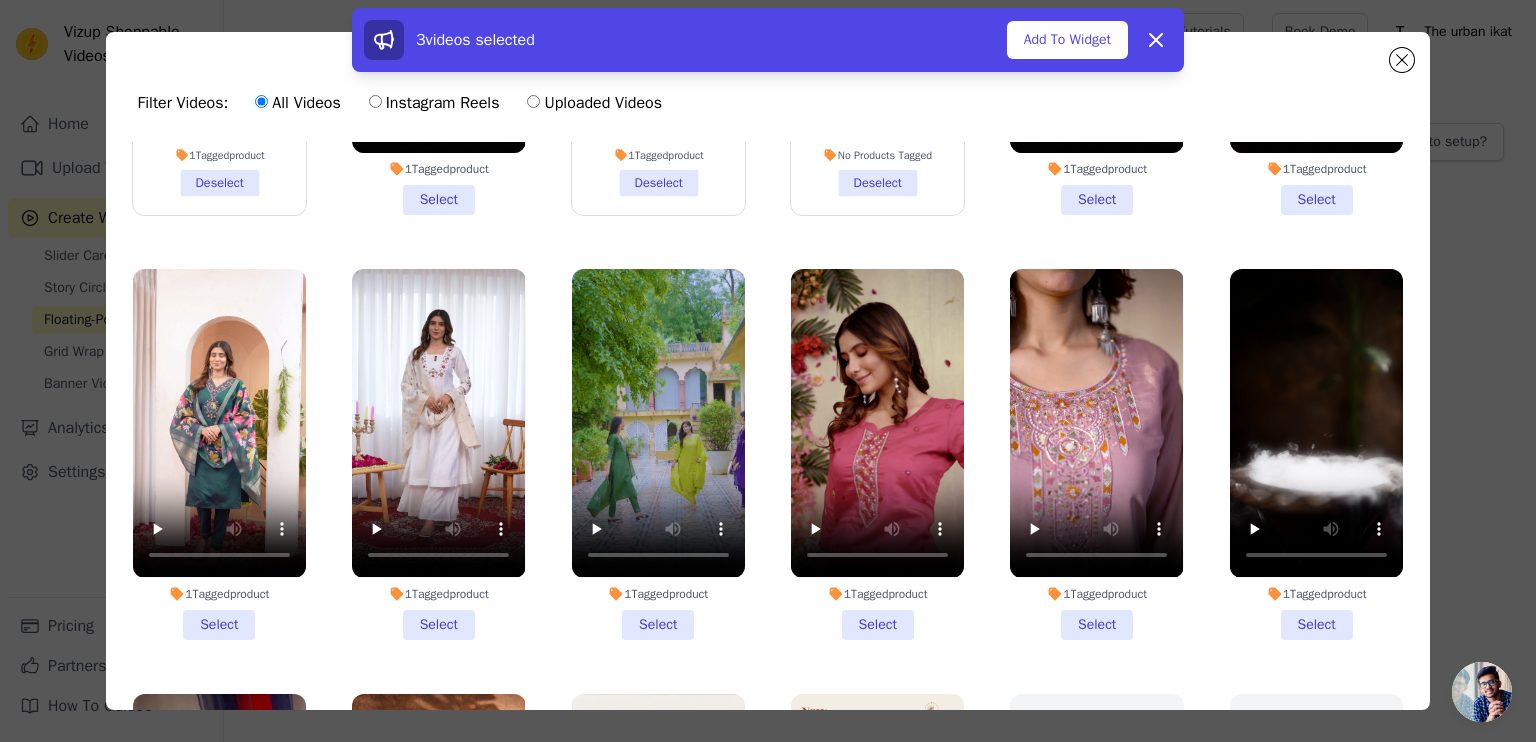 scroll, scrollTop: 324, scrollLeft: 0, axis: vertical 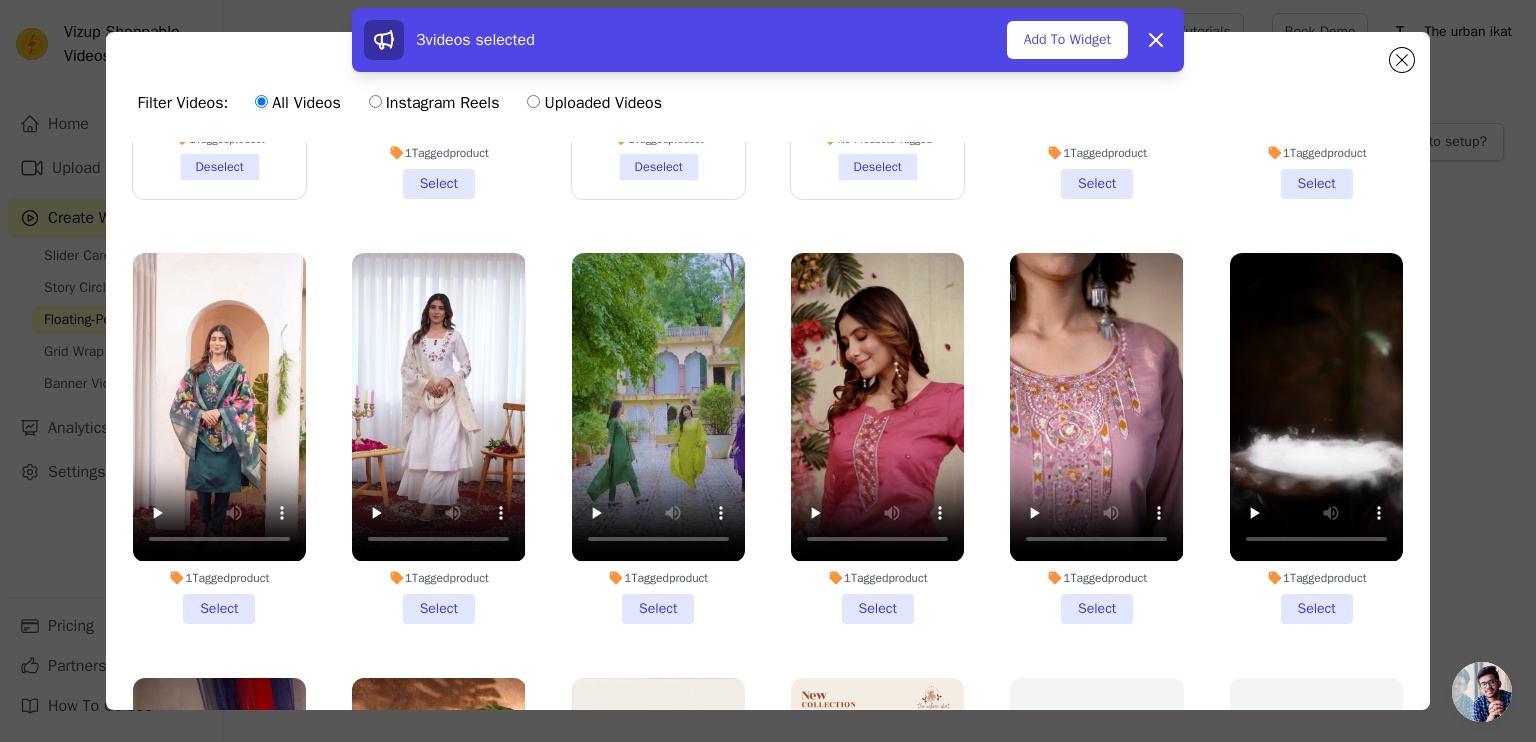 click on "1  Tagged  product     Select" at bounding box center [1316, 438] 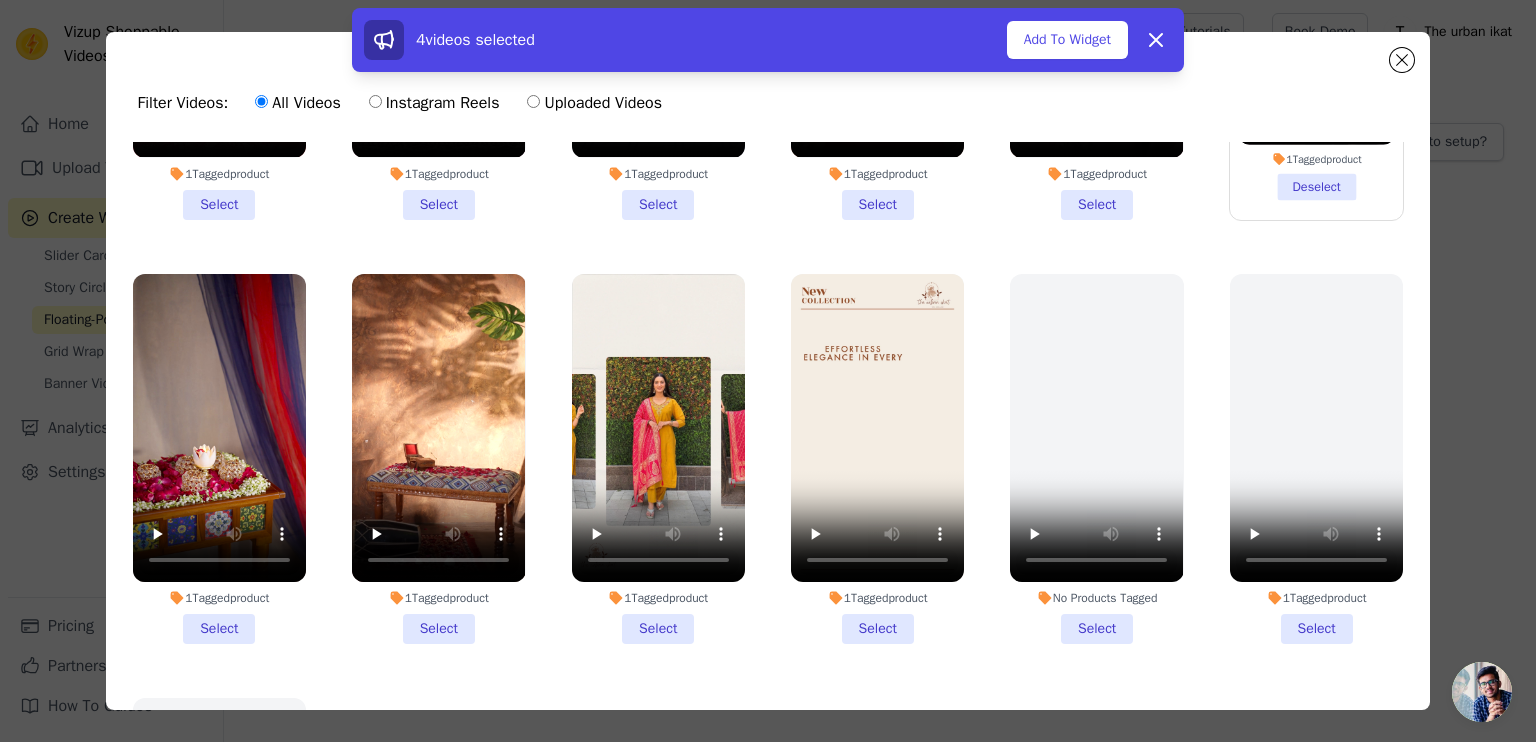scroll, scrollTop: 730, scrollLeft: 0, axis: vertical 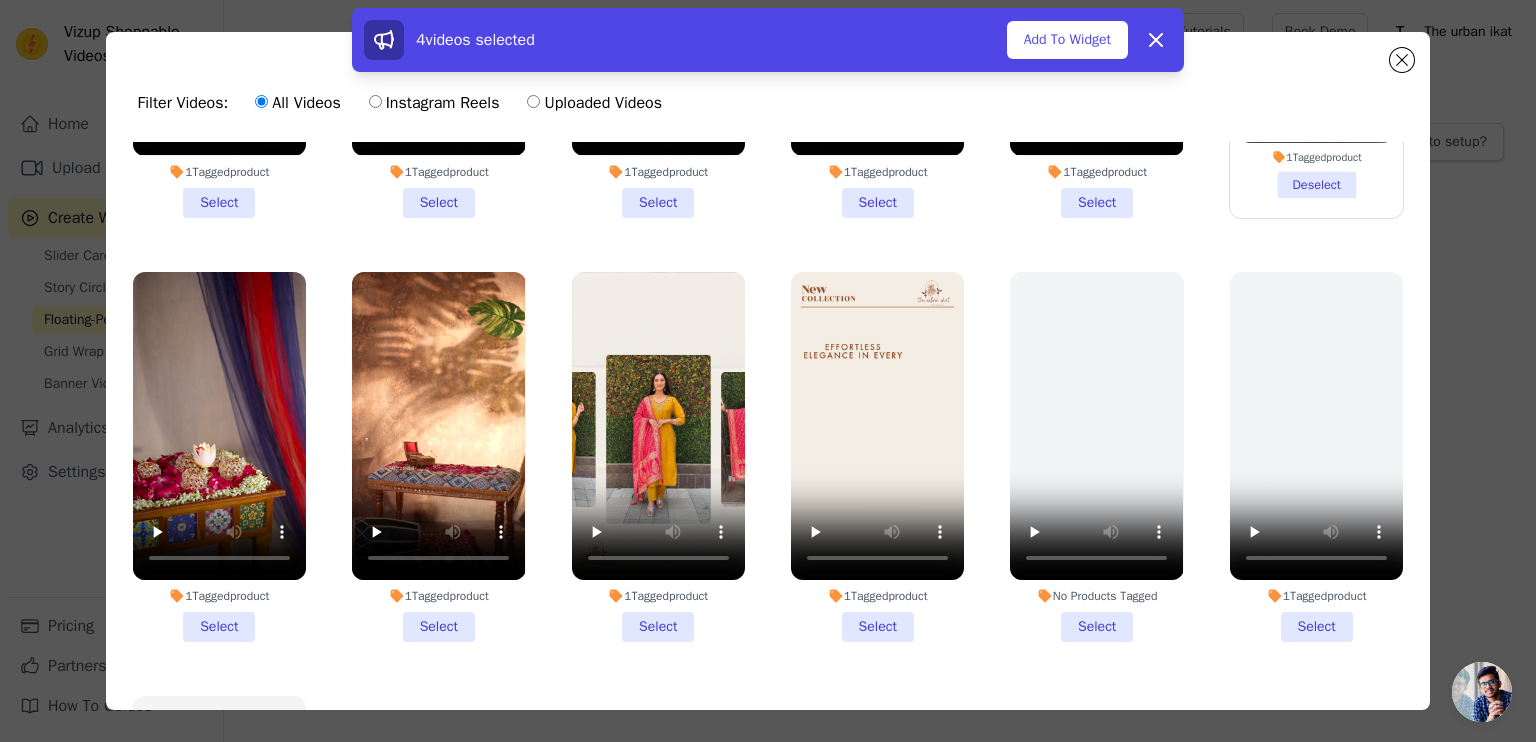 click on "1  Tagged  product     Select" at bounding box center [219, 457] 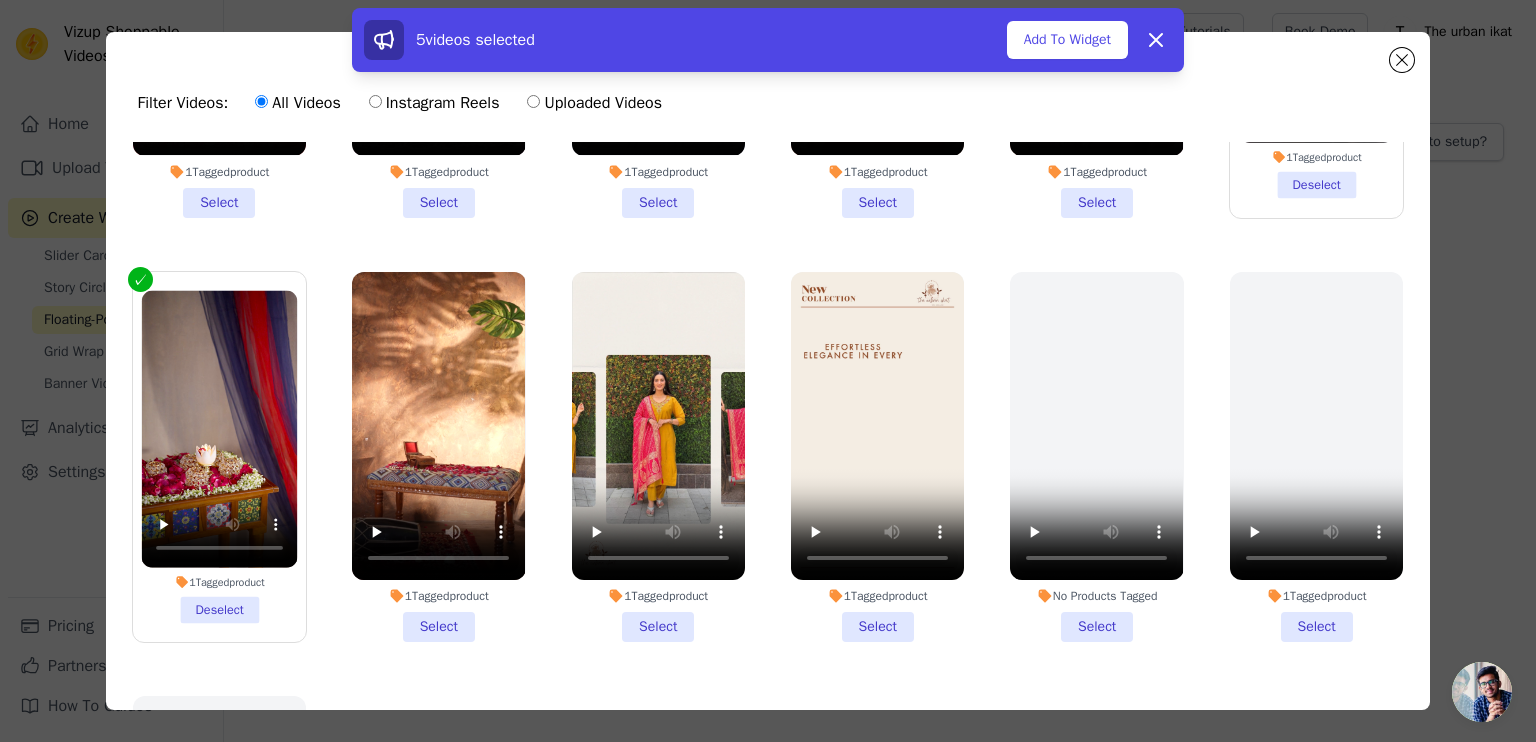 click on "1  Tagged  product     Select" at bounding box center (438, 457) 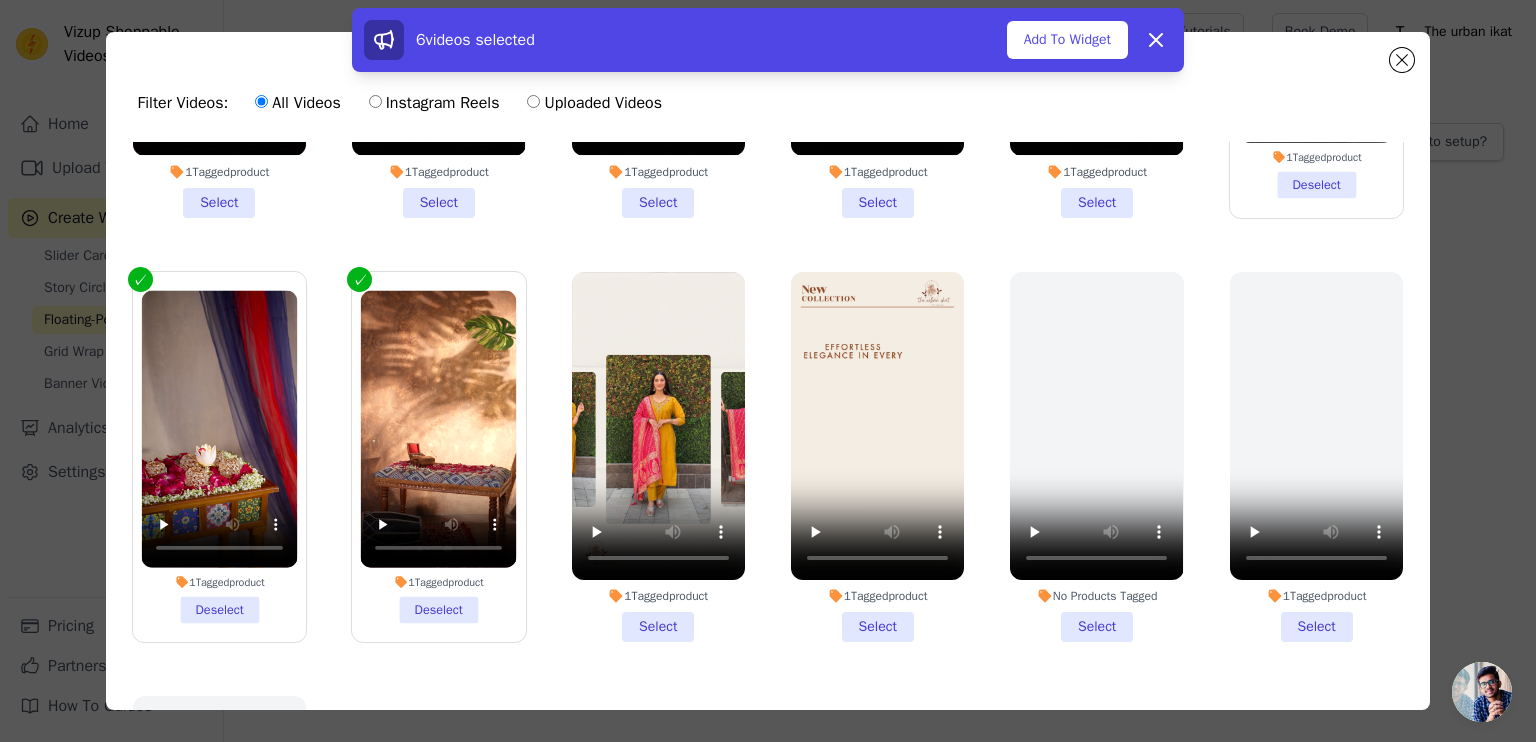 click on "1  Tagged  product     Select" at bounding box center [658, 457] 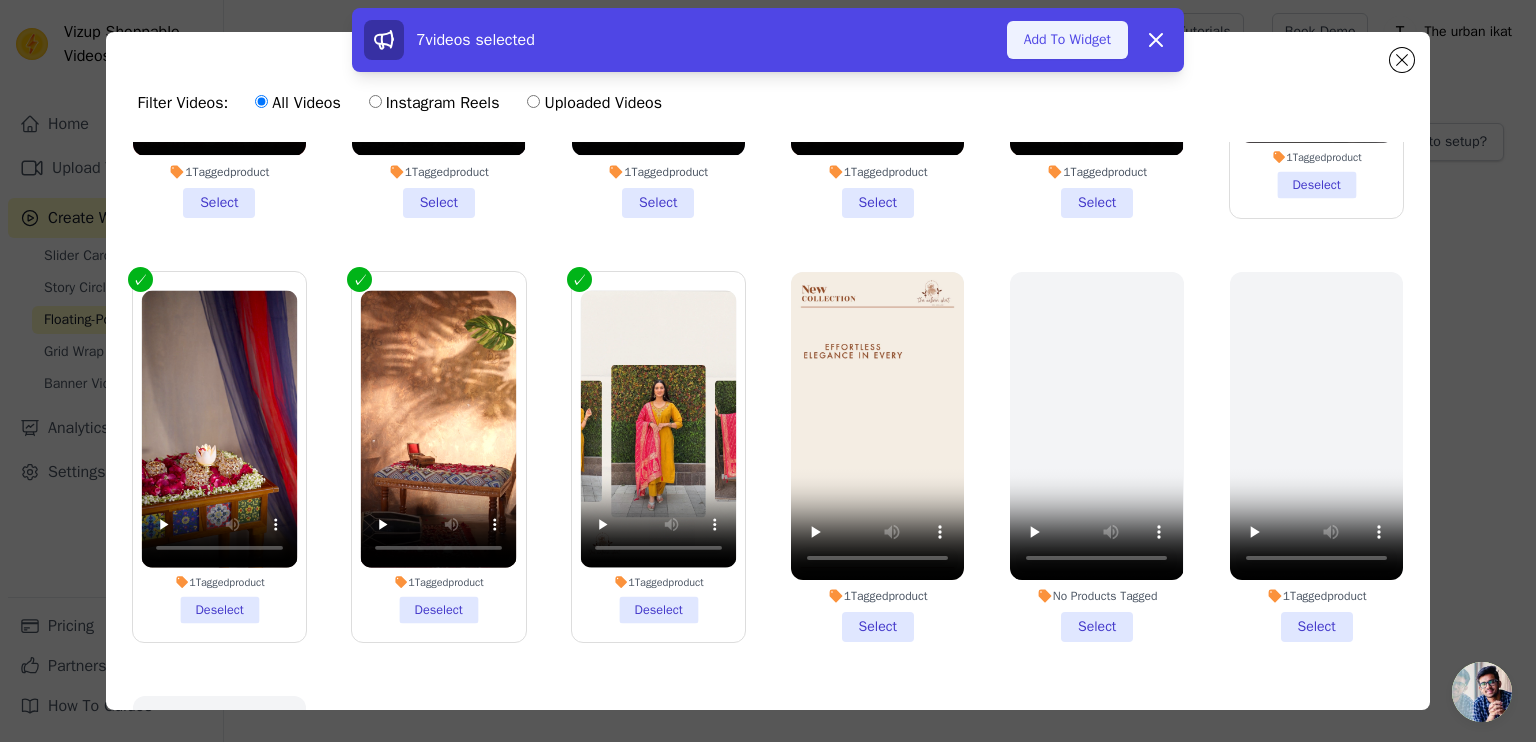 click on "Add To Widget" at bounding box center (1067, 40) 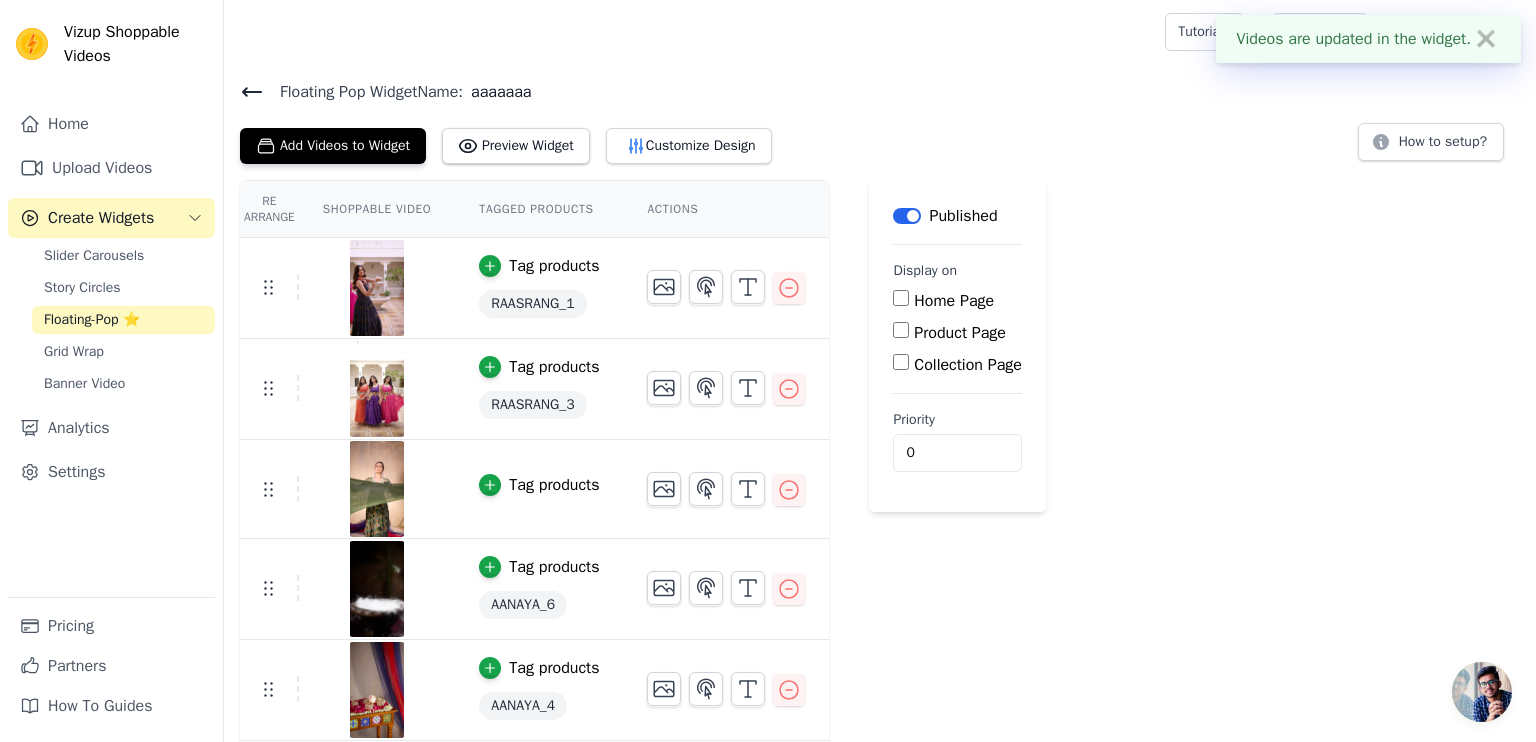 click on "Home Page" at bounding box center [954, 301] 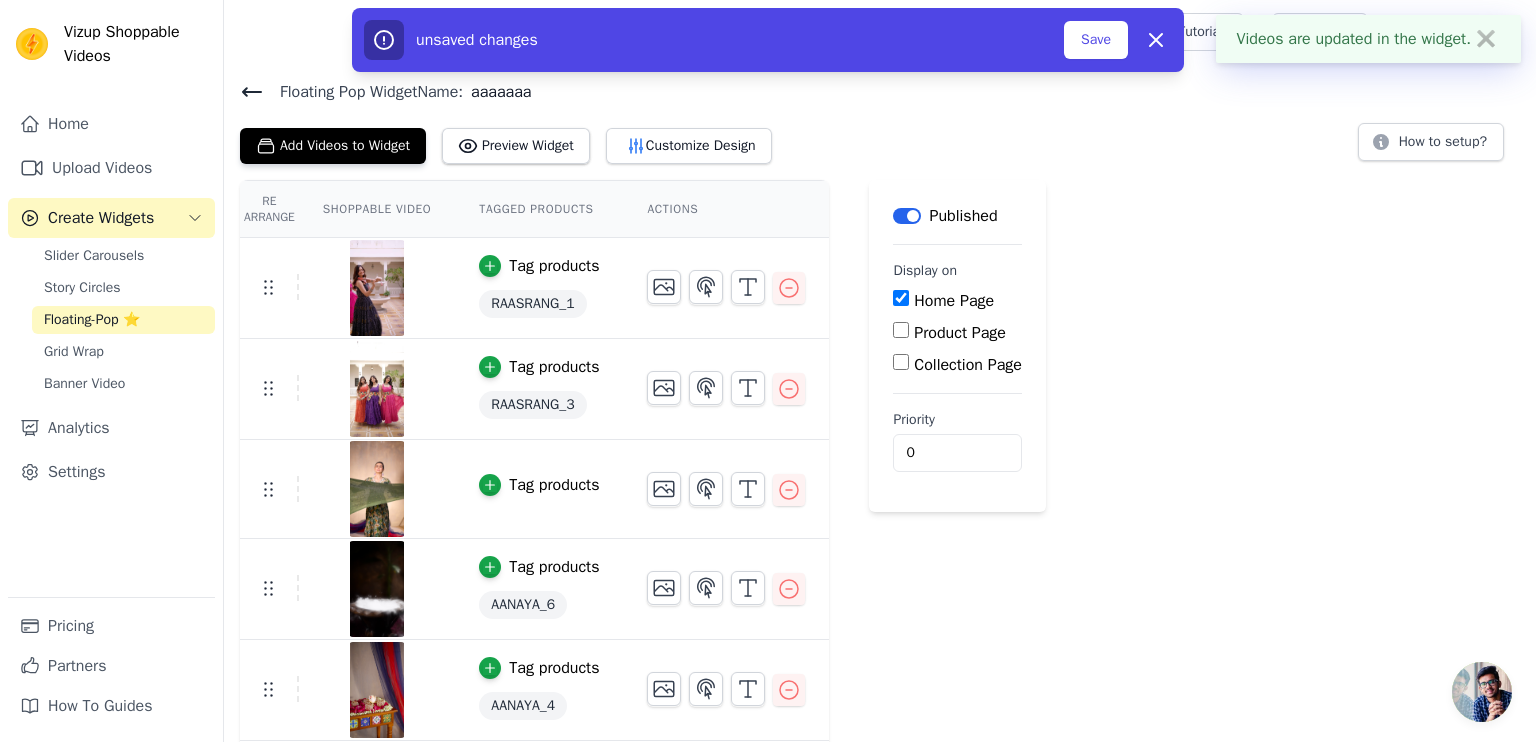 click on "Home Page     Product Page       Collection Page" at bounding box center (957, 333) 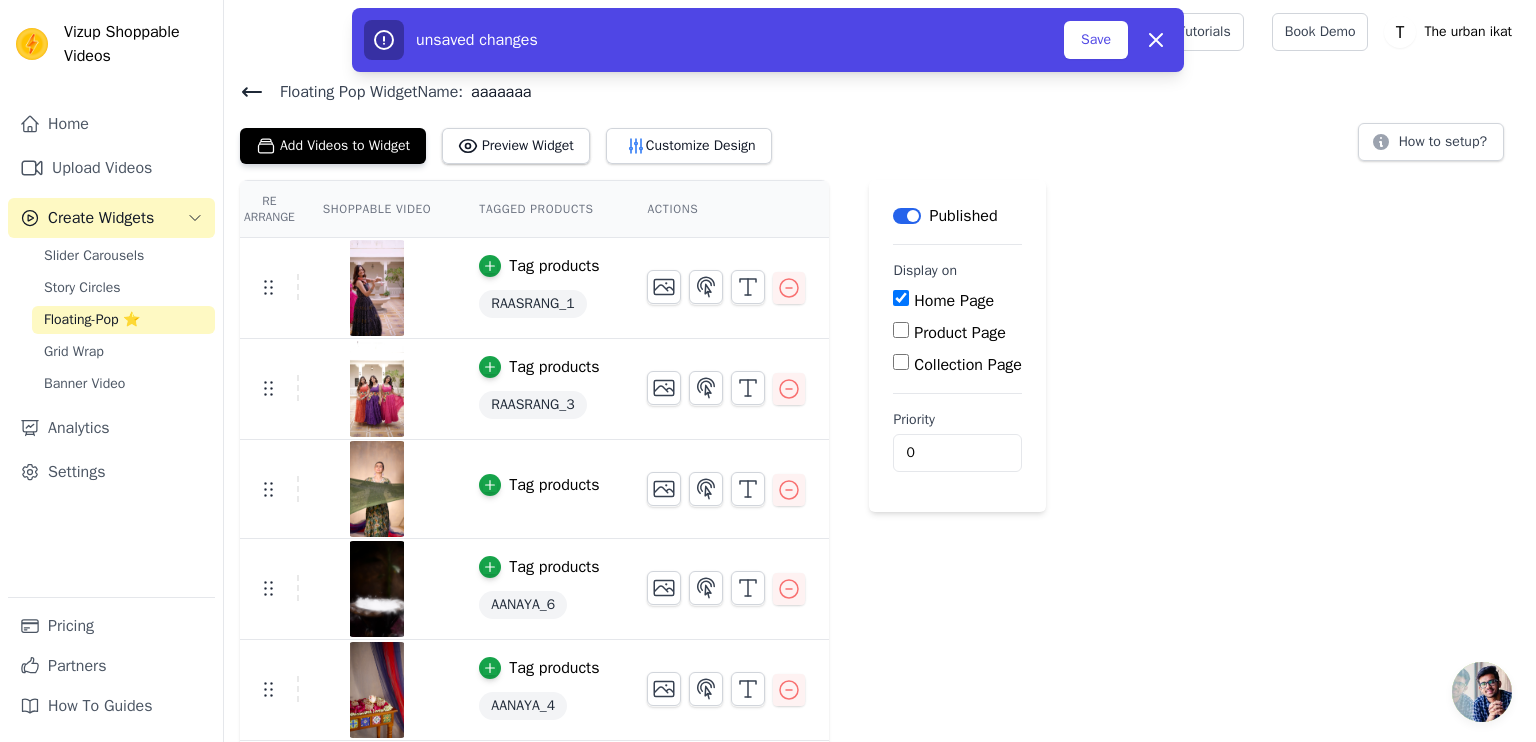 click on "Product Page" at bounding box center (960, 333) 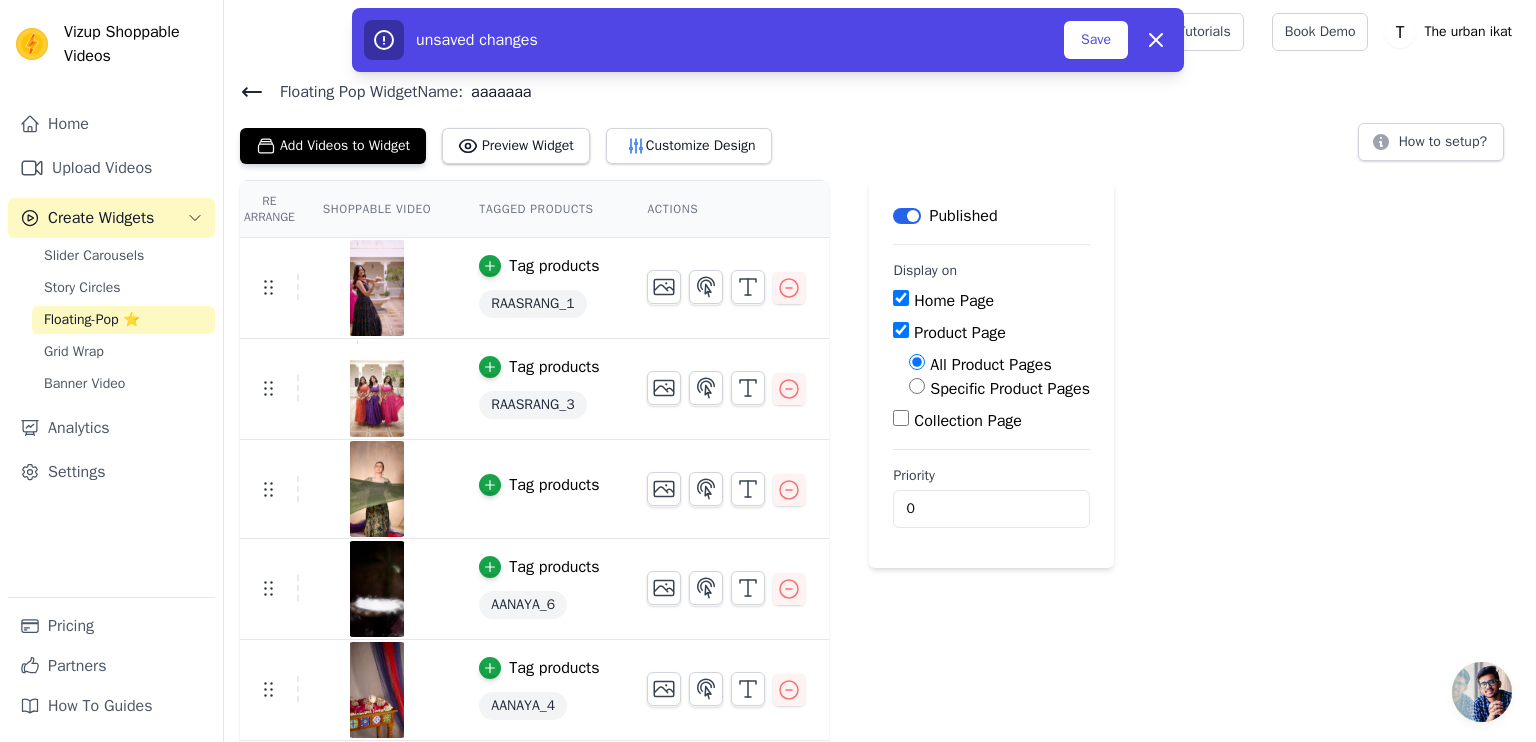 click on "Collection Page" at bounding box center [901, 418] 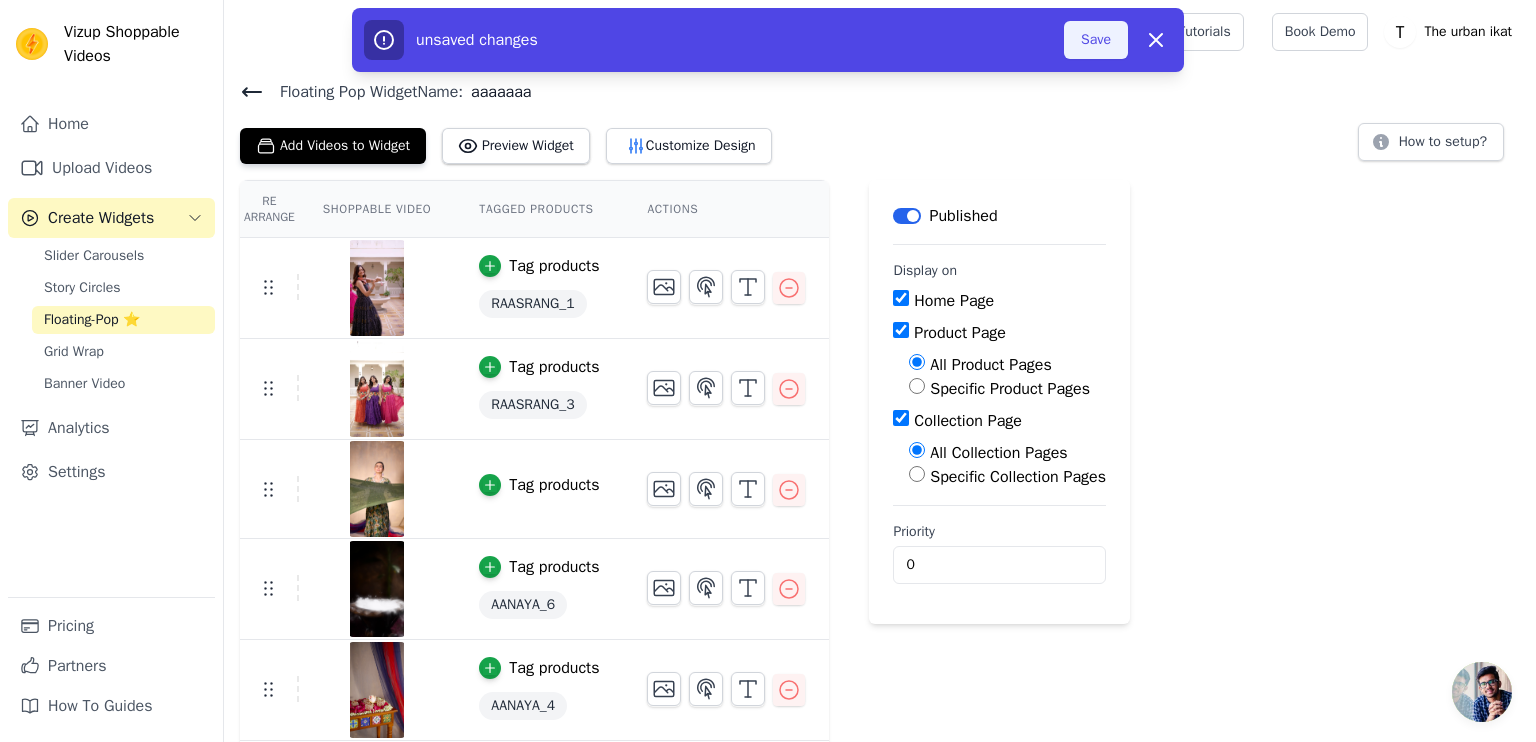 click on "Save" at bounding box center [1096, 40] 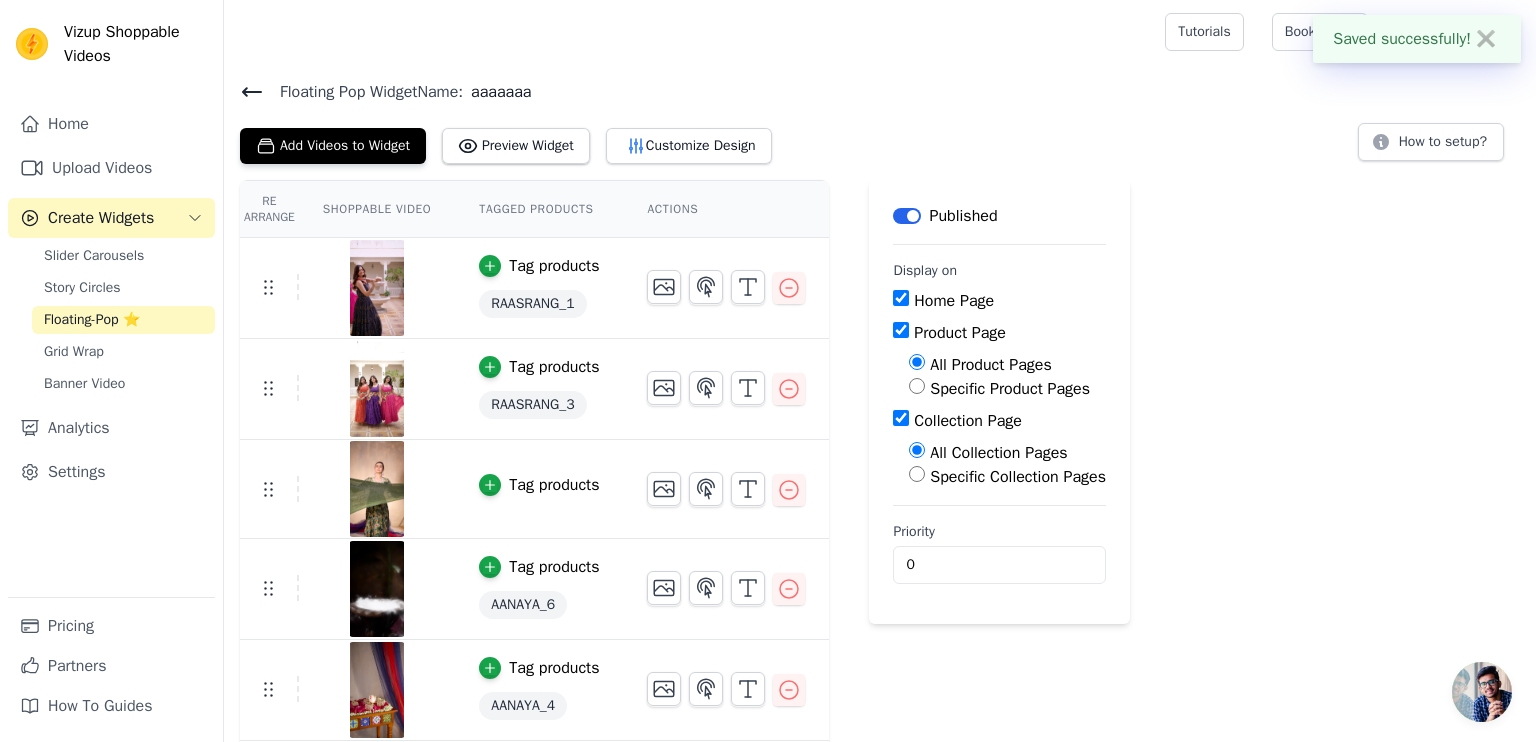 click on "Floating Pop Widget  Name:   aaaaaaa
Add Videos to Widget
Preview Widget       Customize Design
How to setup?" at bounding box center [880, 122] 